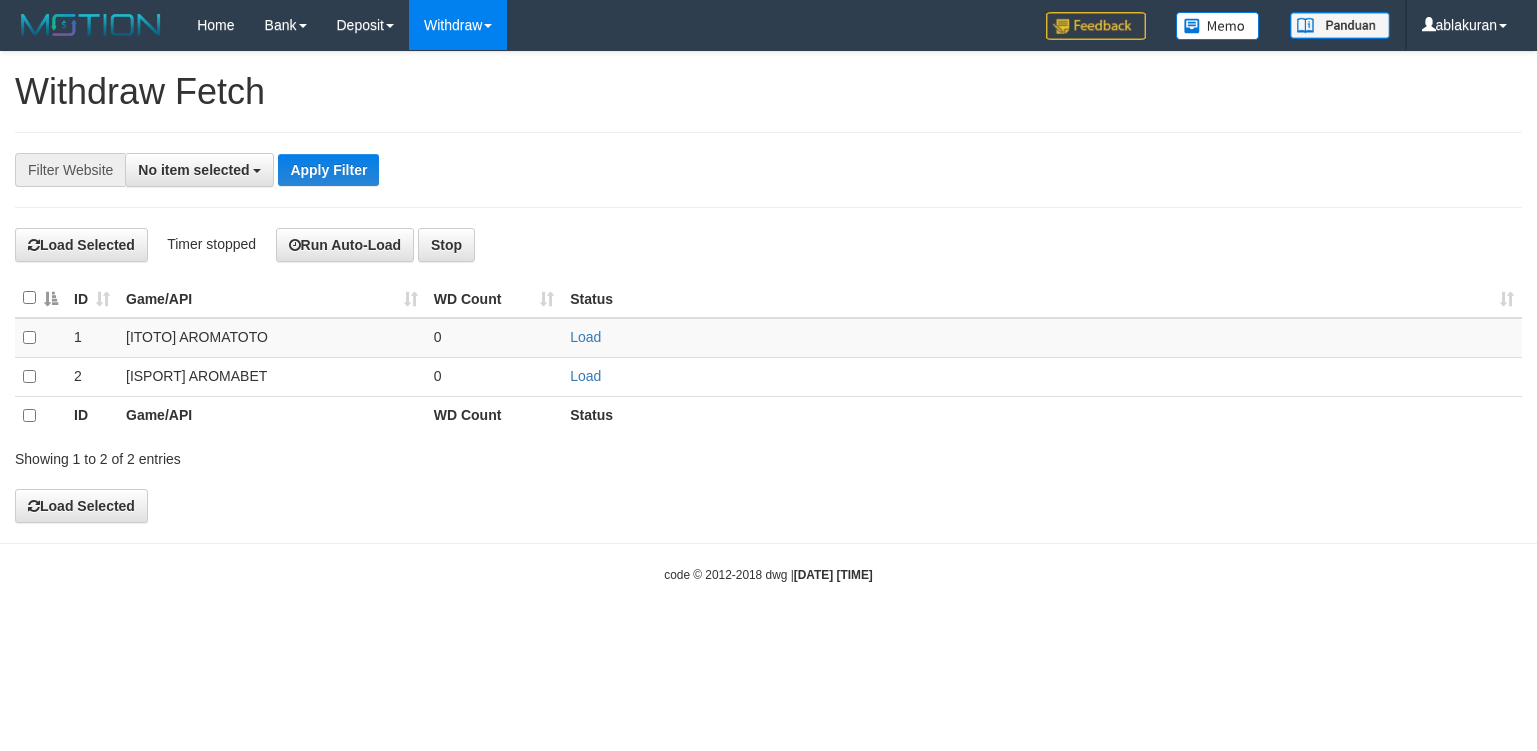 select 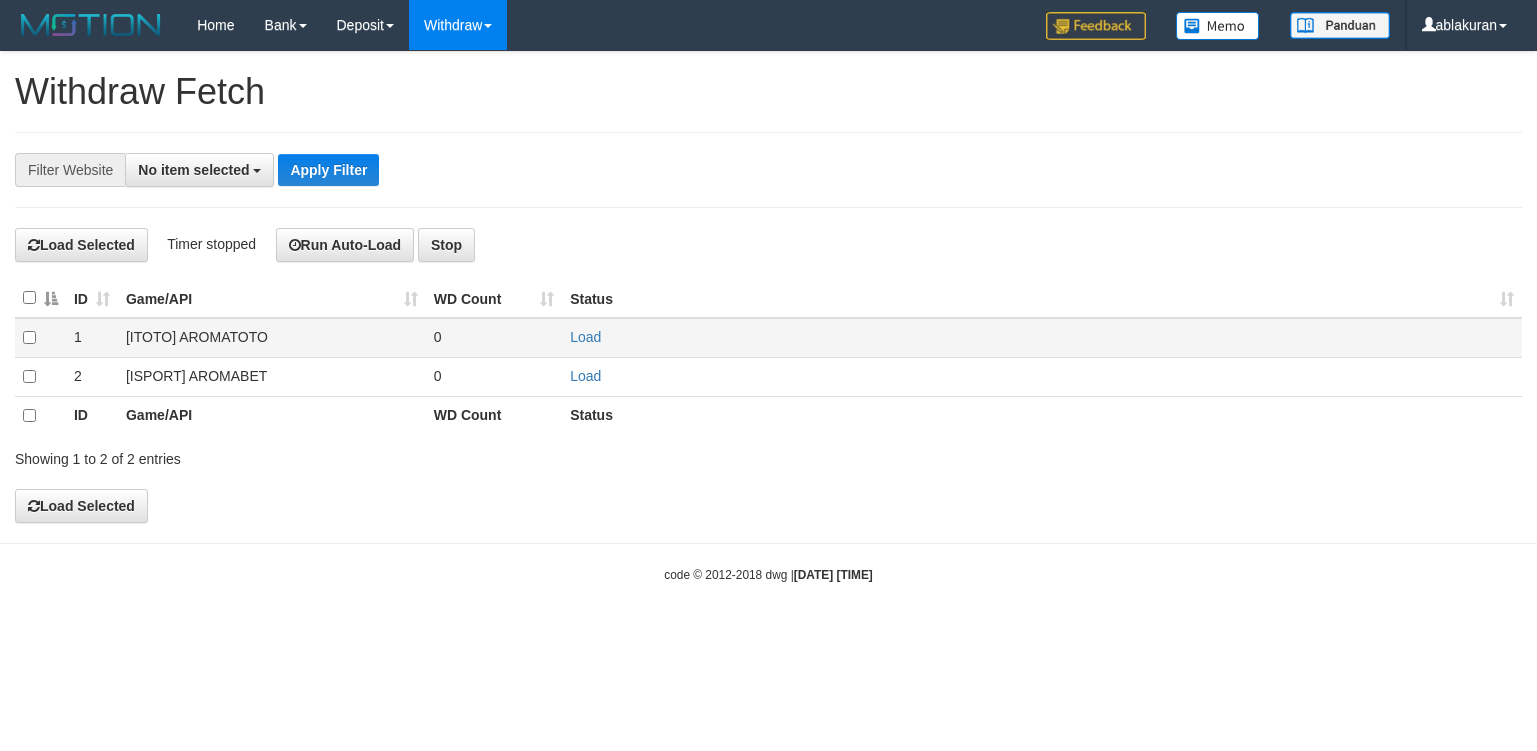 scroll, scrollTop: 0, scrollLeft: 0, axis: both 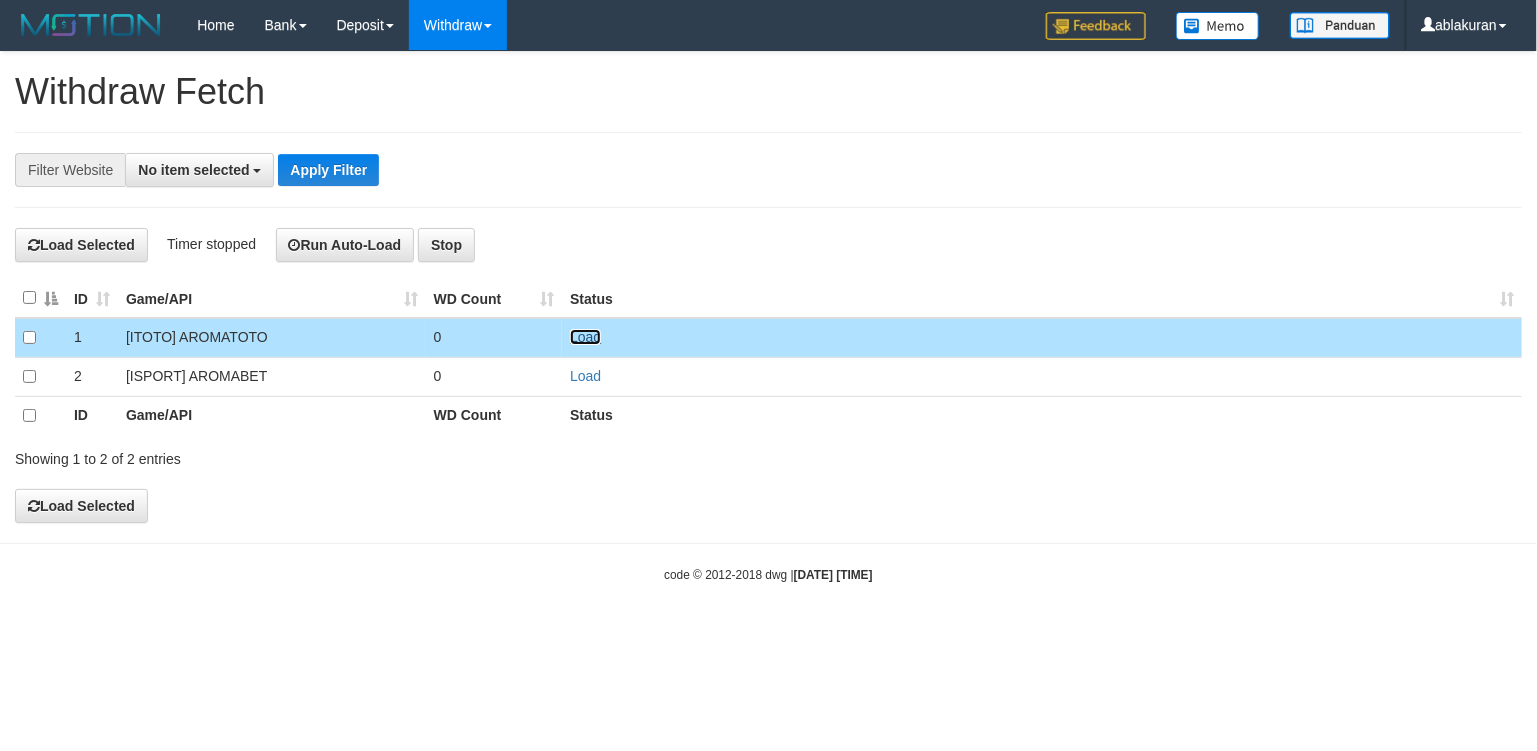 click on "Load" at bounding box center (585, 337) 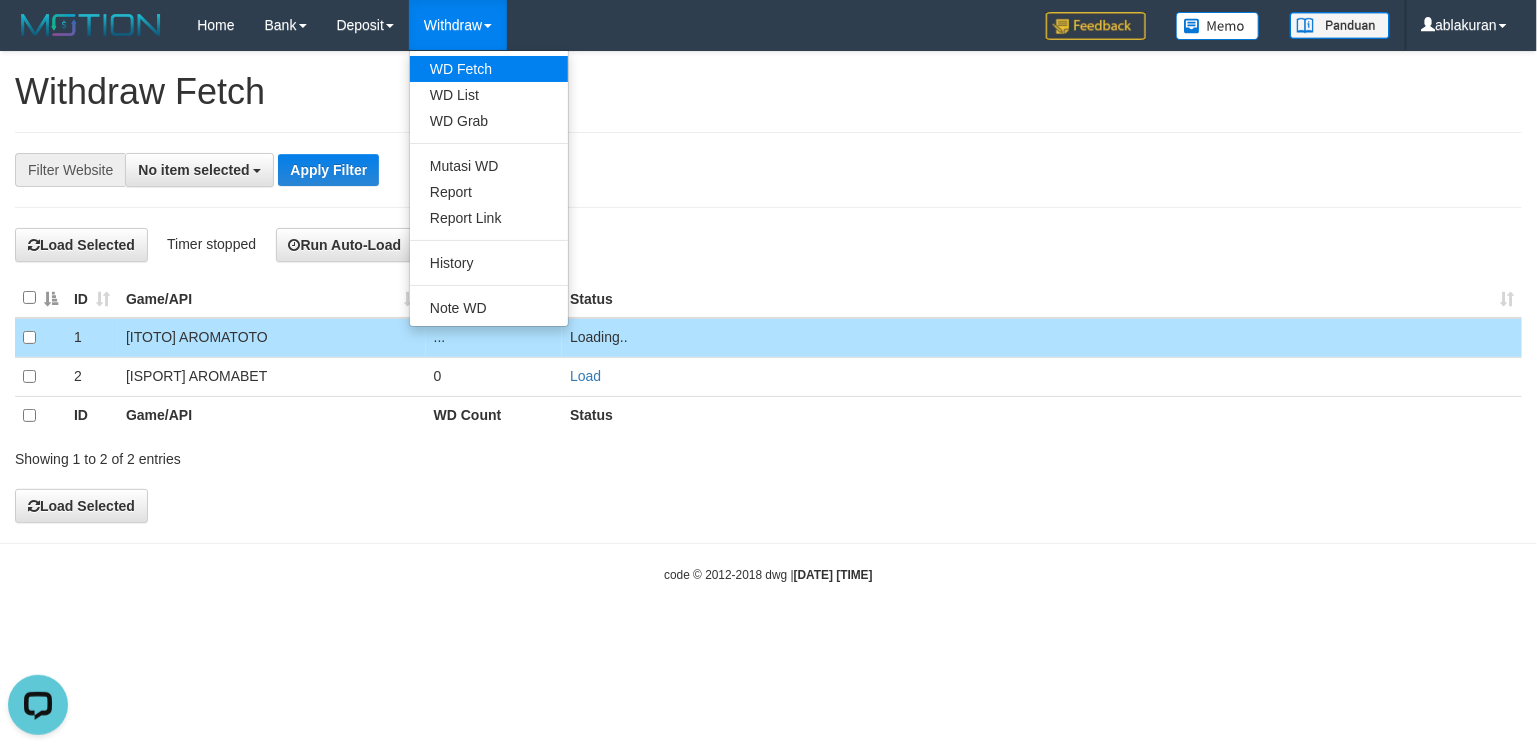 scroll, scrollTop: 0, scrollLeft: 0, axis: both 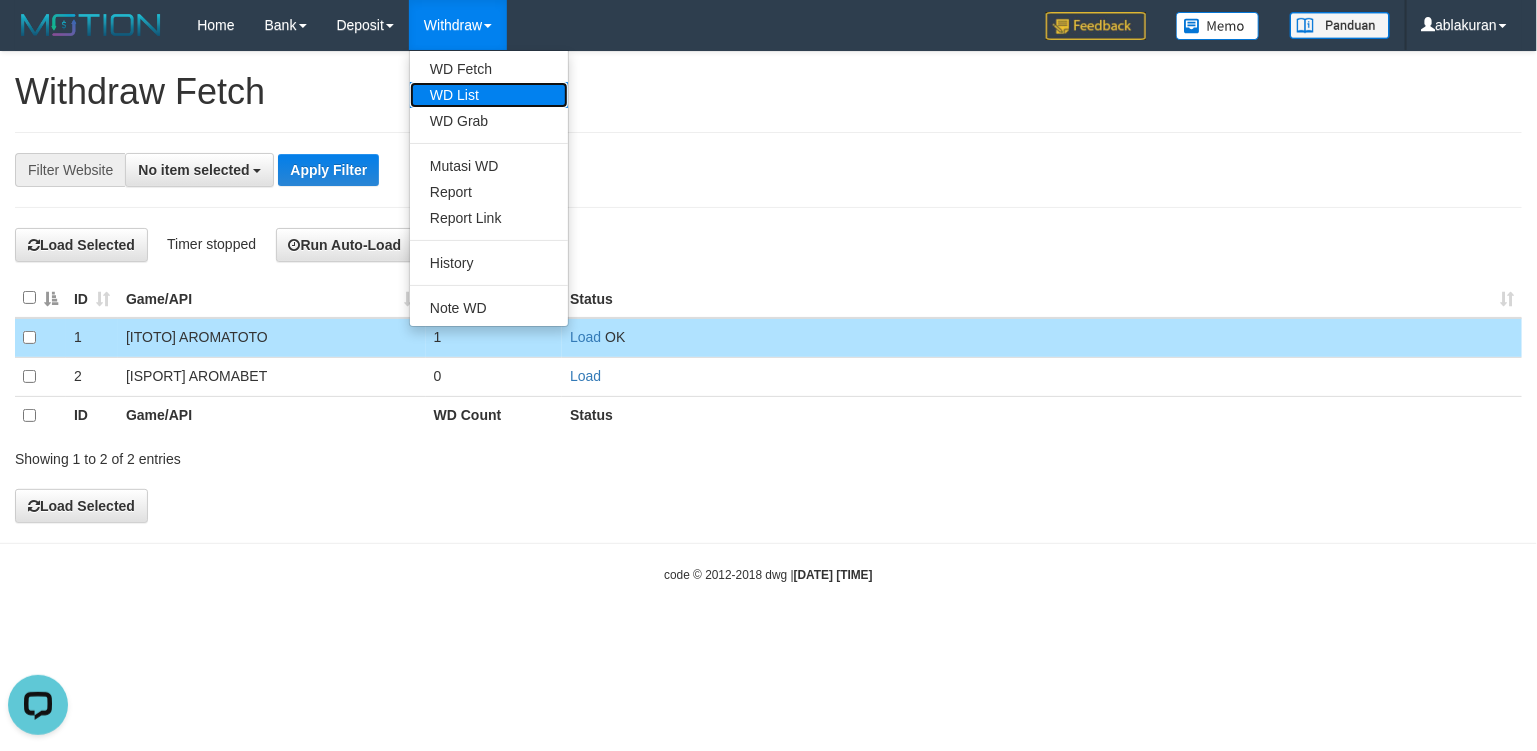 click on "WD List" at bounding box center (489, 95) 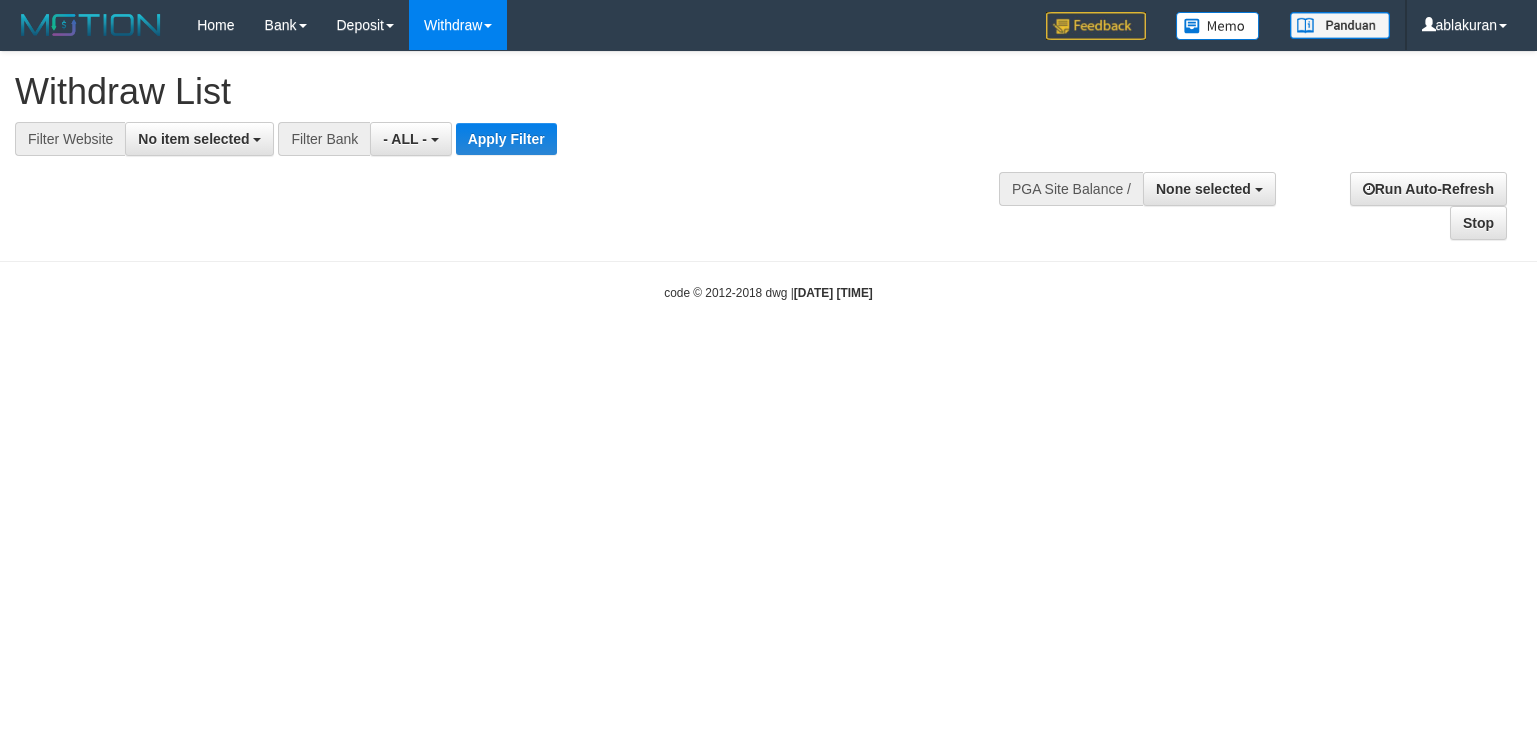 select 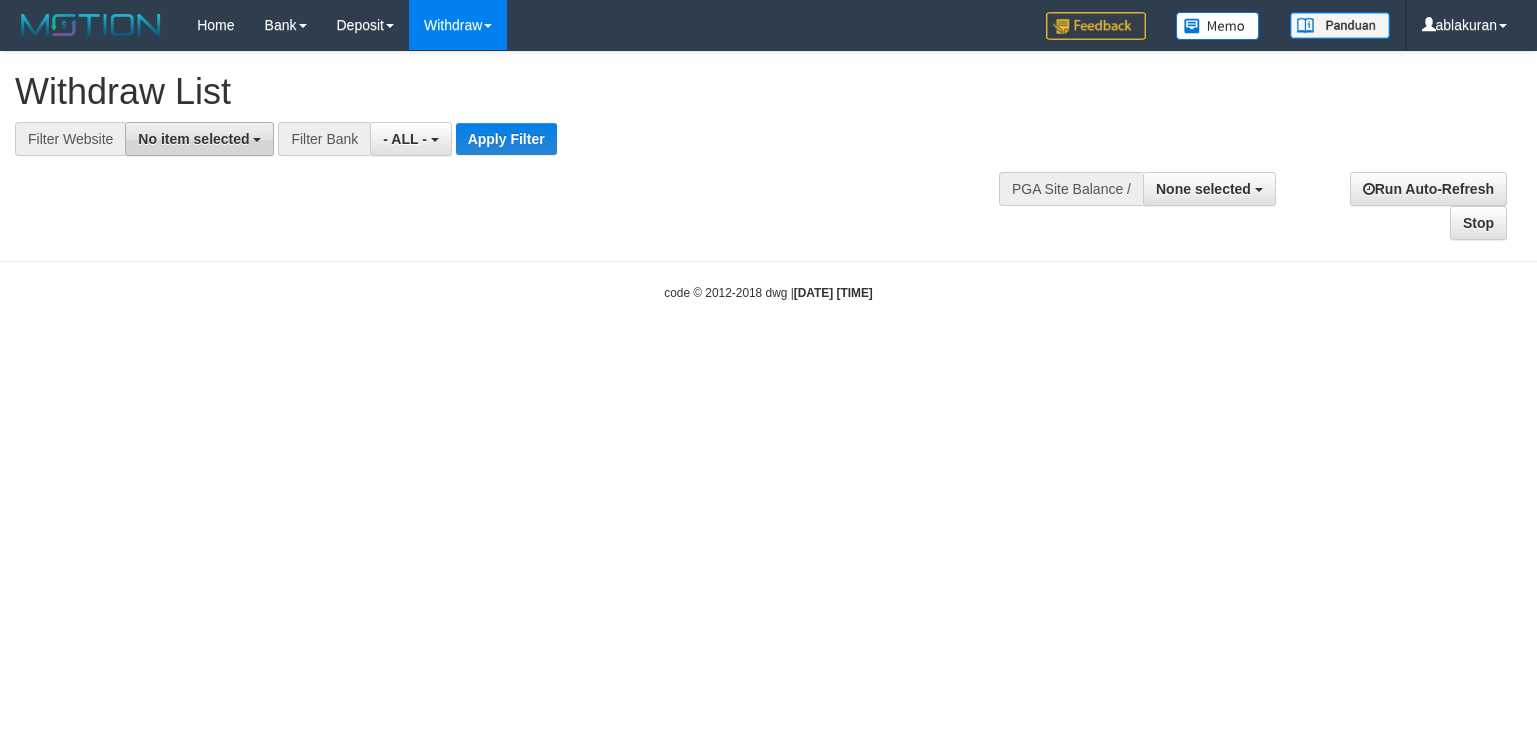 scroll, scrollTop: 0, scrollLeft: 0, axis: both 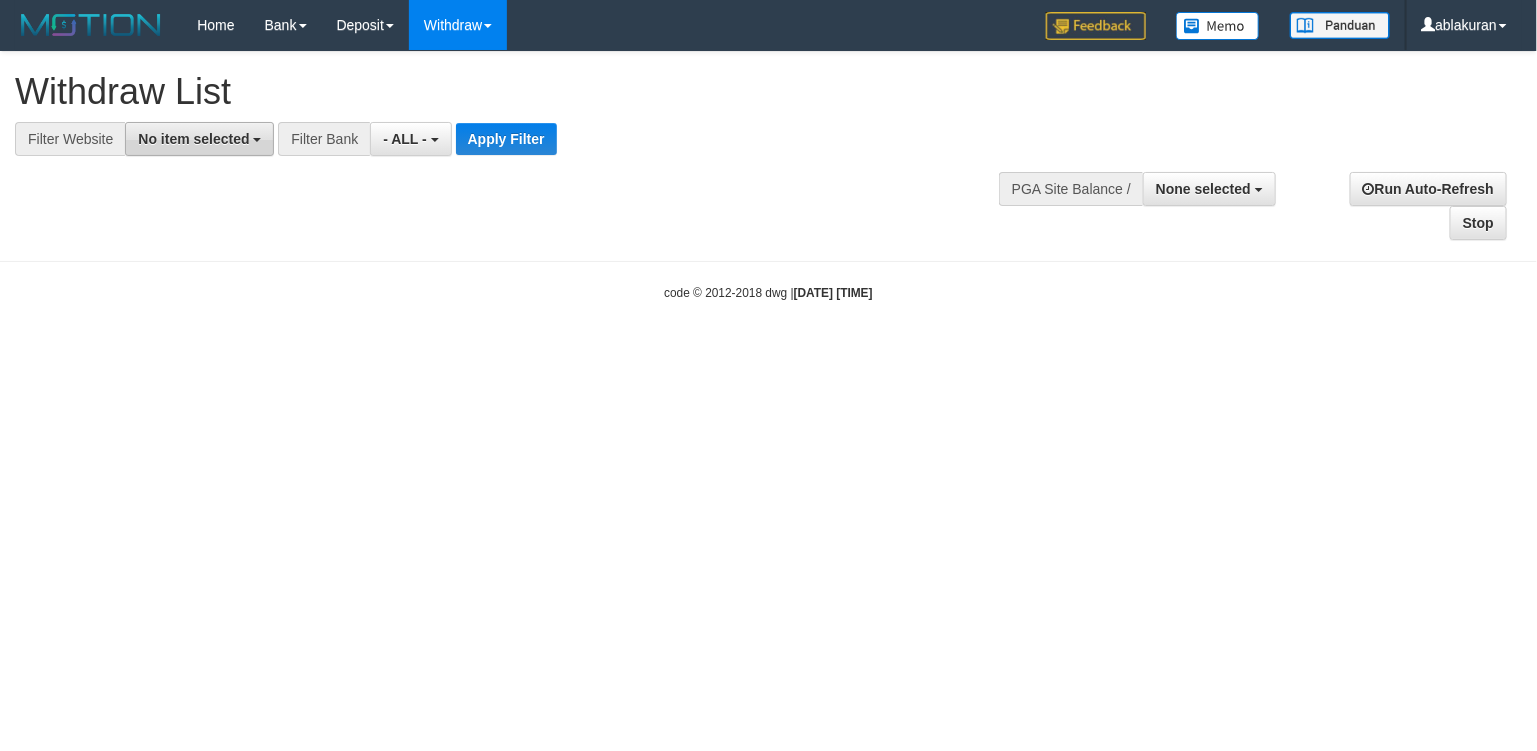 click on "No item selected" at bounding box center (193, 139) 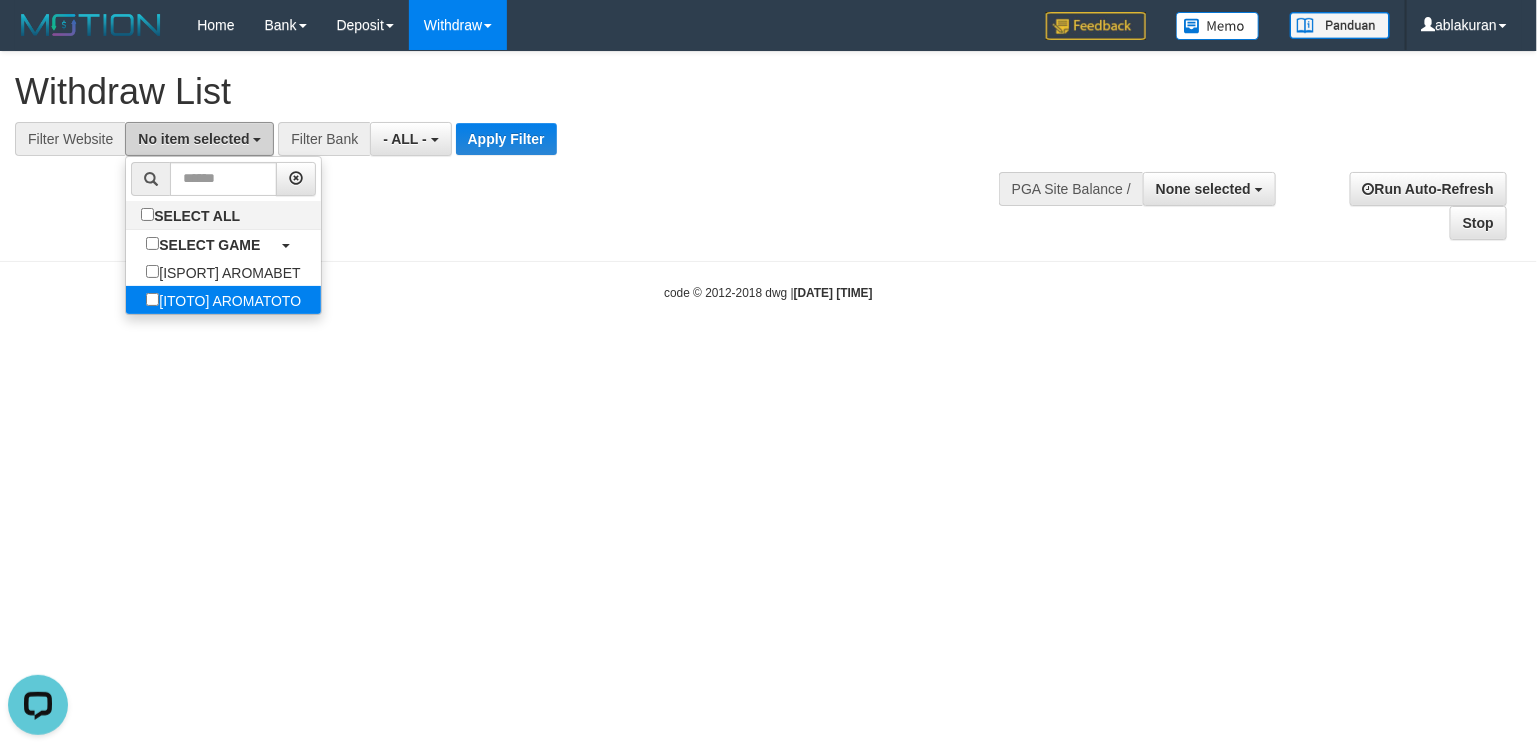 scroll, scrollTop: 0, scrollLeft: 0, axis: both 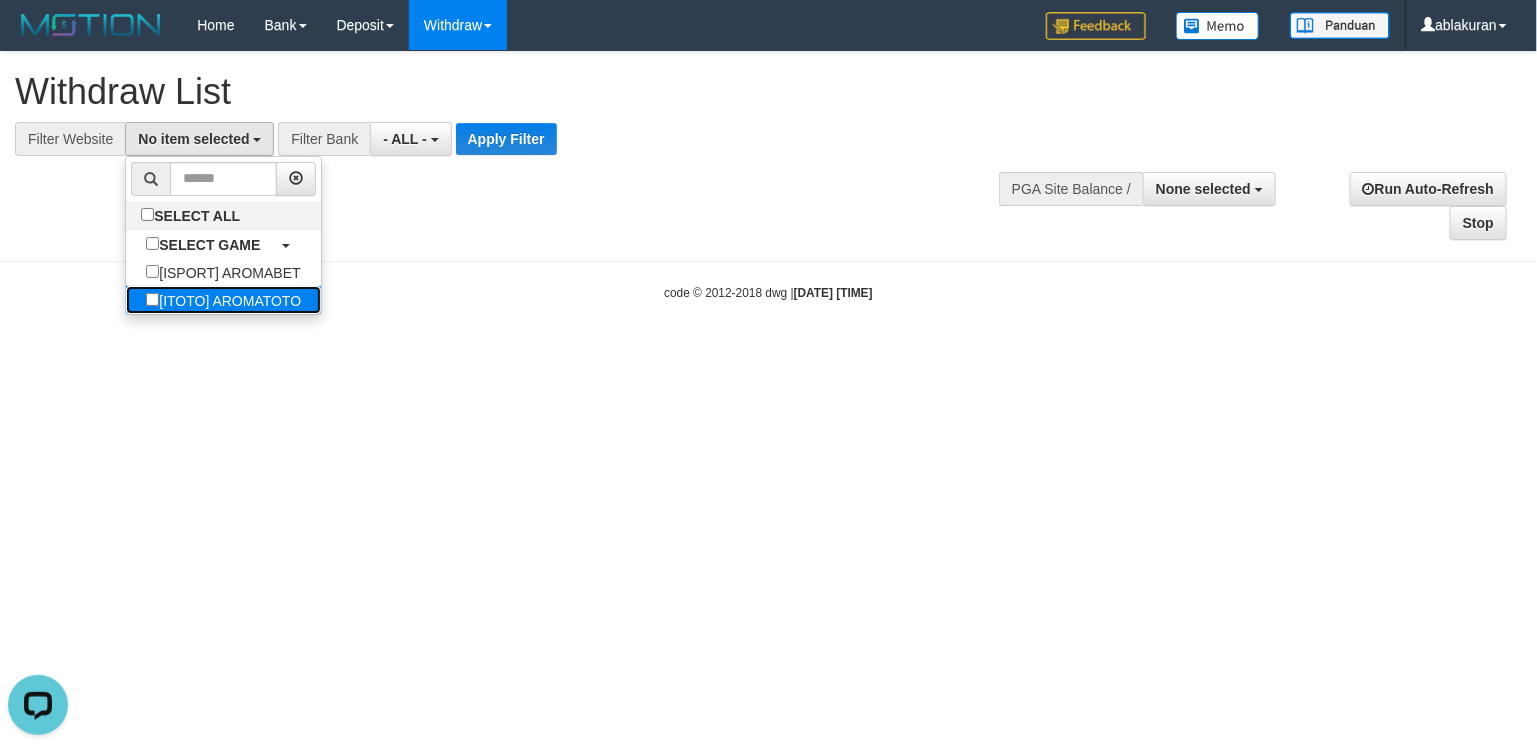 click on "[ITOTO] AROMATOTO" at bounding box center (223, 300) 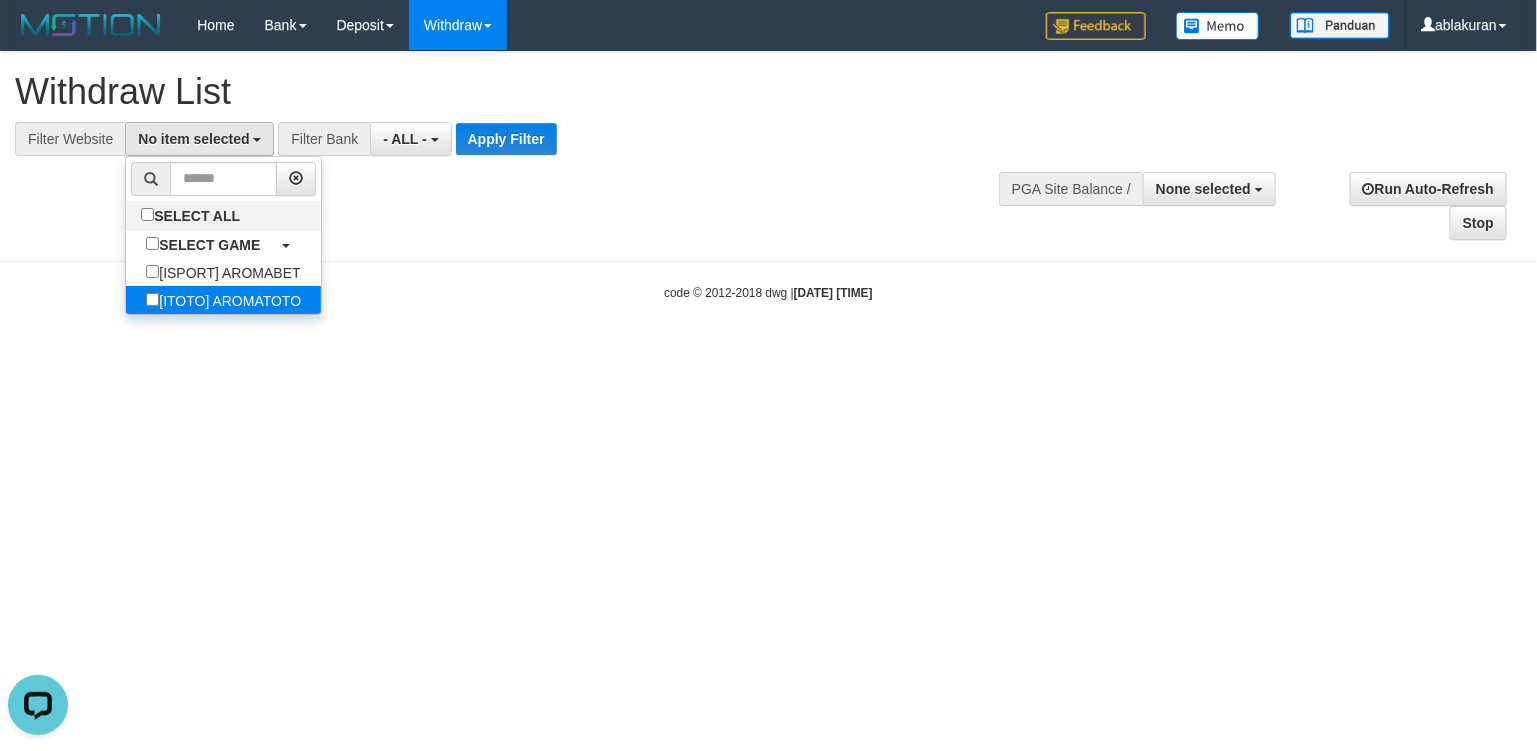 select on "***" 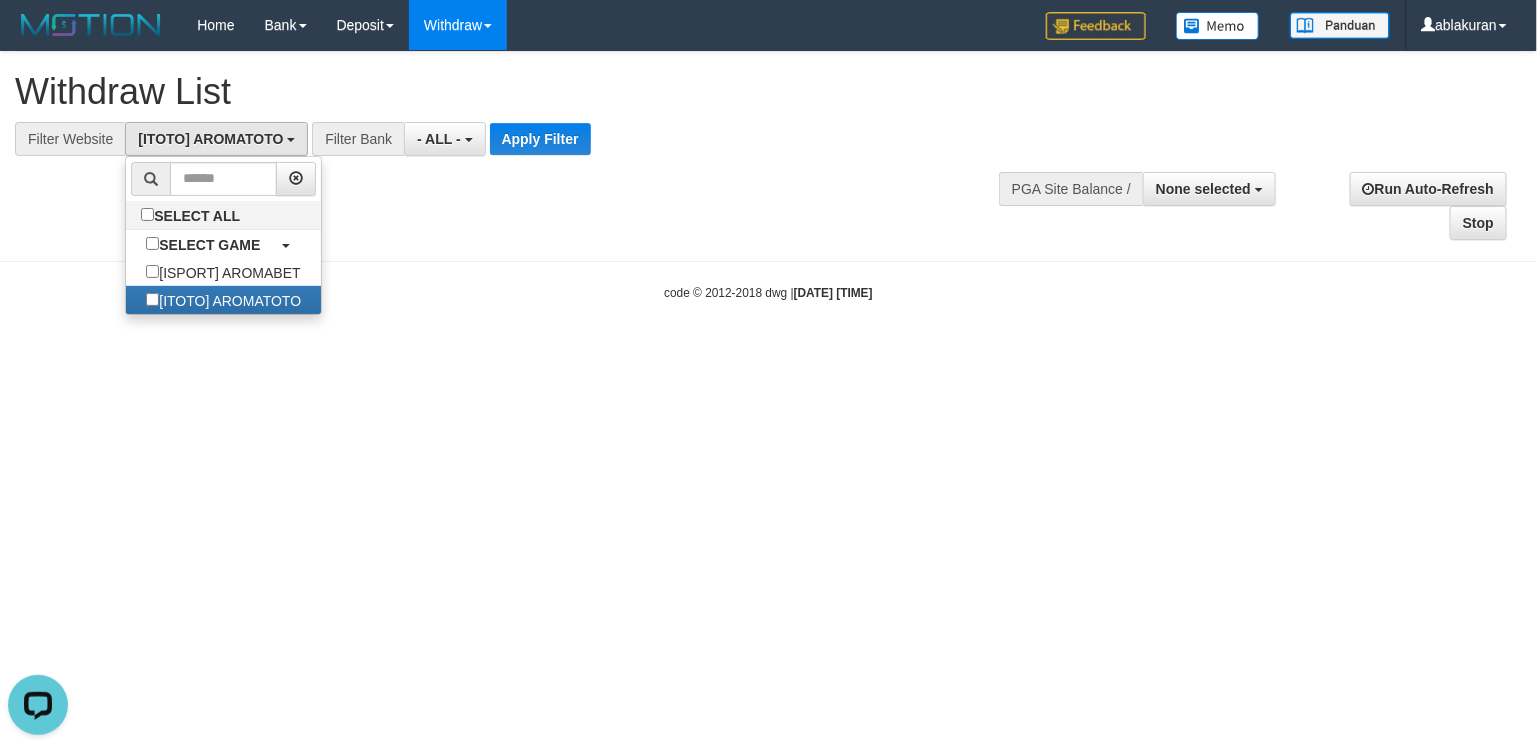 scroll, scrollTop: 35, scrollLeft: 0, axis: vertical 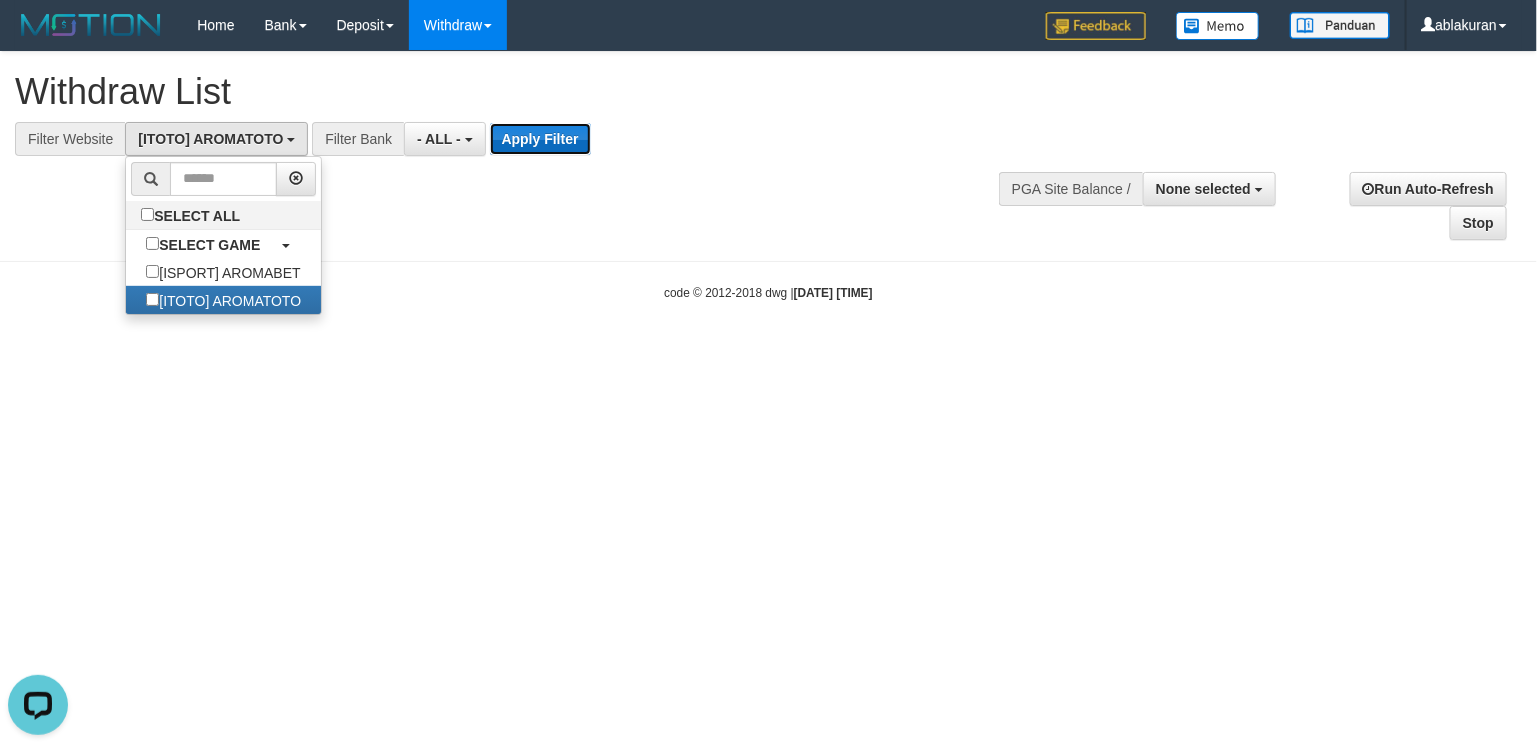 click on "Apply Filter" at bounding box center [540, 139] 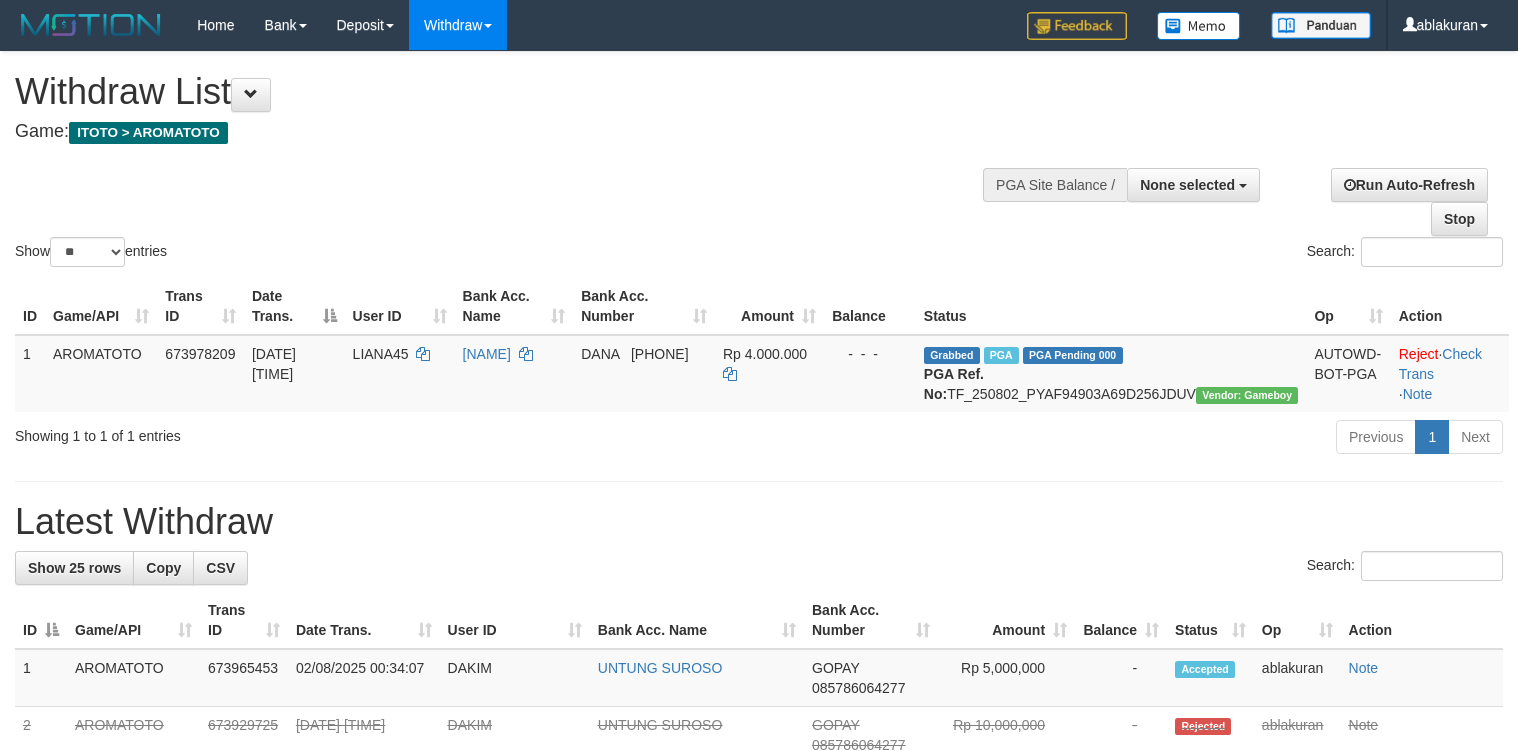 select 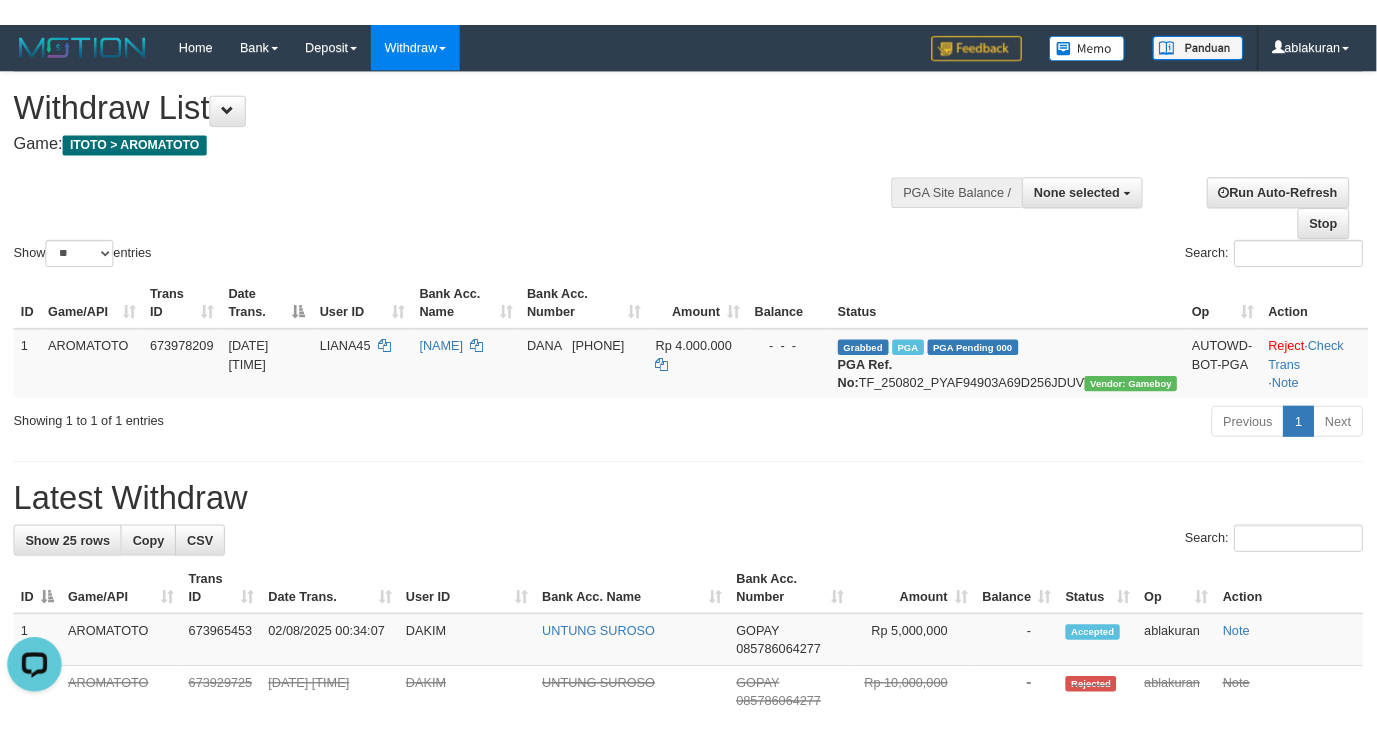 scroll, scrollTop: 0, scrollLeft: 0, axis: both 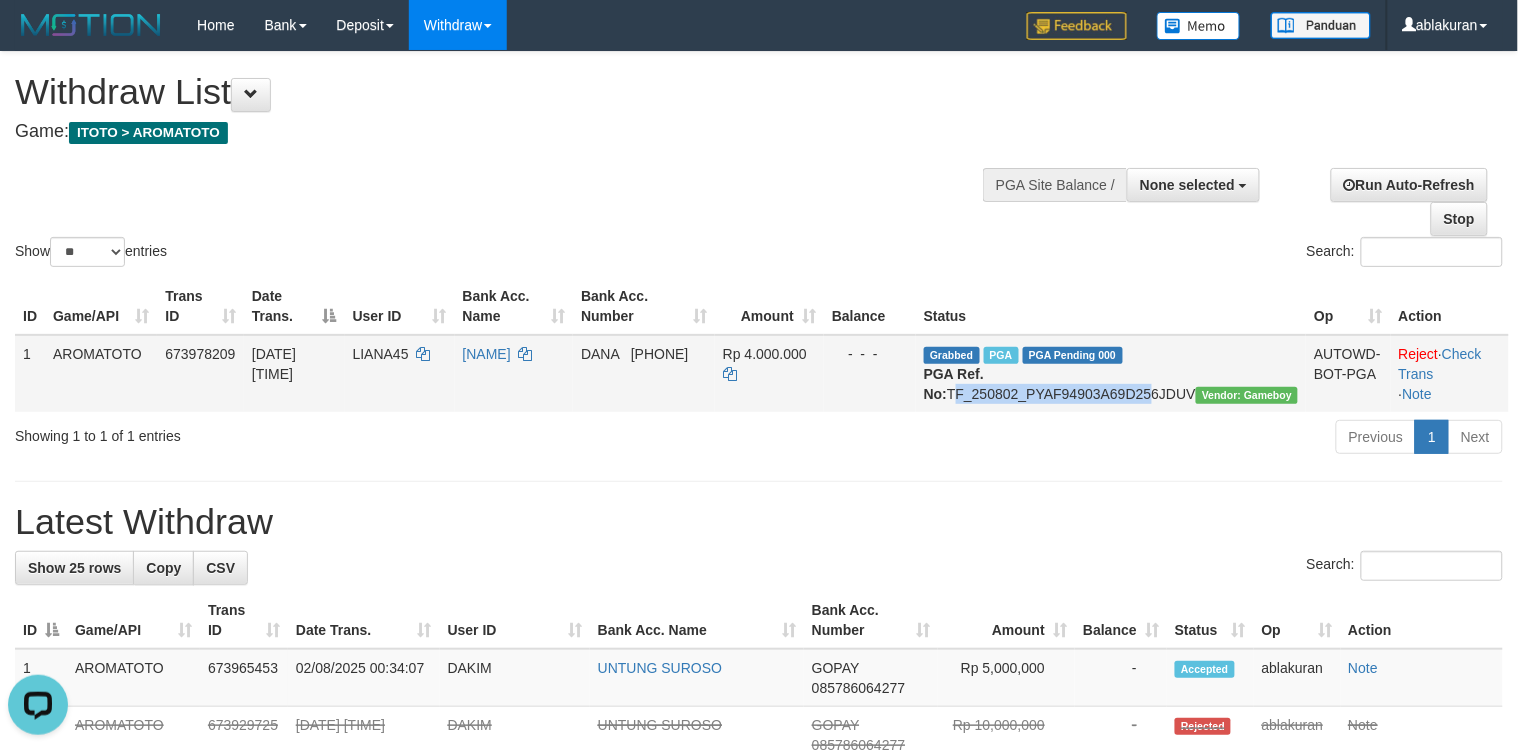 drag, startPoint x: 1030, startPoint y: 386, endPoint x: 1221, endPoint y: 392, distance: 191.09422 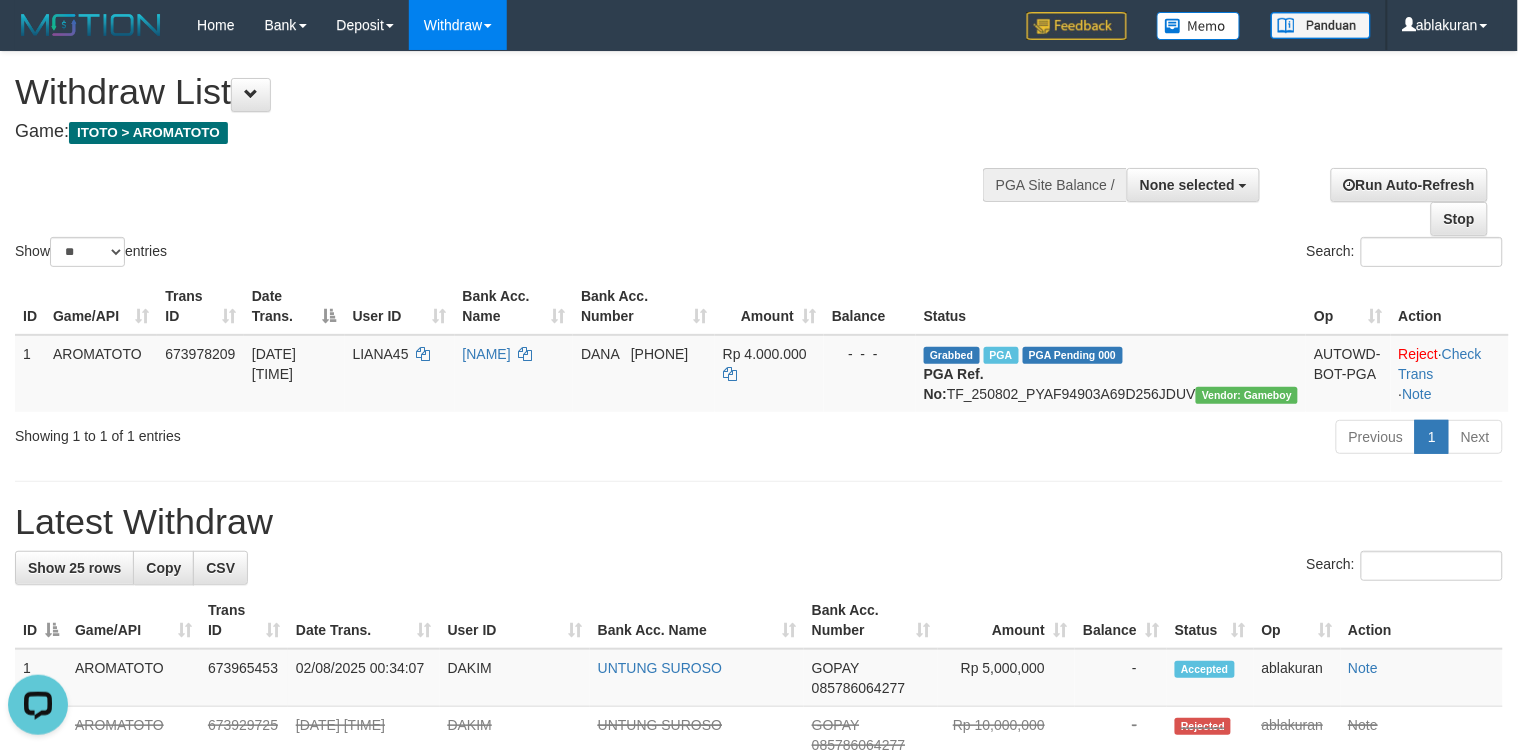 click on "Previous 1 Next" at bounding box center (1076, 439) 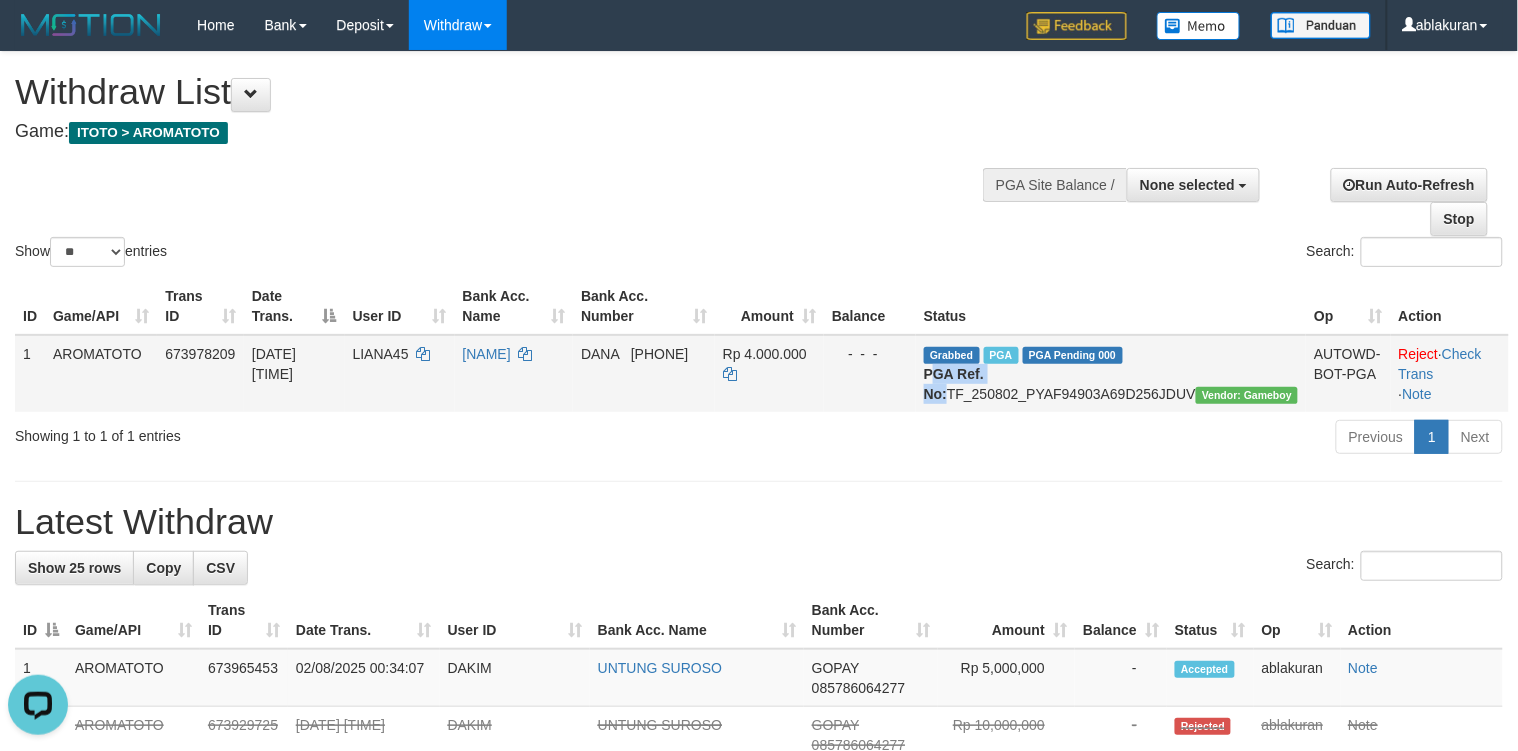 drag, startPoint x: 1035, startPoint y: 373, endPoint x: 1200, endPoint y: 382, distance: 165.24527 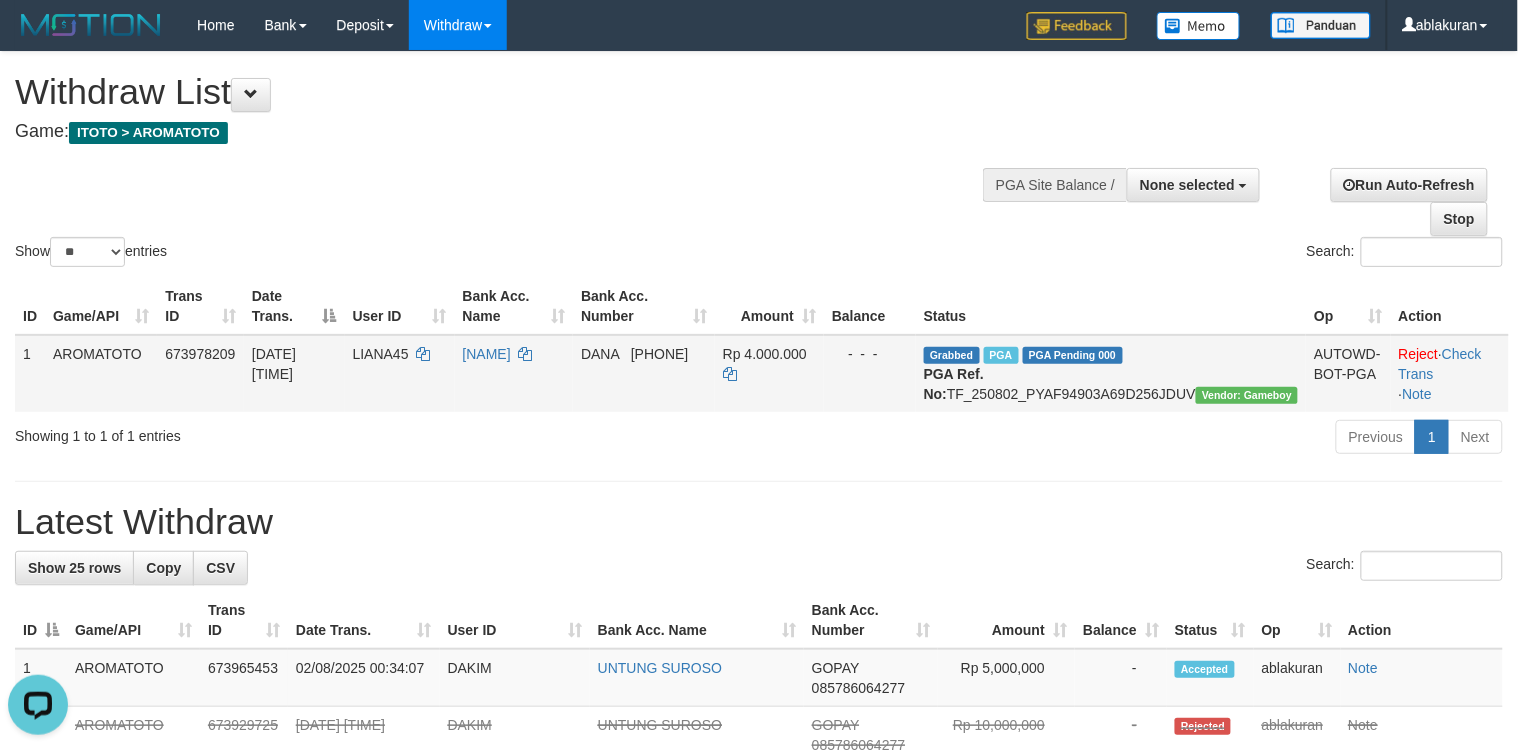 click on "-  -  -" at bounding box center (870, 373) 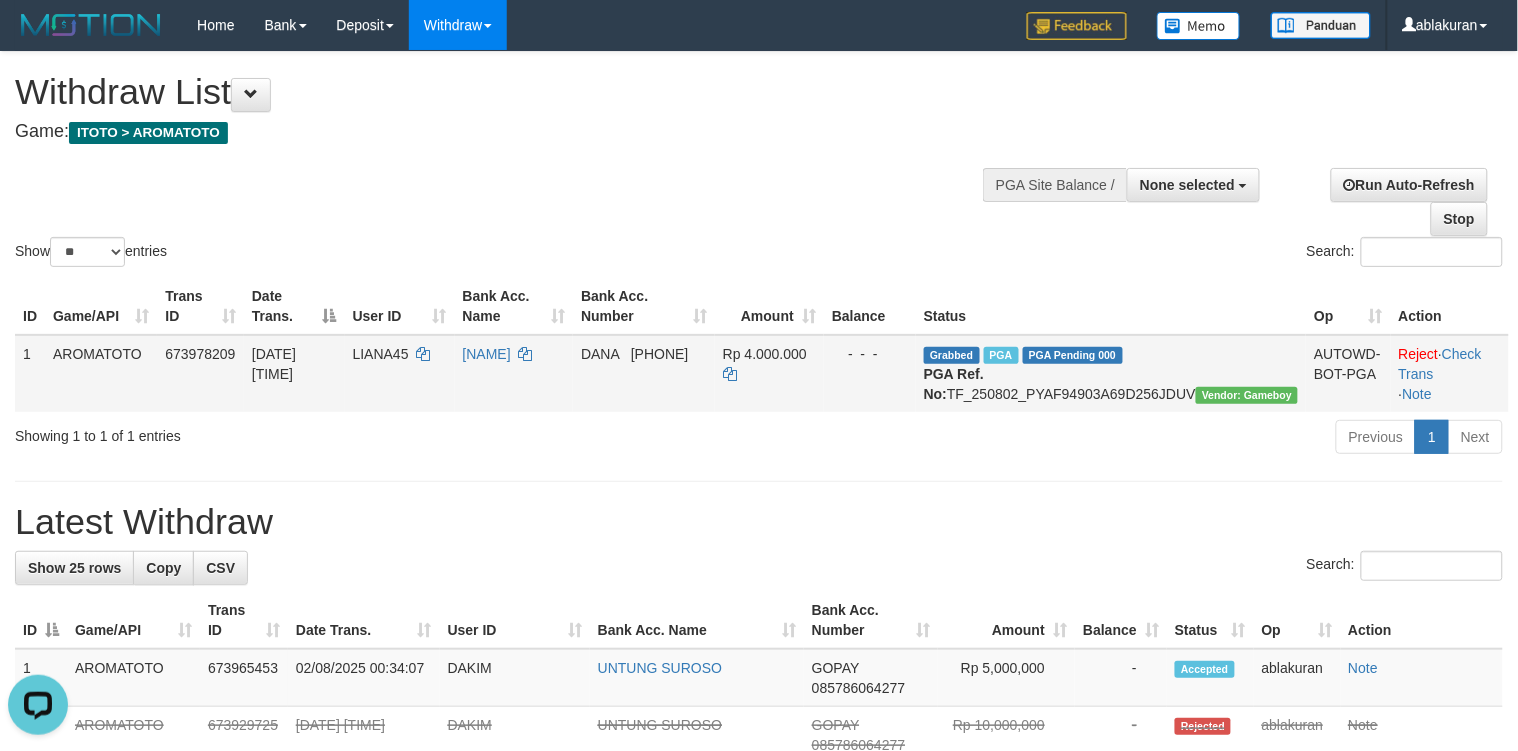 drag, startPoint x: 1028, startPoint y: 372, endPoint x: 1187, endPoint y: 428, distance: 168.57343 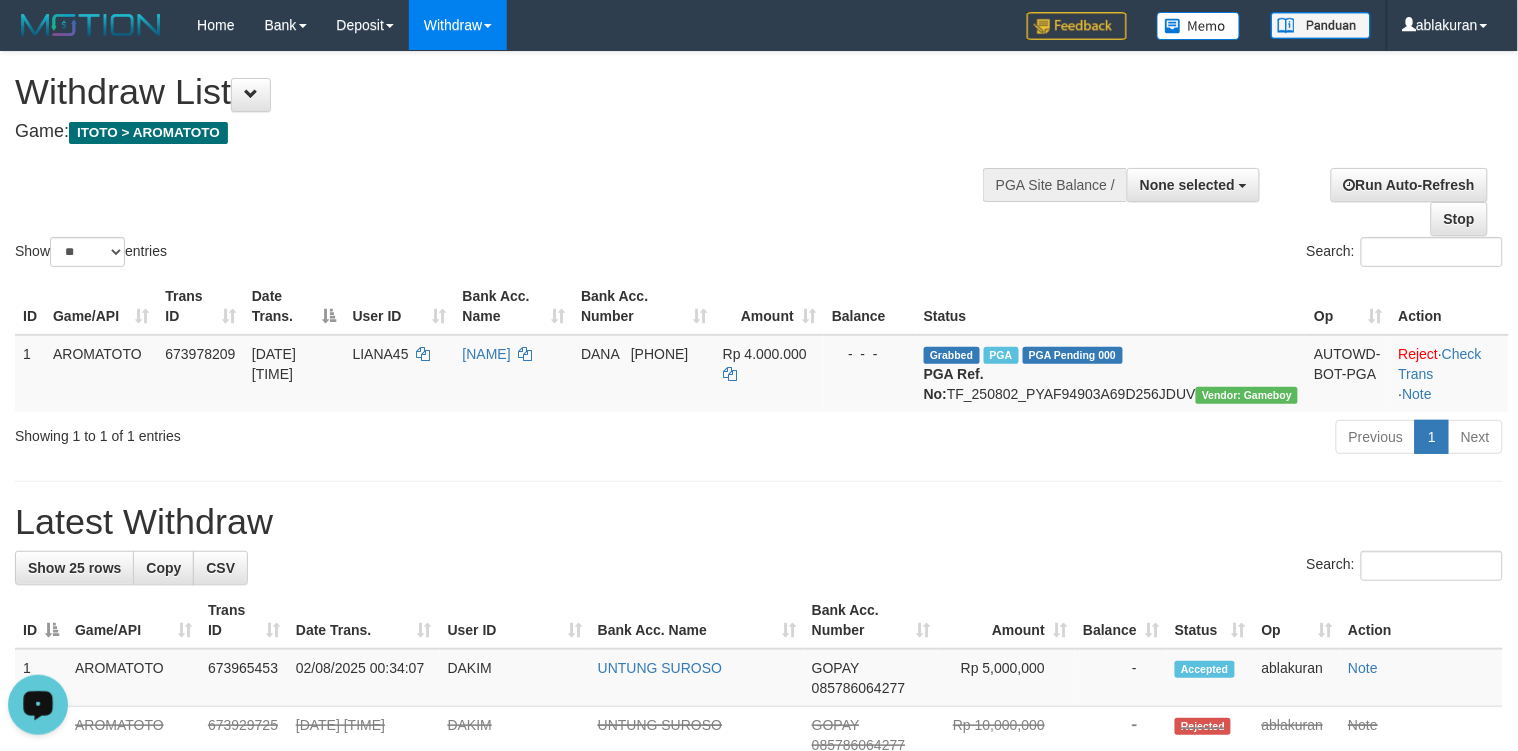 click 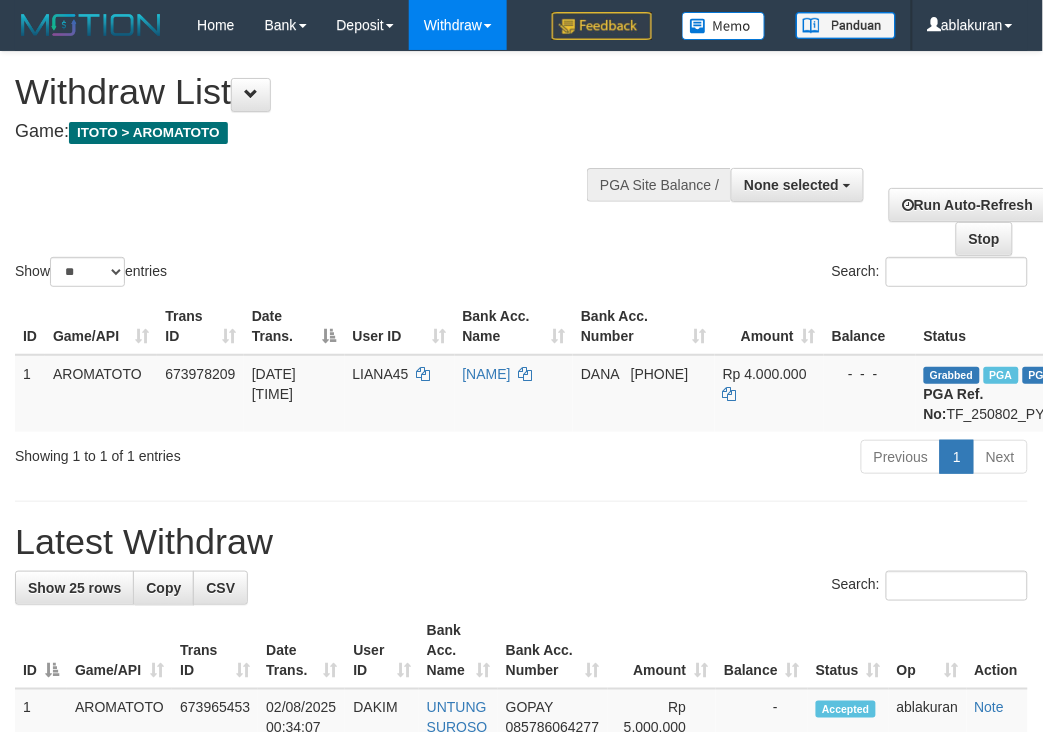drag, startPoint x: 861, startPoint y: 237, endPoint x: 801, endPoint y: 255, distance: 62.641838 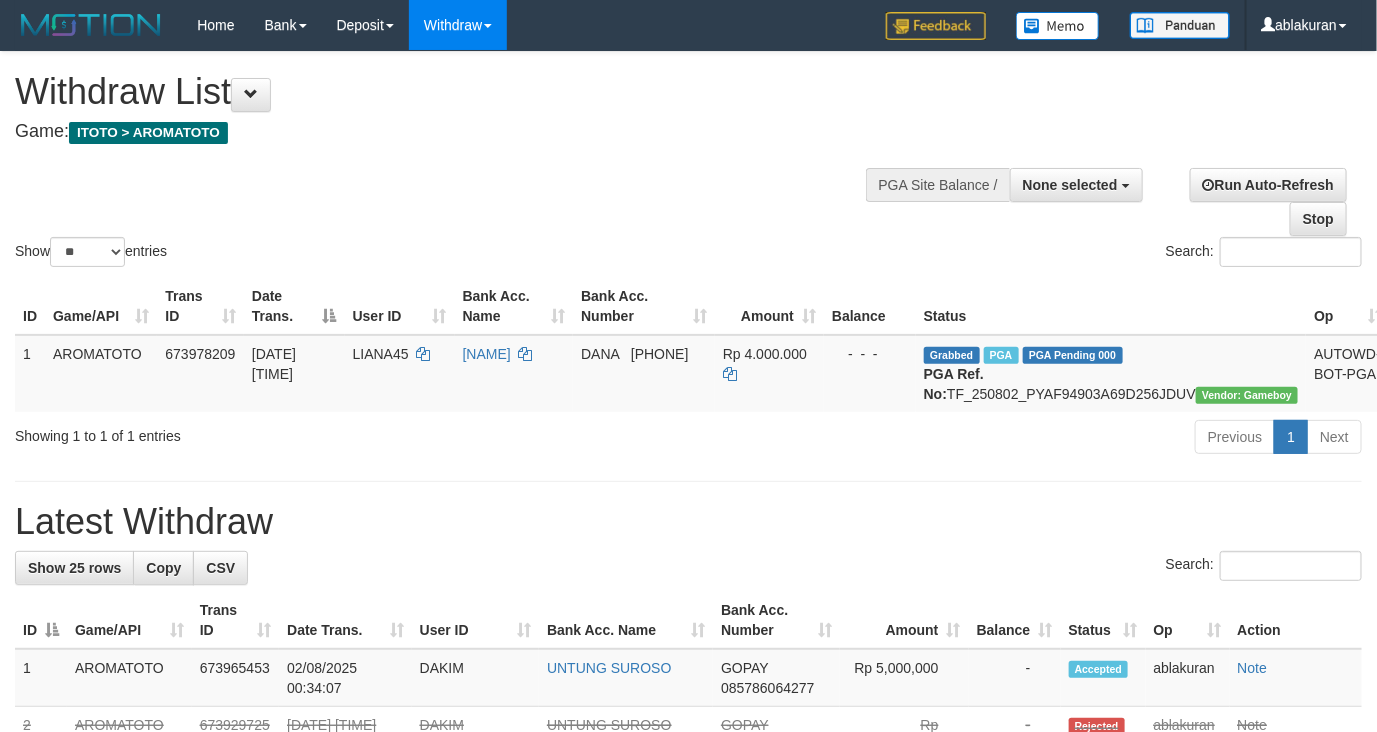 drag, startPoint x: 575, startPoint y: 150, endPoint x: 536, endPoint y: 146, distance: 39.20459 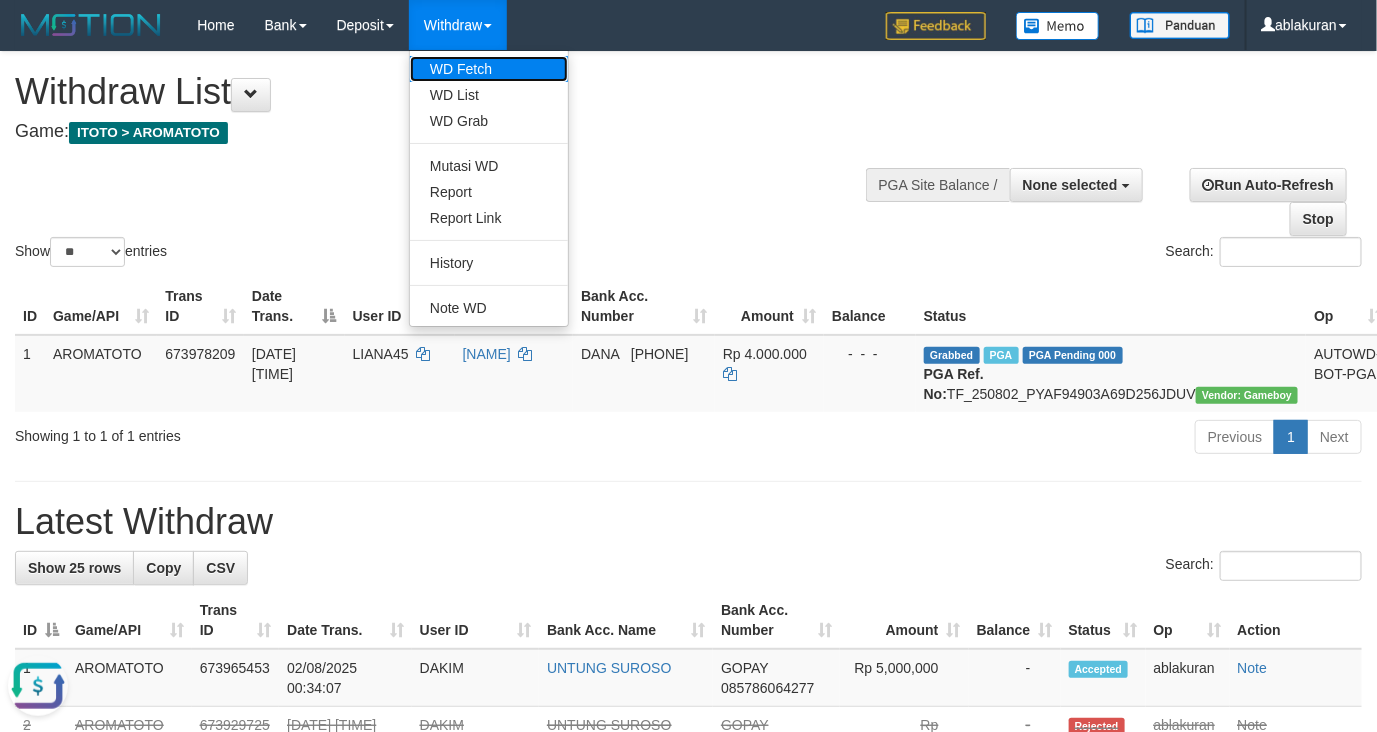 click on "WD Fetch" at bounding box center (489, 69) 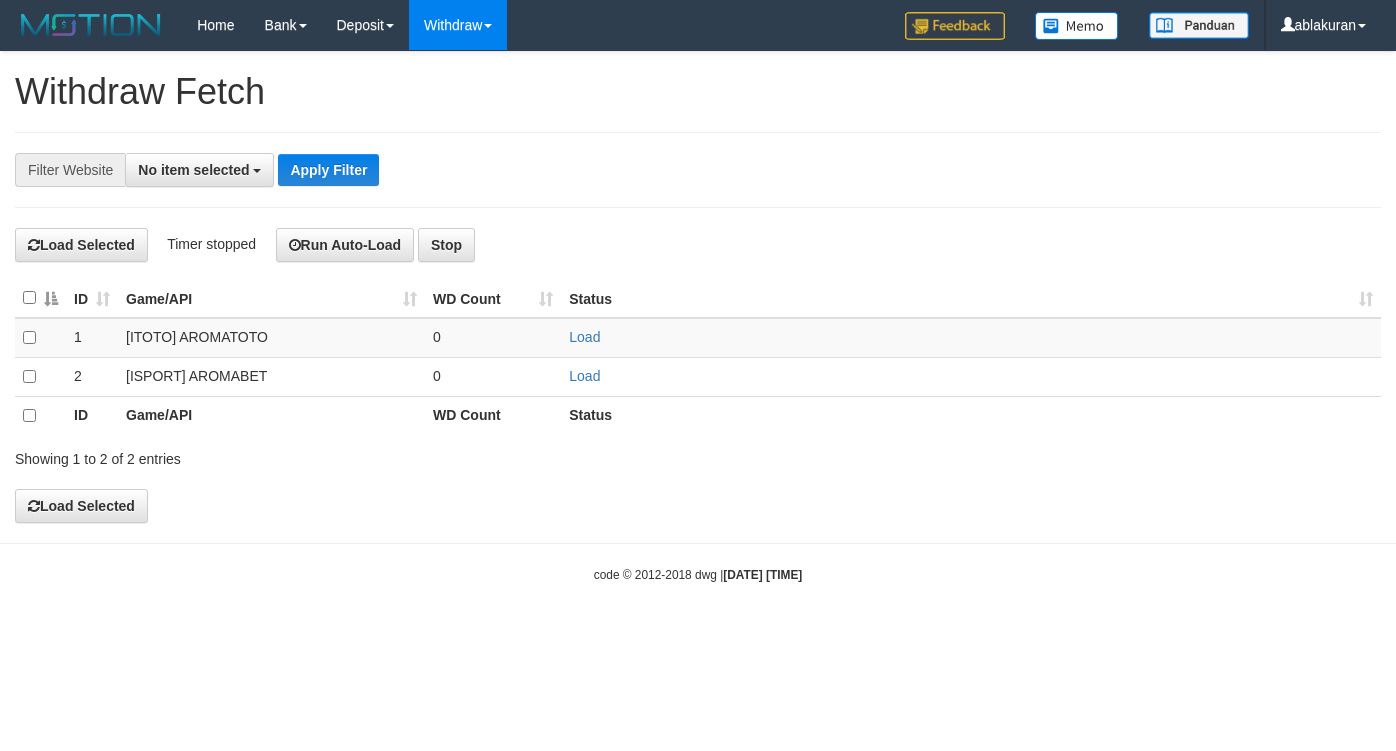 select 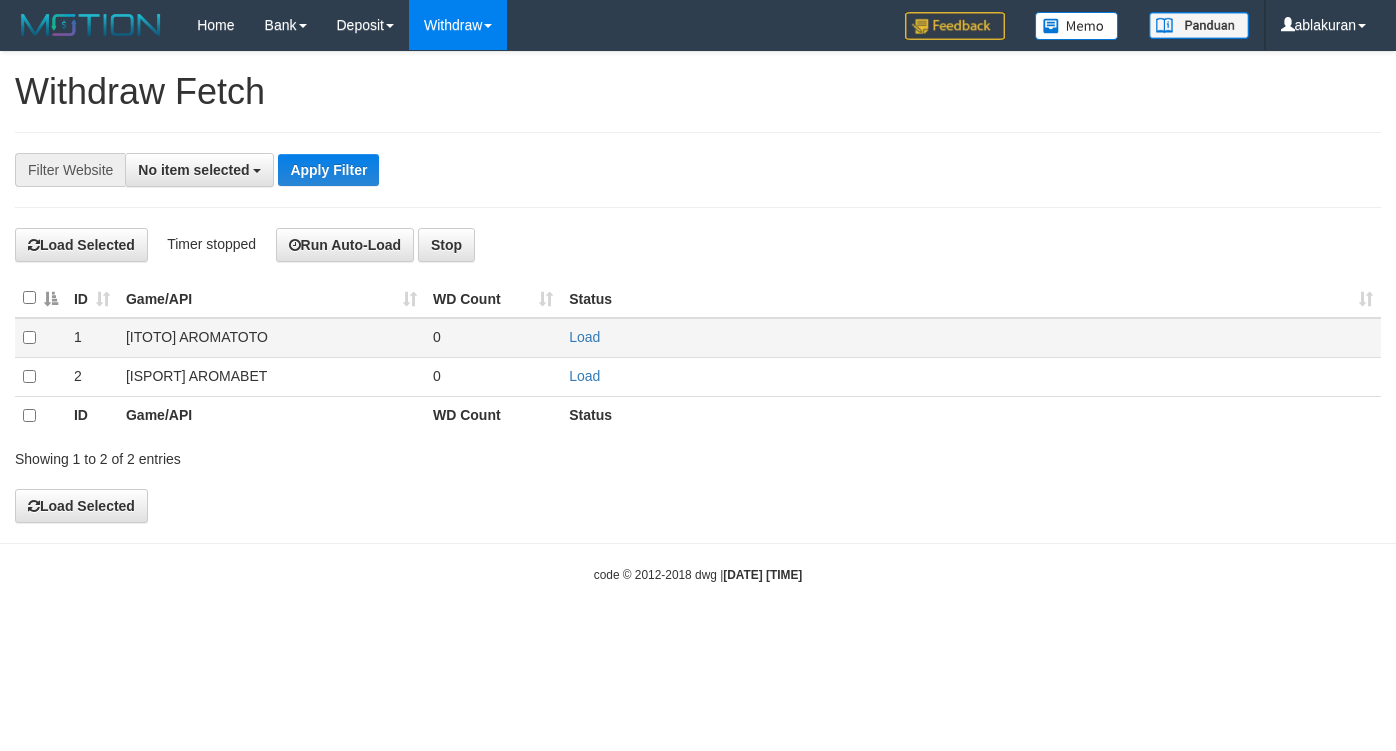 scroll, scrollTop: 0, scrollLeft: 0, axis: both 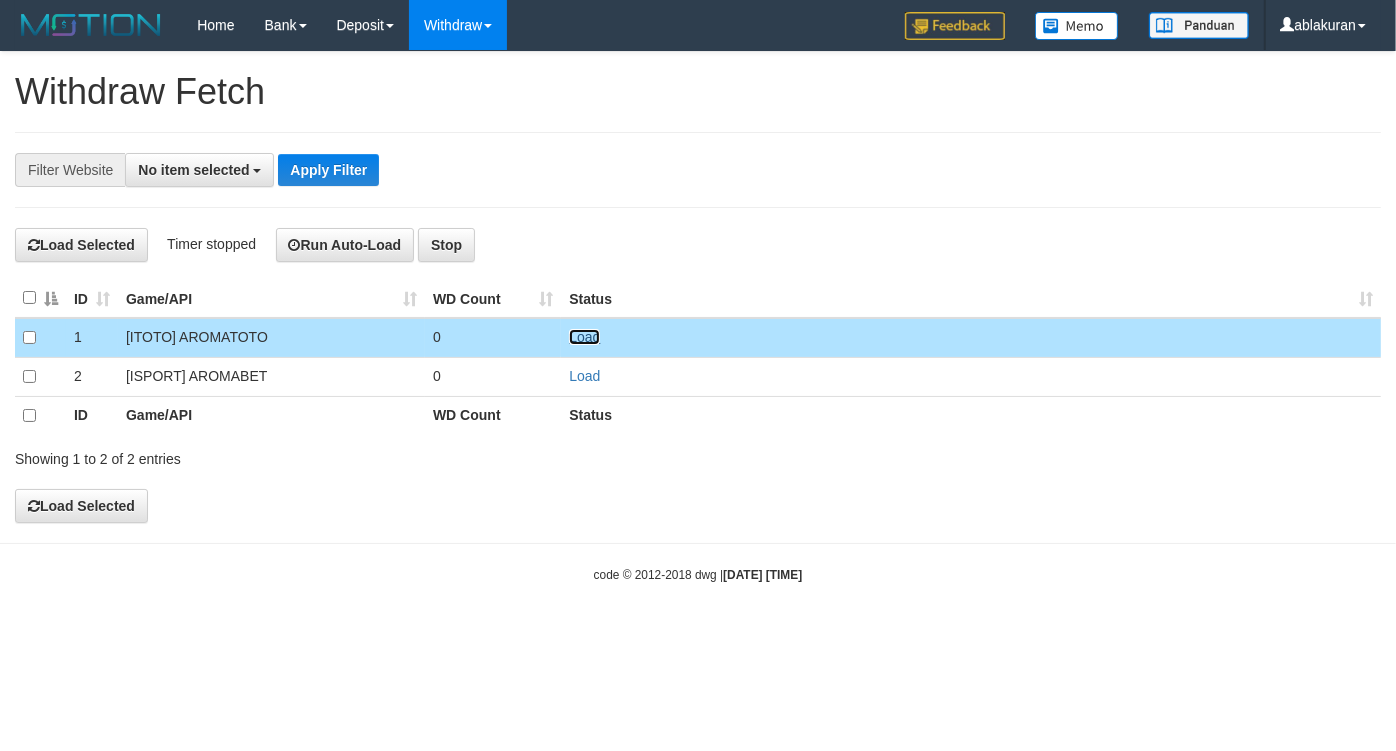 click on "Load" at bounding box center (584, 337) 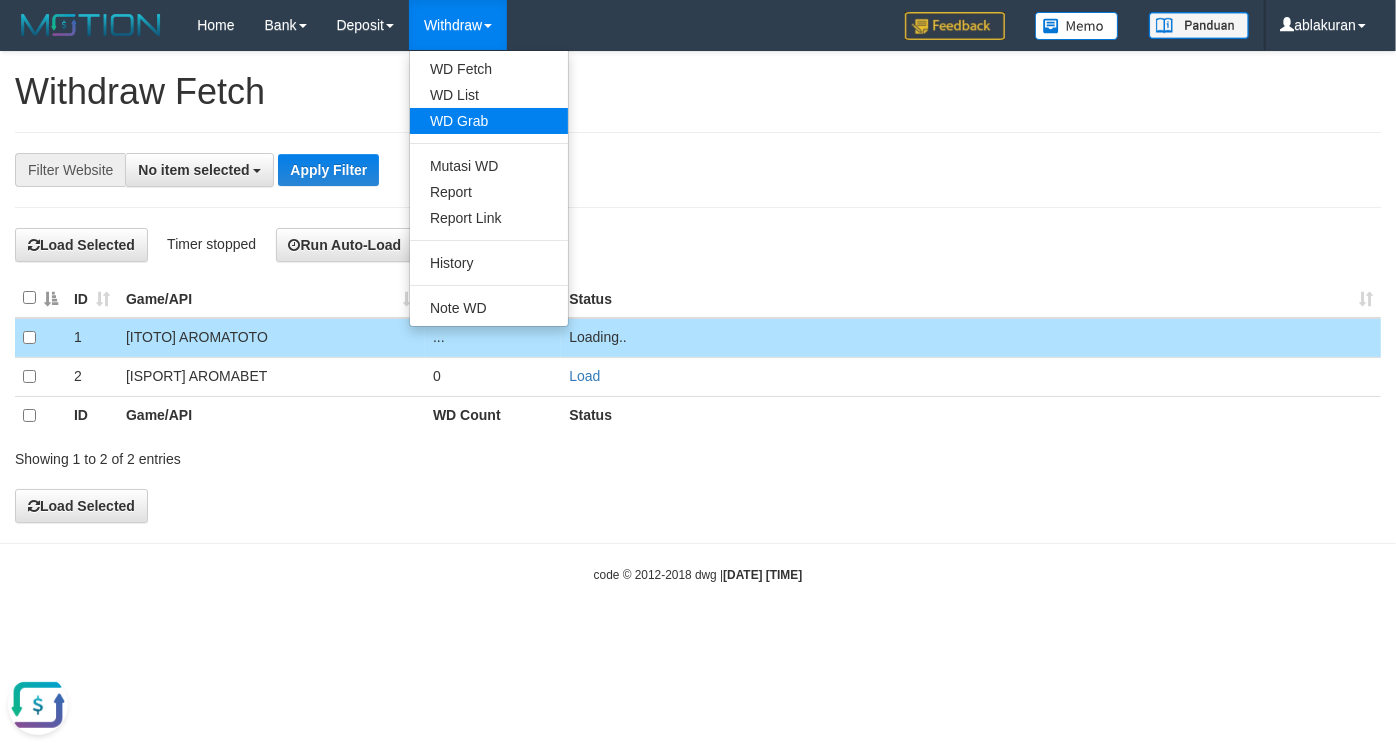 scroll, scrollTop: 0, scrollLeft: 0, axis: both 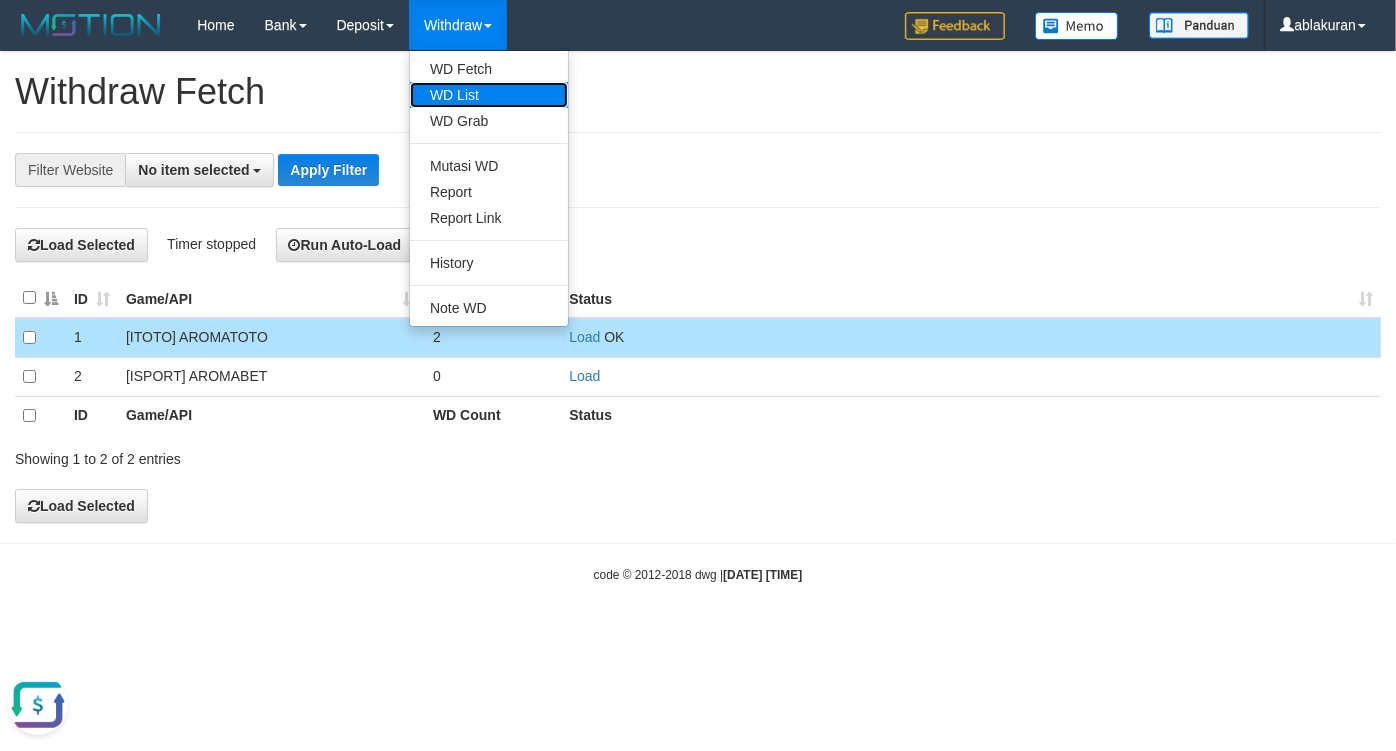 click on "WD List" at bounding box center [489, 95] 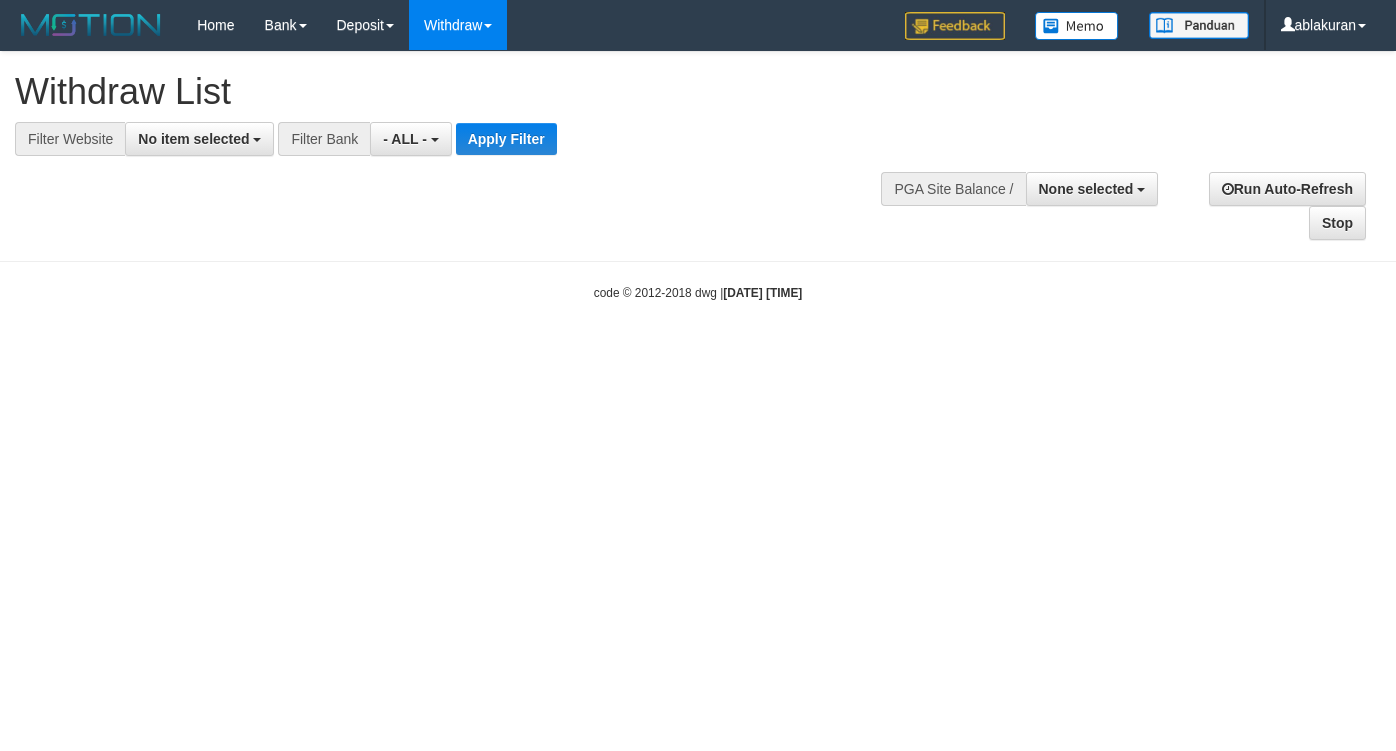select 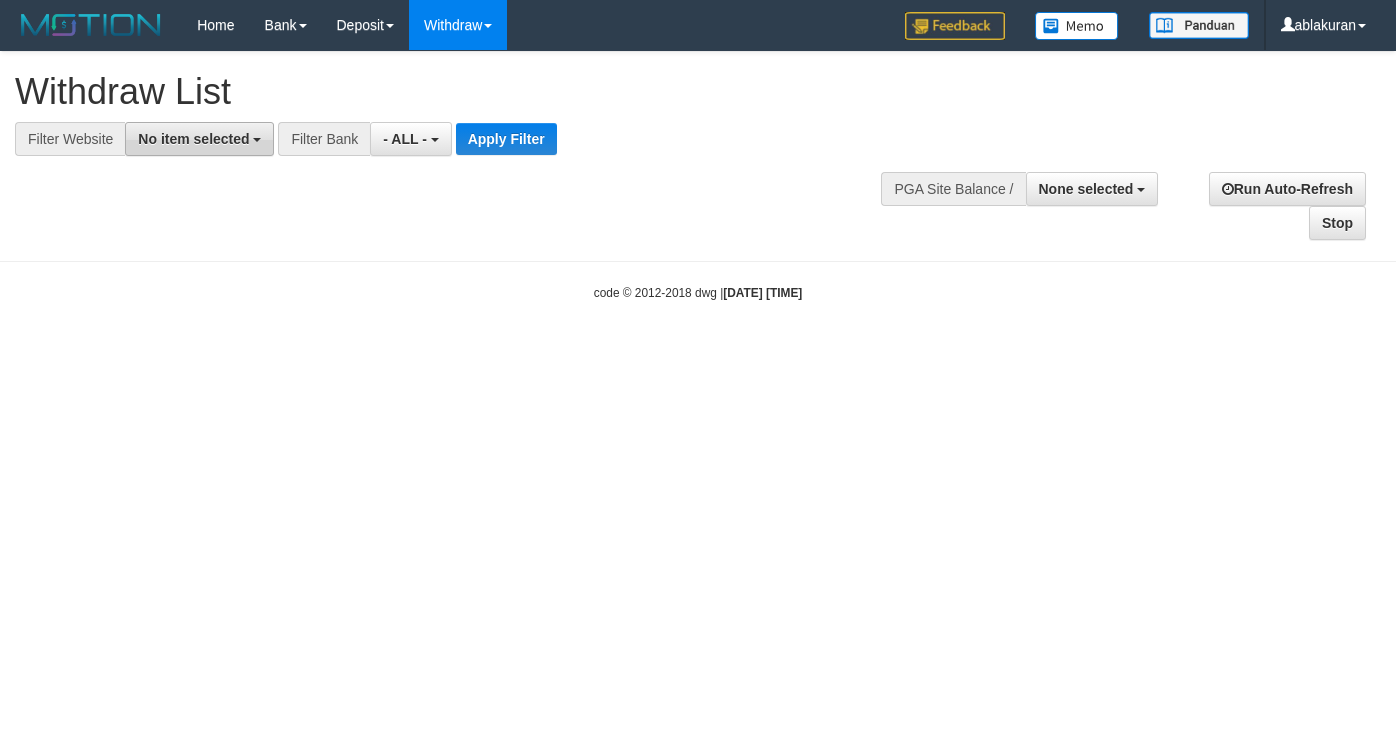 scroll, scrollTop: 0, scrollLeft: 0, axis: both 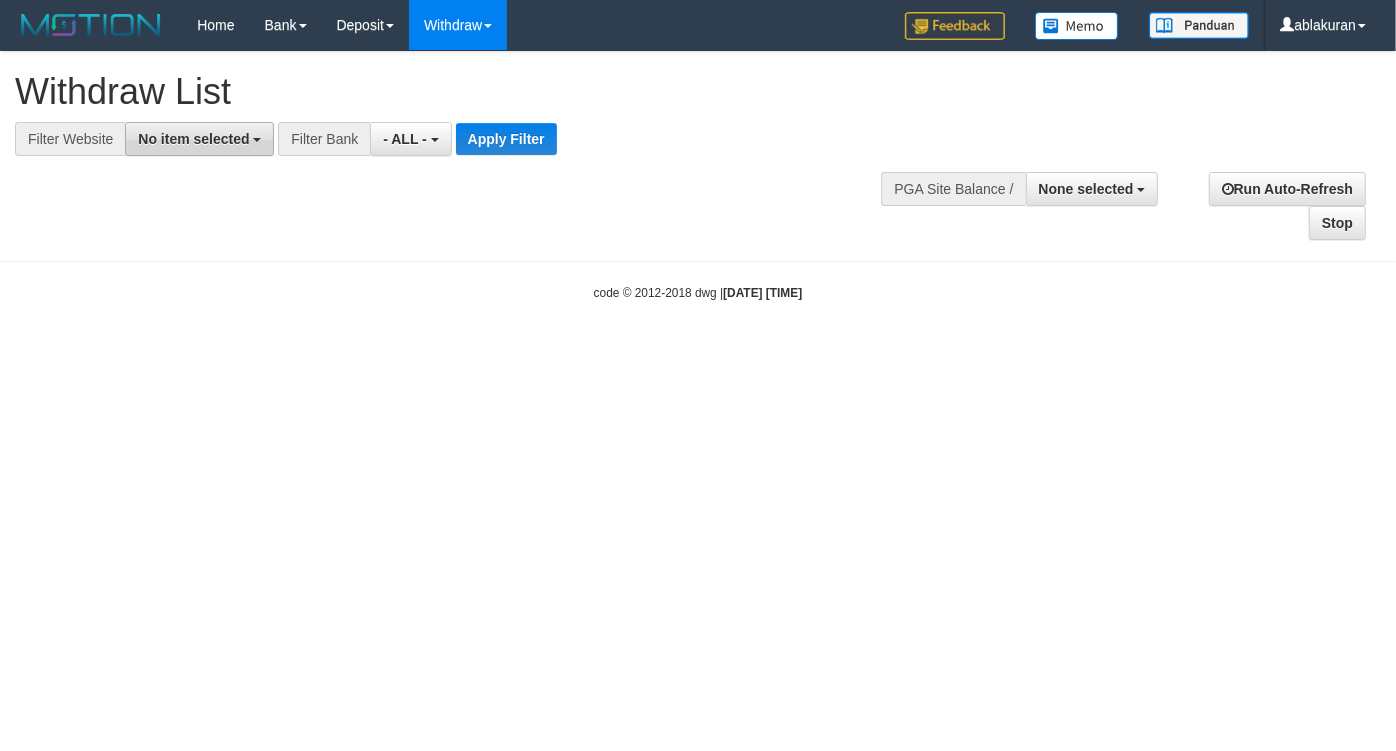 click on "No item selected" at bounding box center [199, 139] 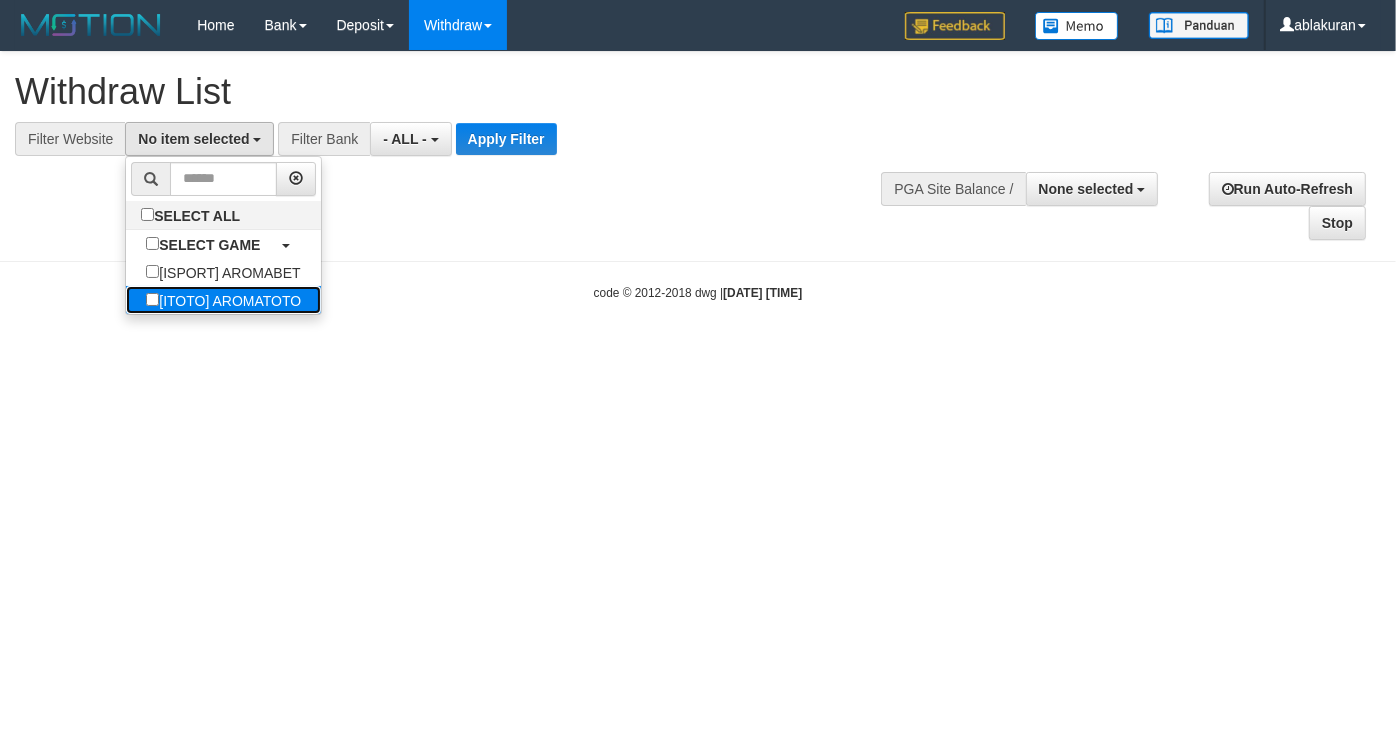 click on "[ITOTO] AROMATOTO" at bounding box center [223, 300] 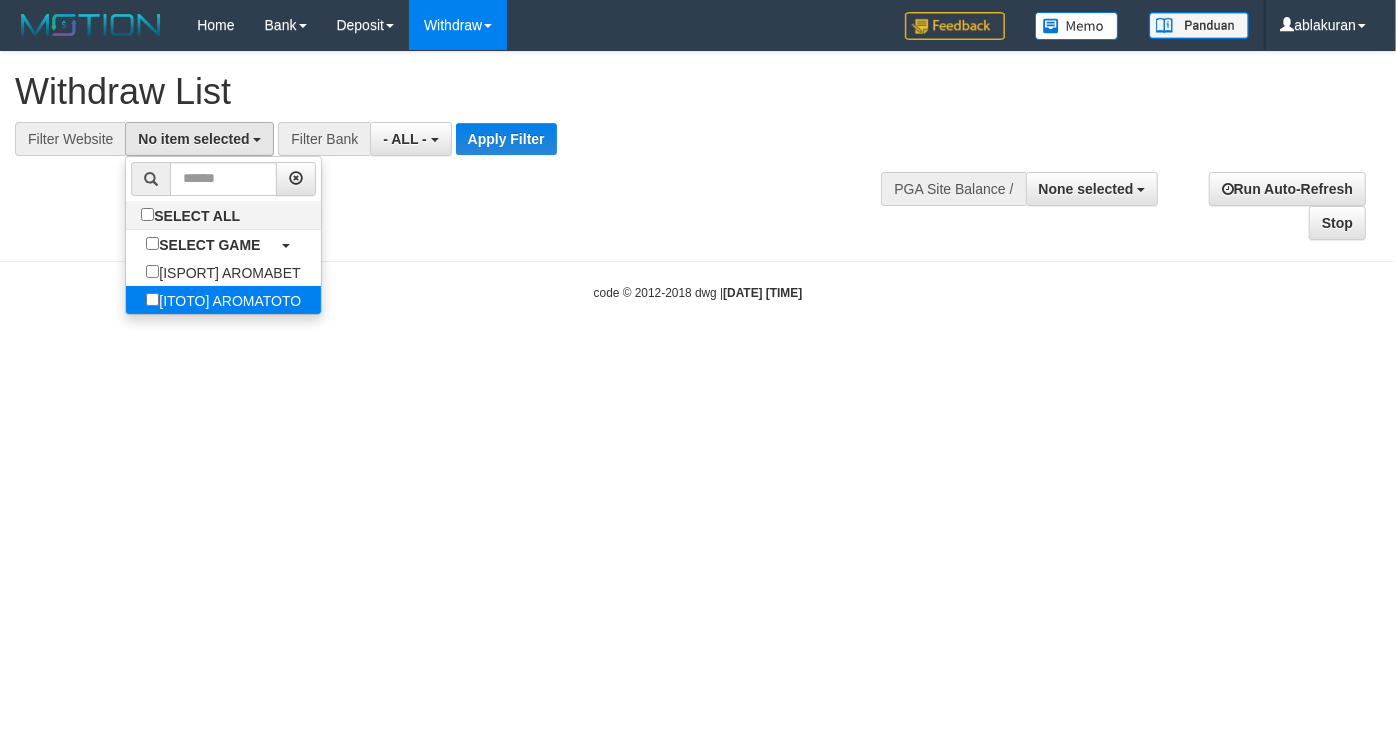 select on "***" 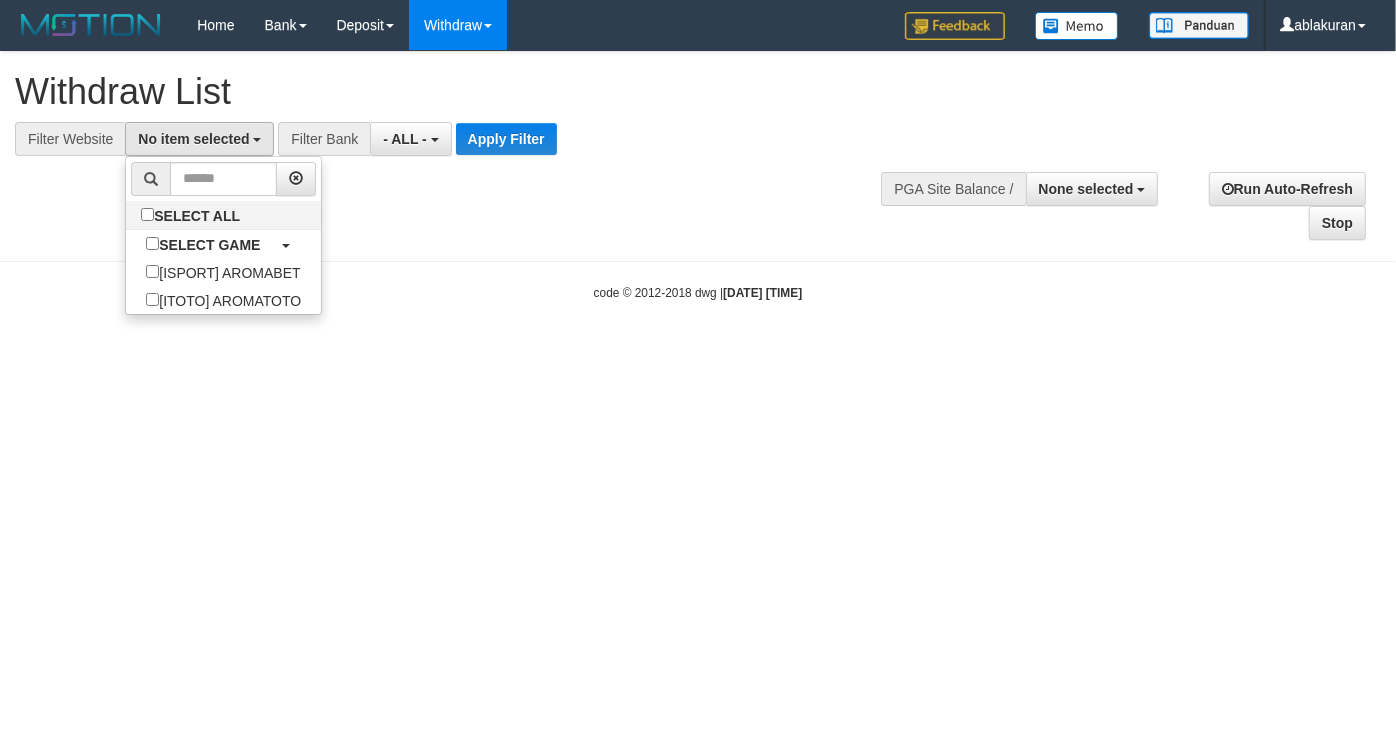 scroll, scrollTop: 35, scrollLeft: 0, axis: vertical 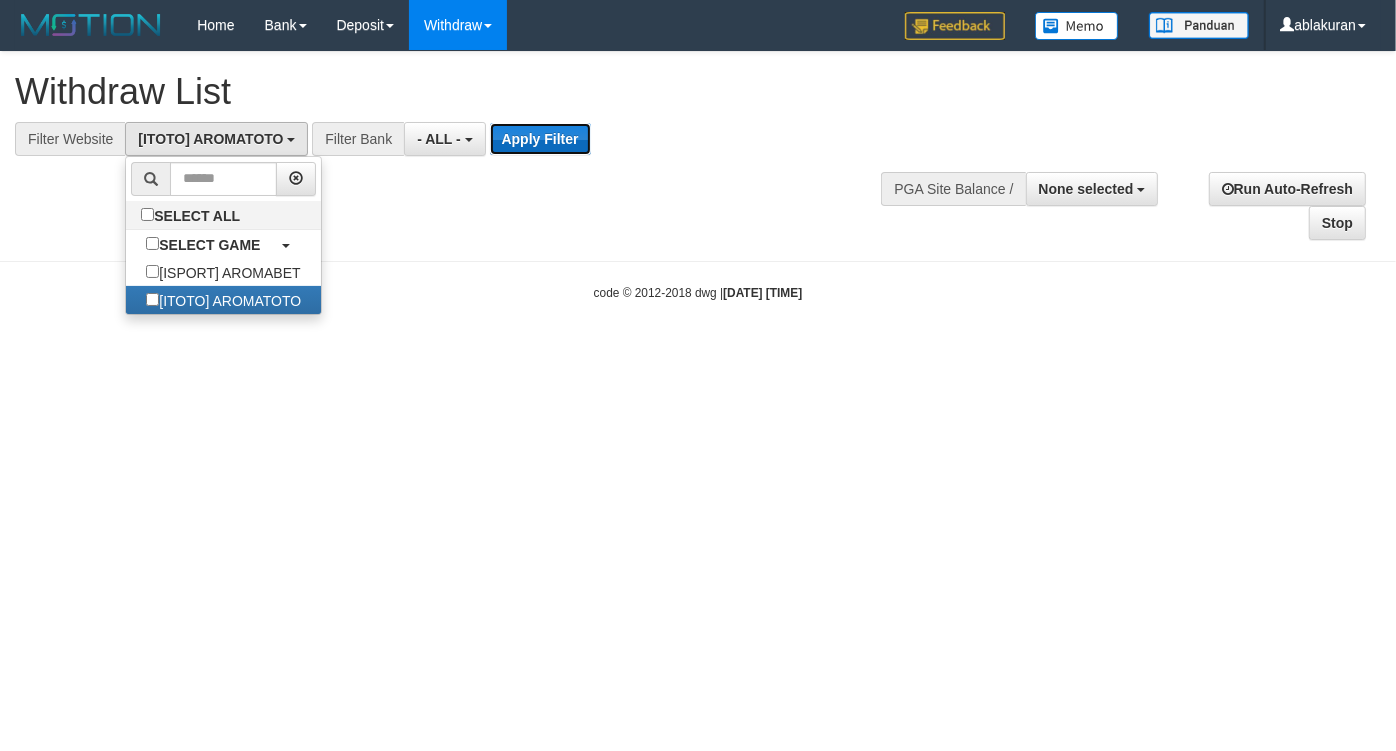 click on "Apply Filter" at bounding box center [540, 139] 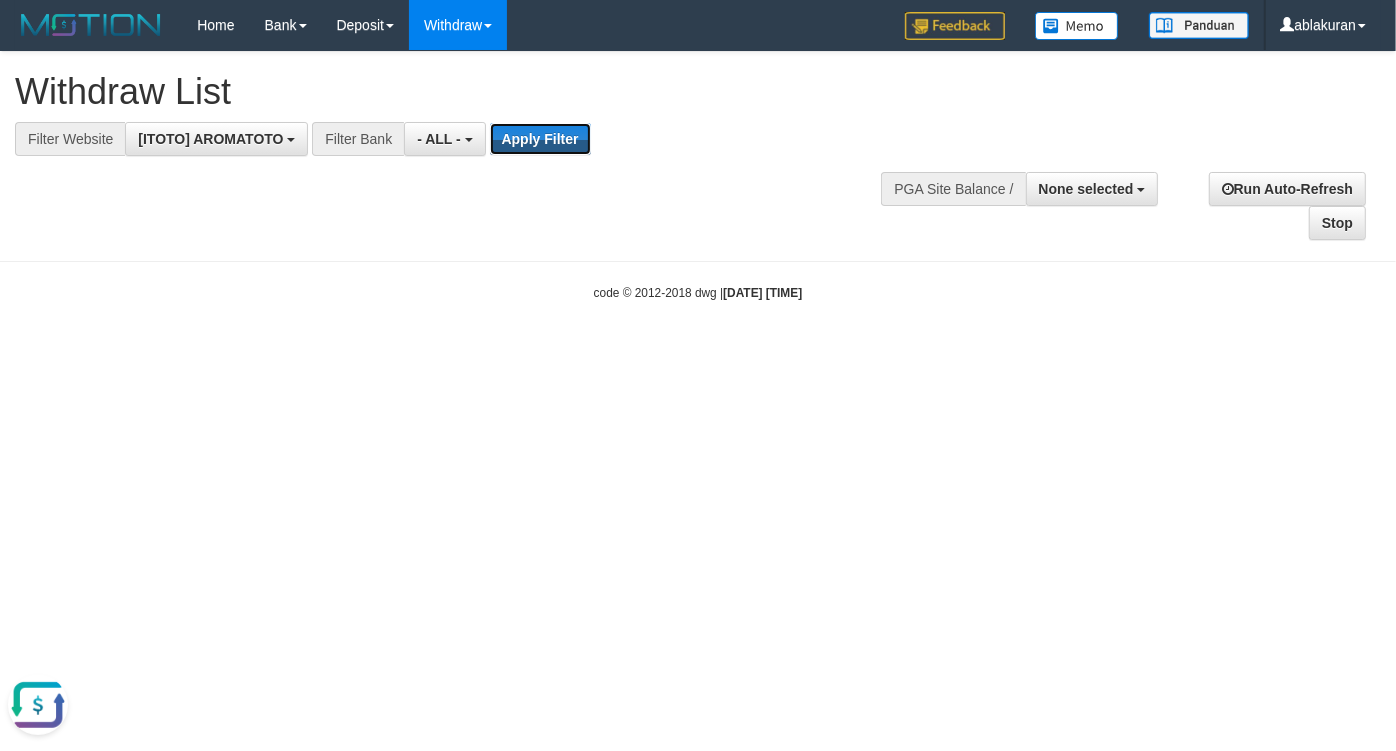 scroll, scrollTop: 0, scrollLeft: 0, axis: both 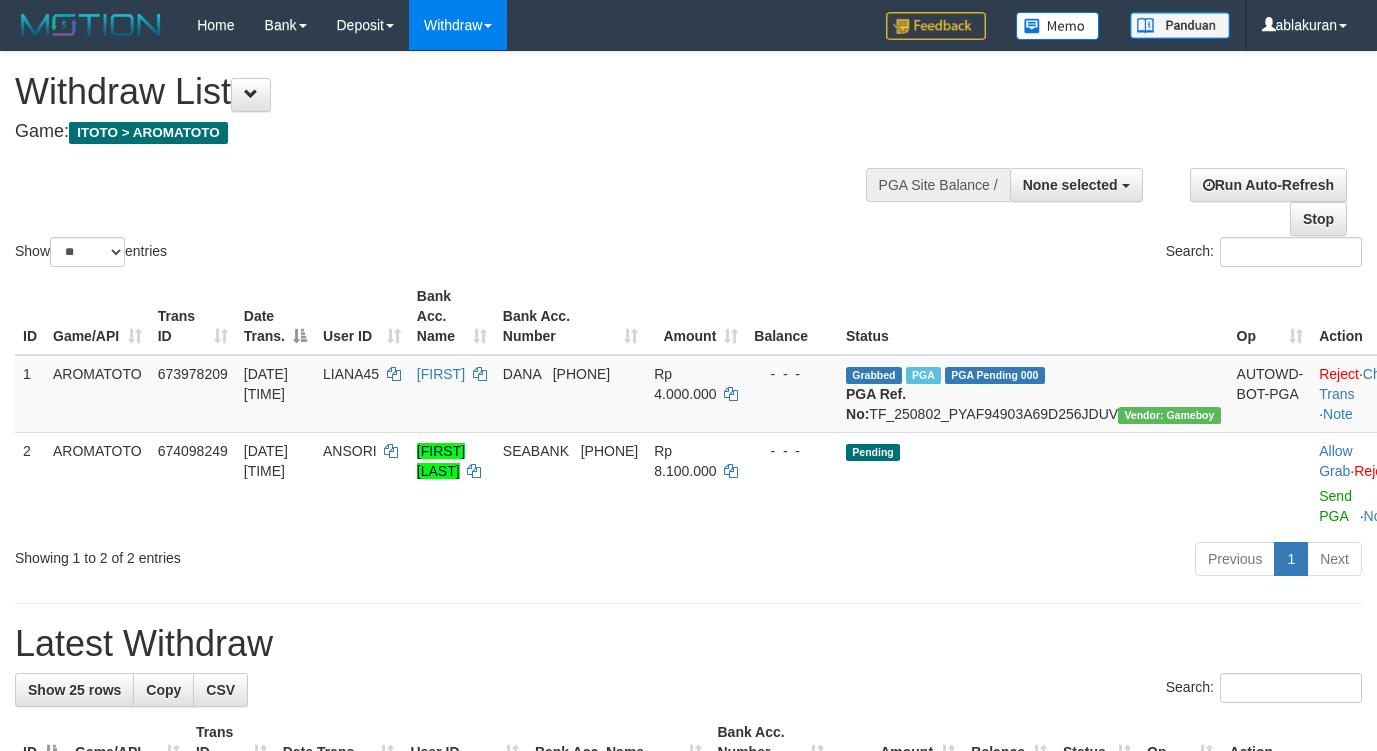 select 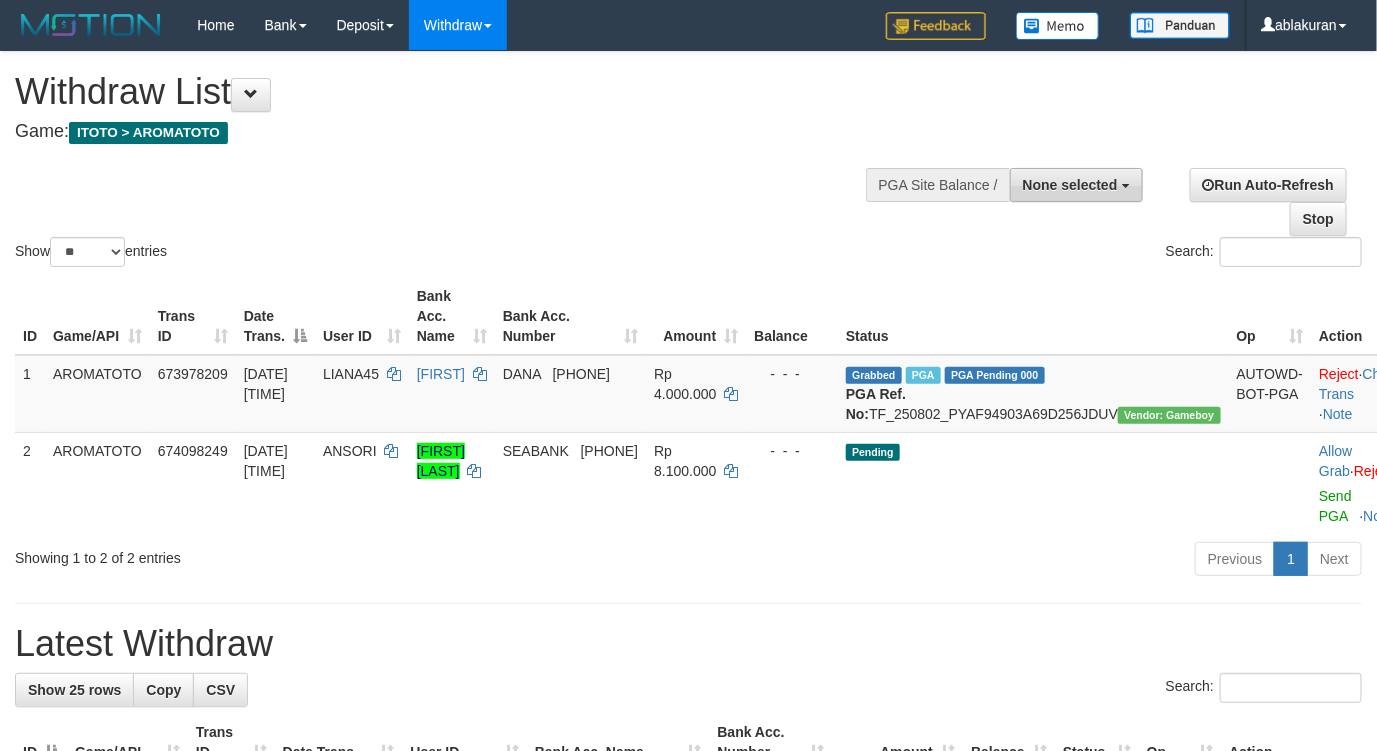 click on "None selected" at bounding box center (1070, 185) 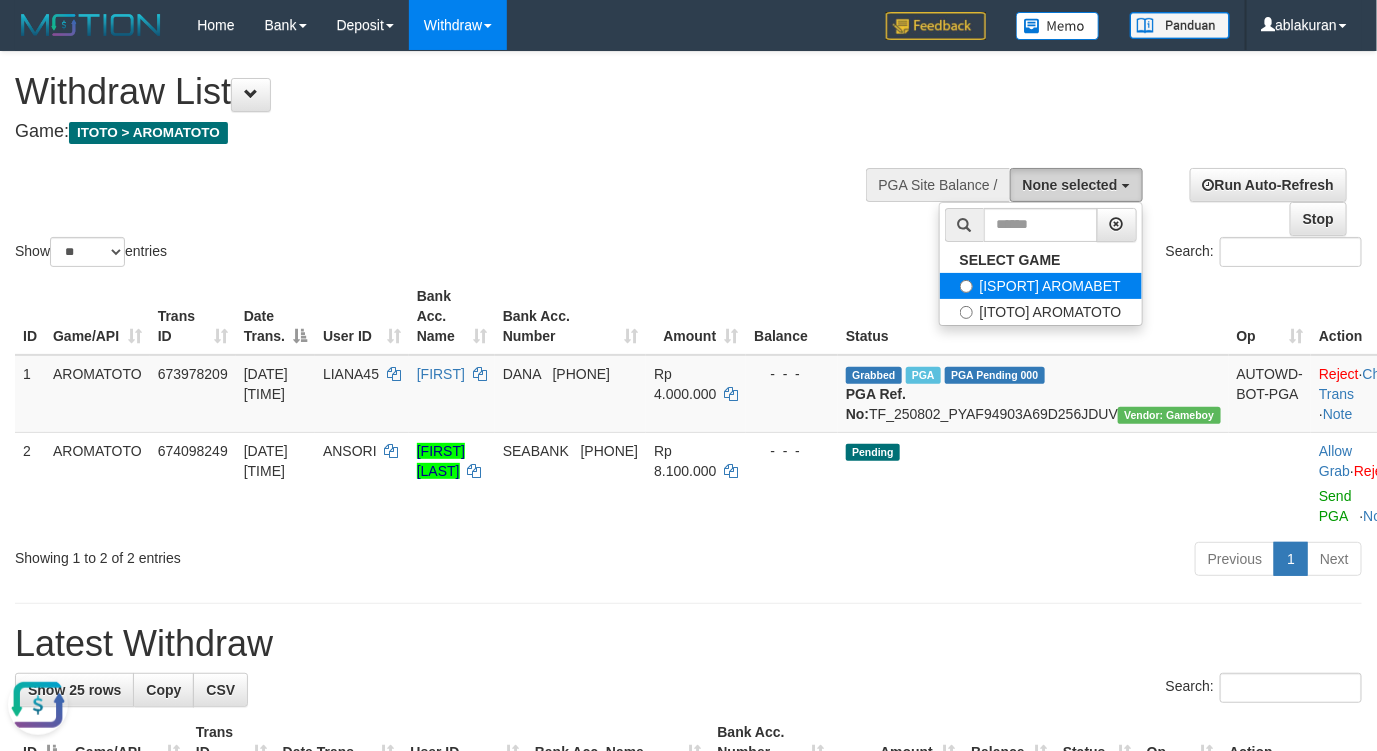 scroll, scrollTop: 0, scrollLeft: 0, axis: both 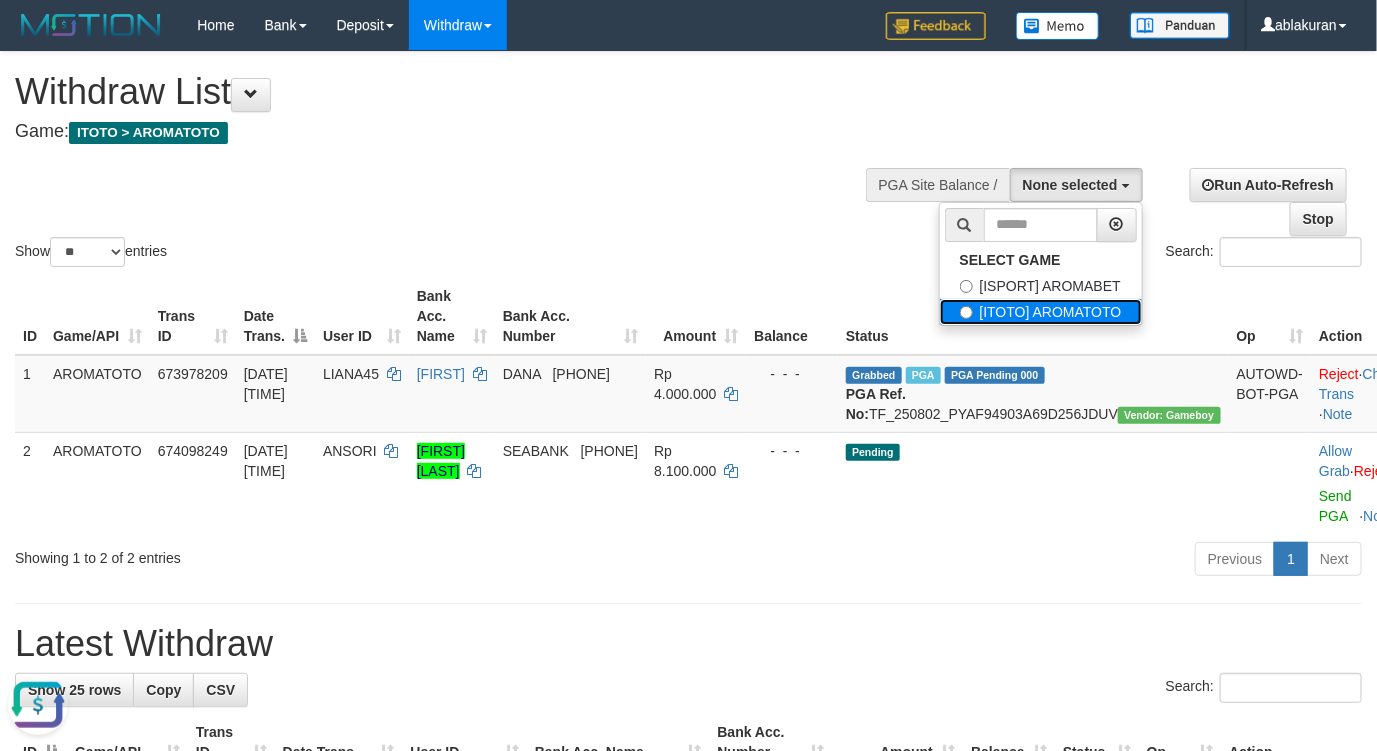 click on "[ITOTO] AROMATOTO" at bounding box center [1041, 312] 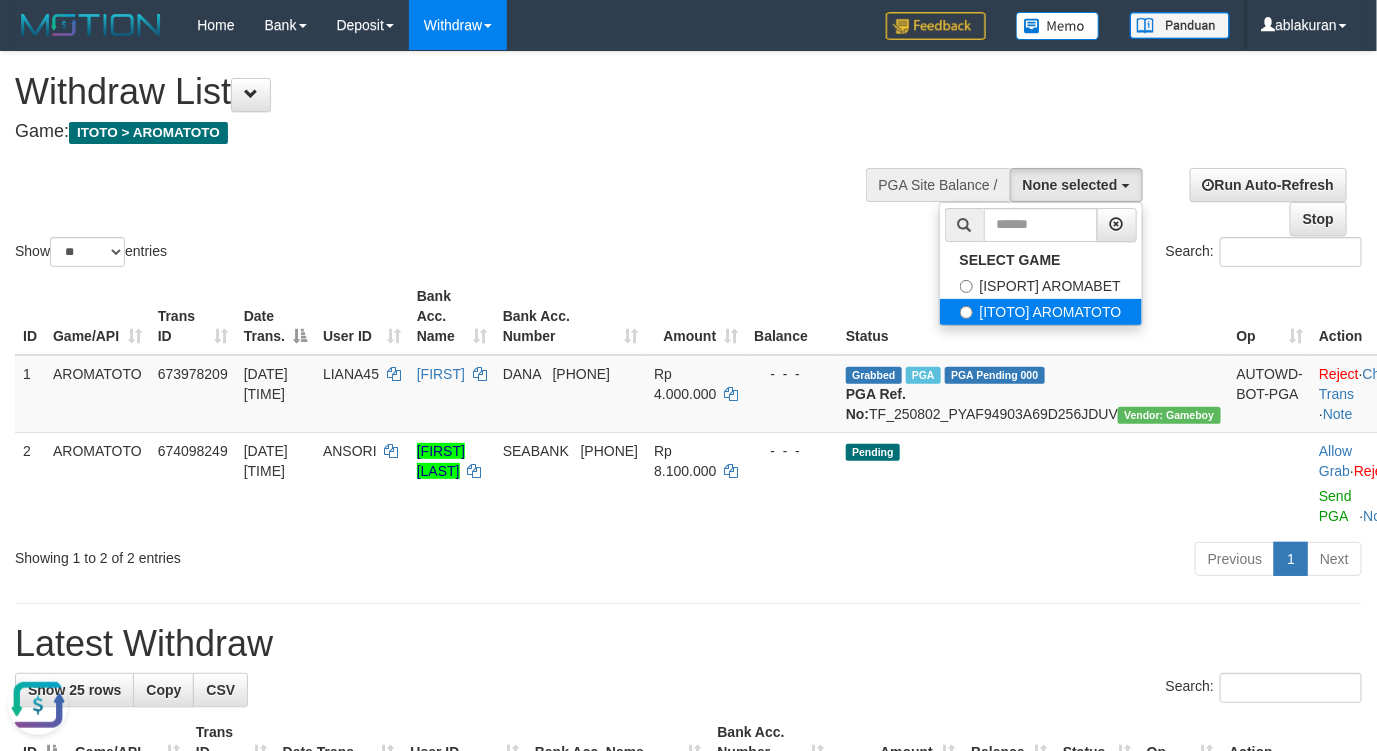 select on "***" 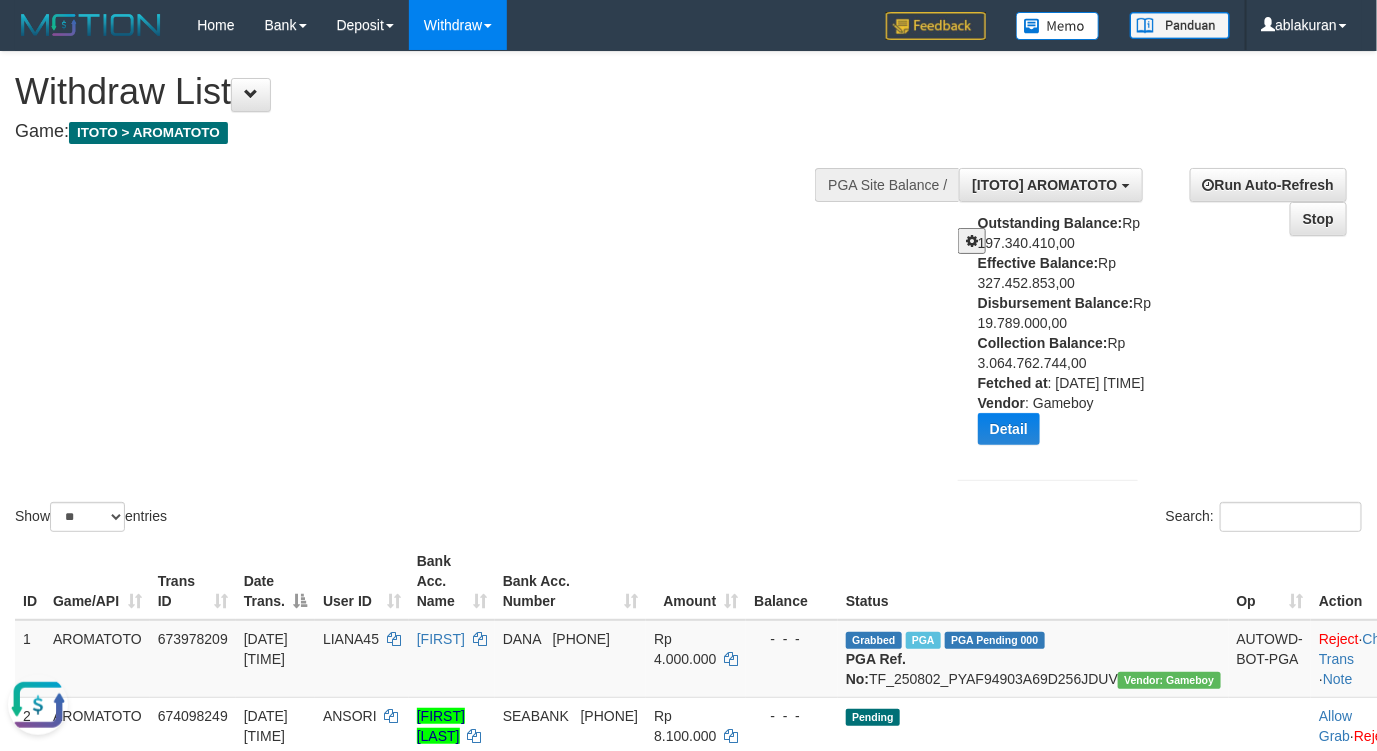 click on "Show  ** ** ** ***  entries Search:" at bounding box center [688, 294] 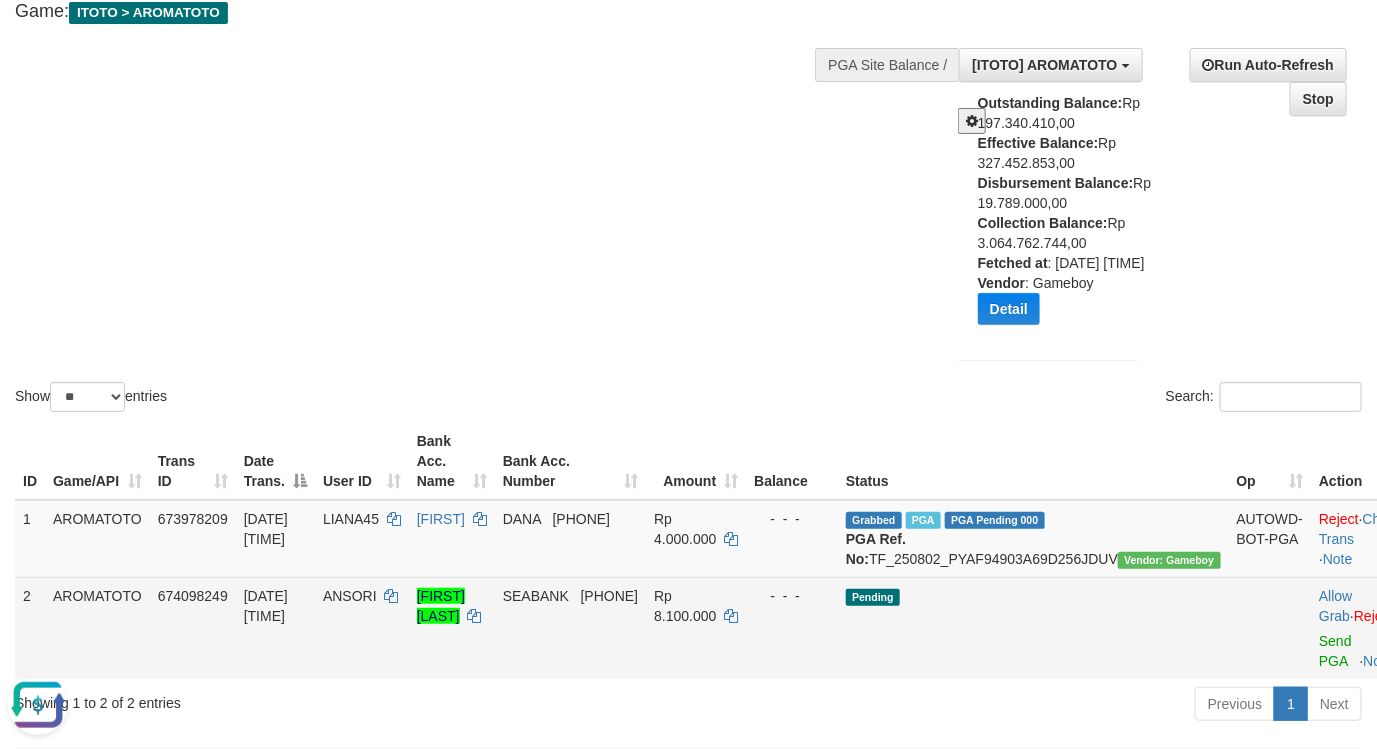 scroll, scrollTop: 125, scrollLeft: 0, axis: vertical 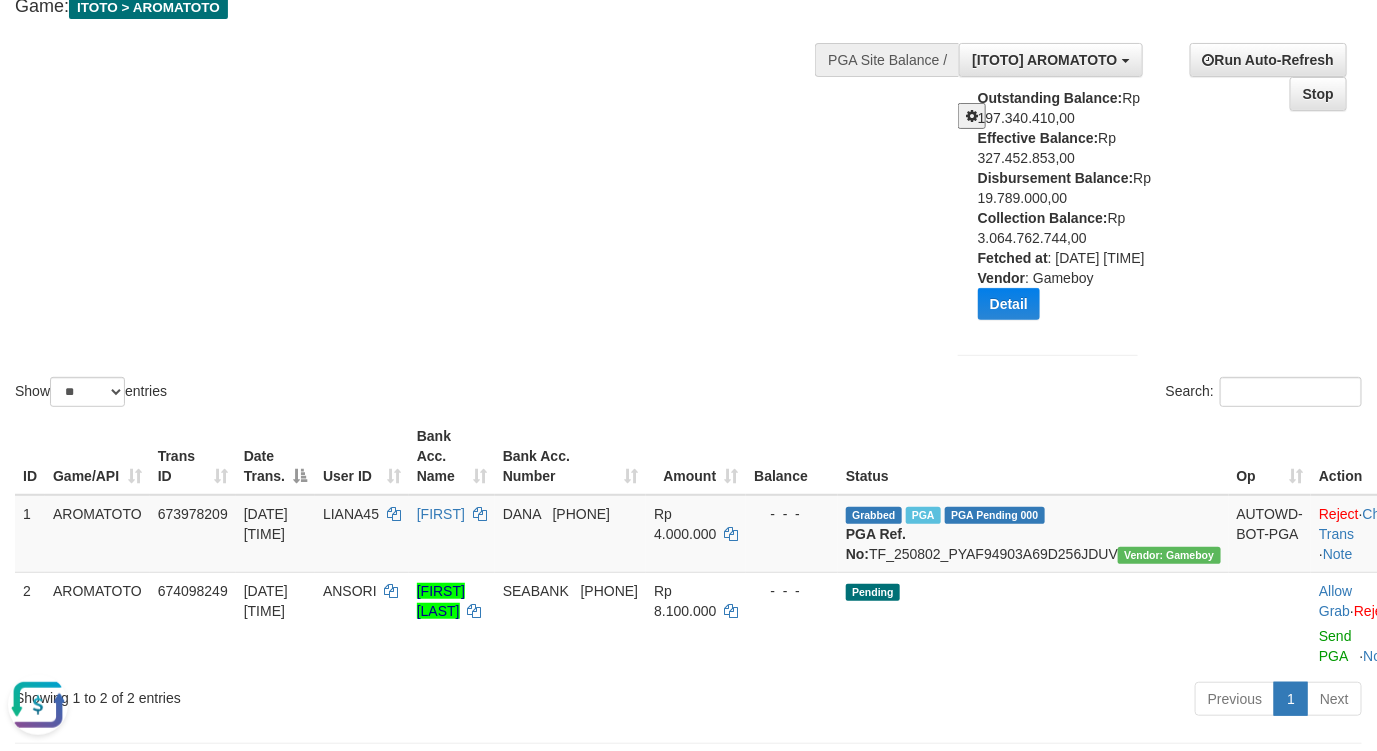 drag, startPoint x: 46, startPoint y: 699, endPoint x: 47, endPoint y: 1352, distance: 653.0008 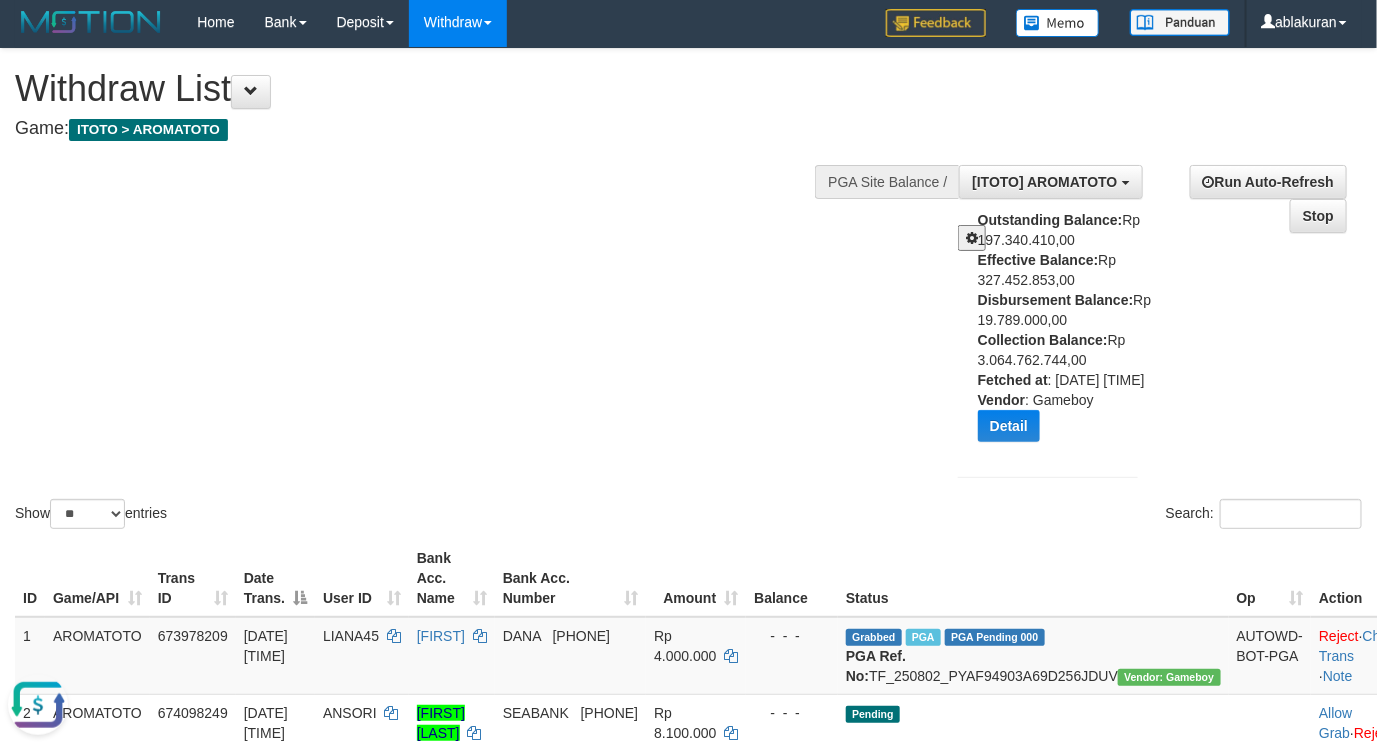 scroll, scrollTop: 0, scrollLeft: 0, axis: both 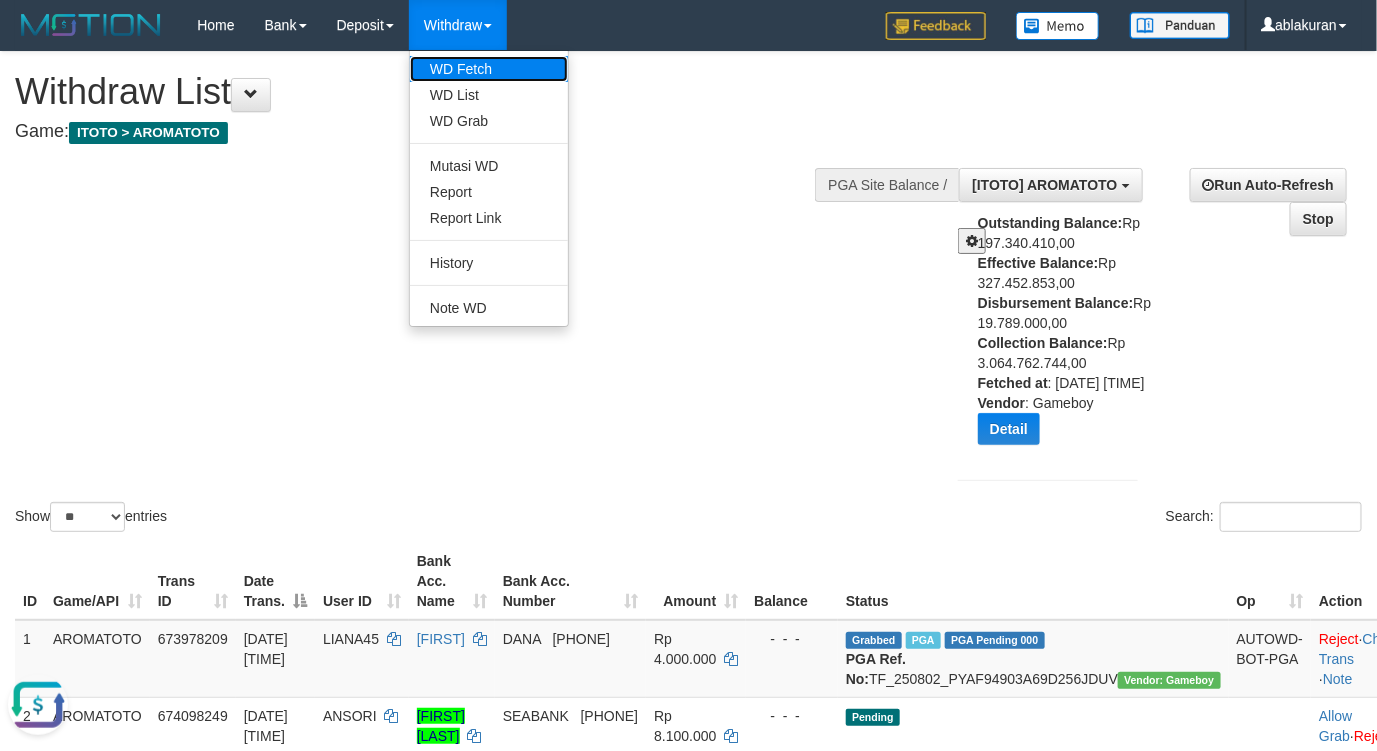 click on "WD Fetch" at bounding box center [489, 69] 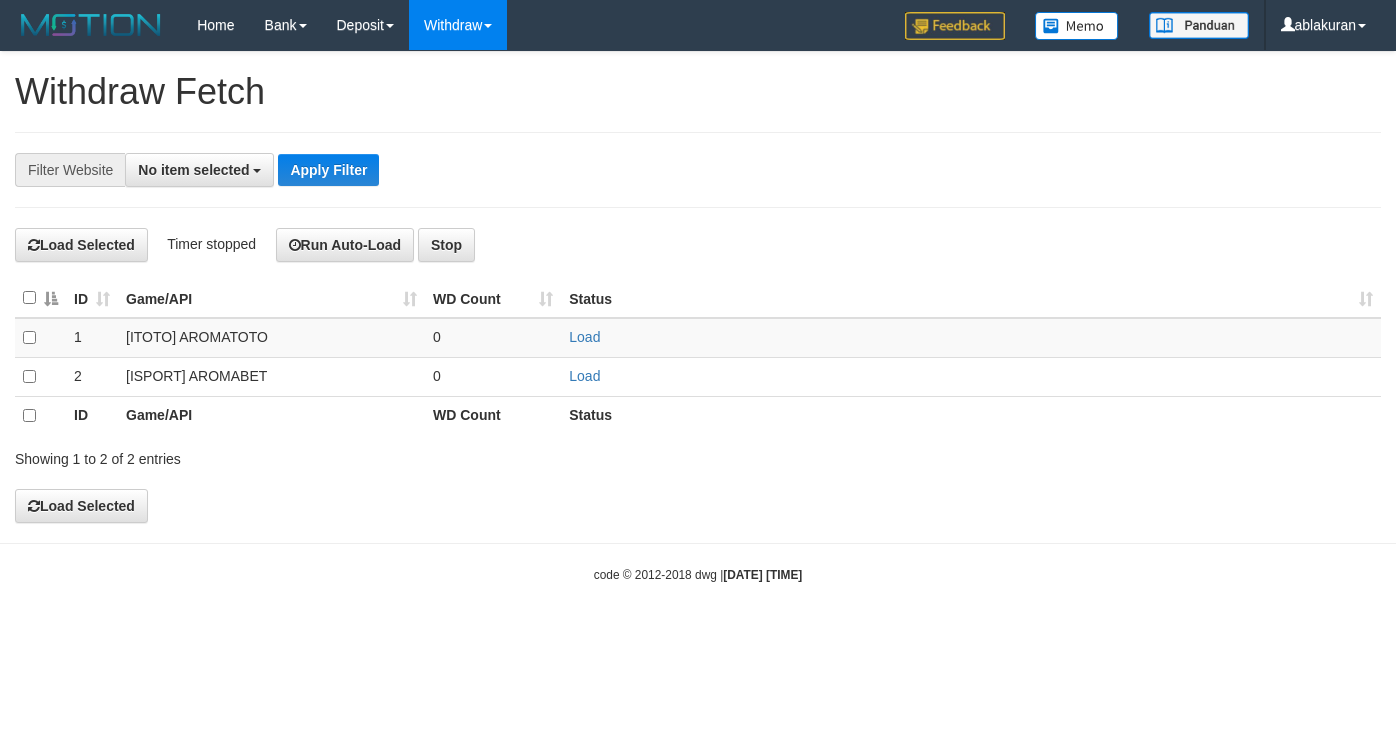 select 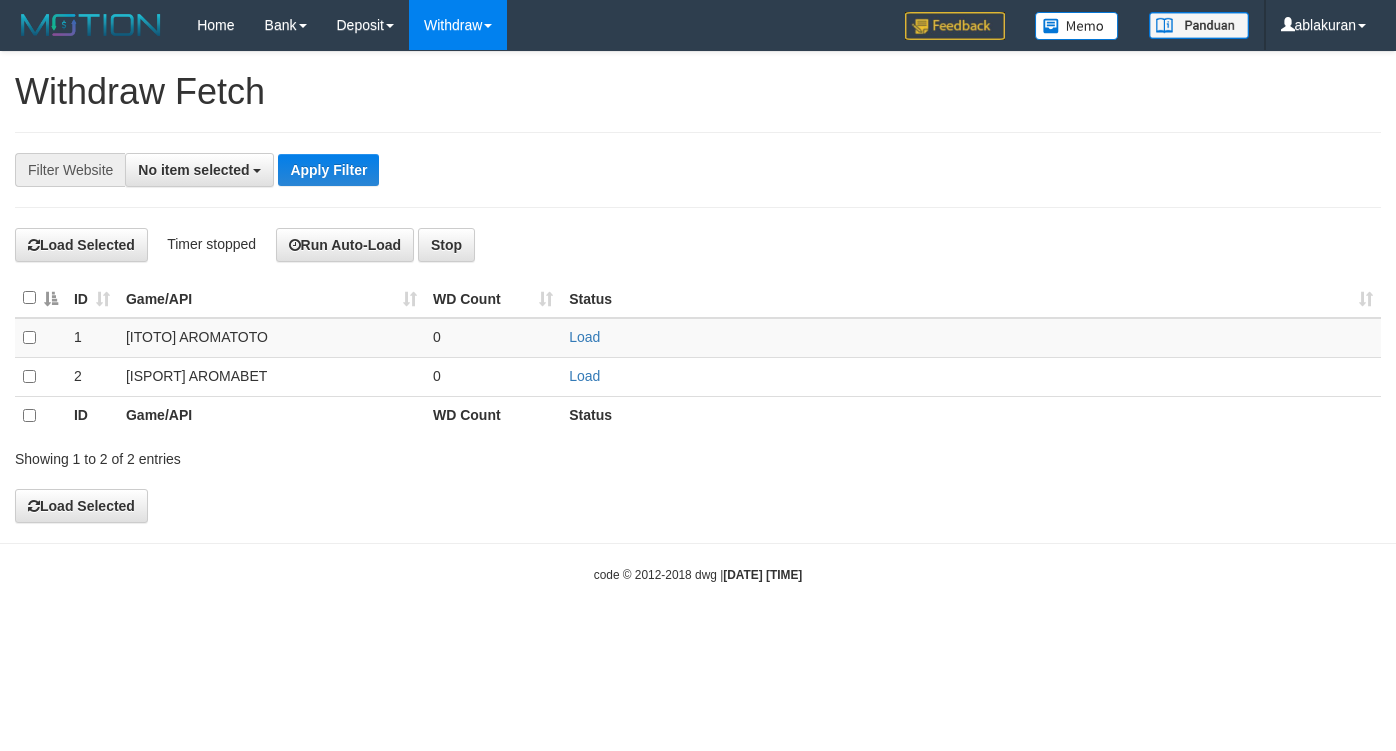scroll, scrollTop: 0, scrollLeft: 0, axis: both 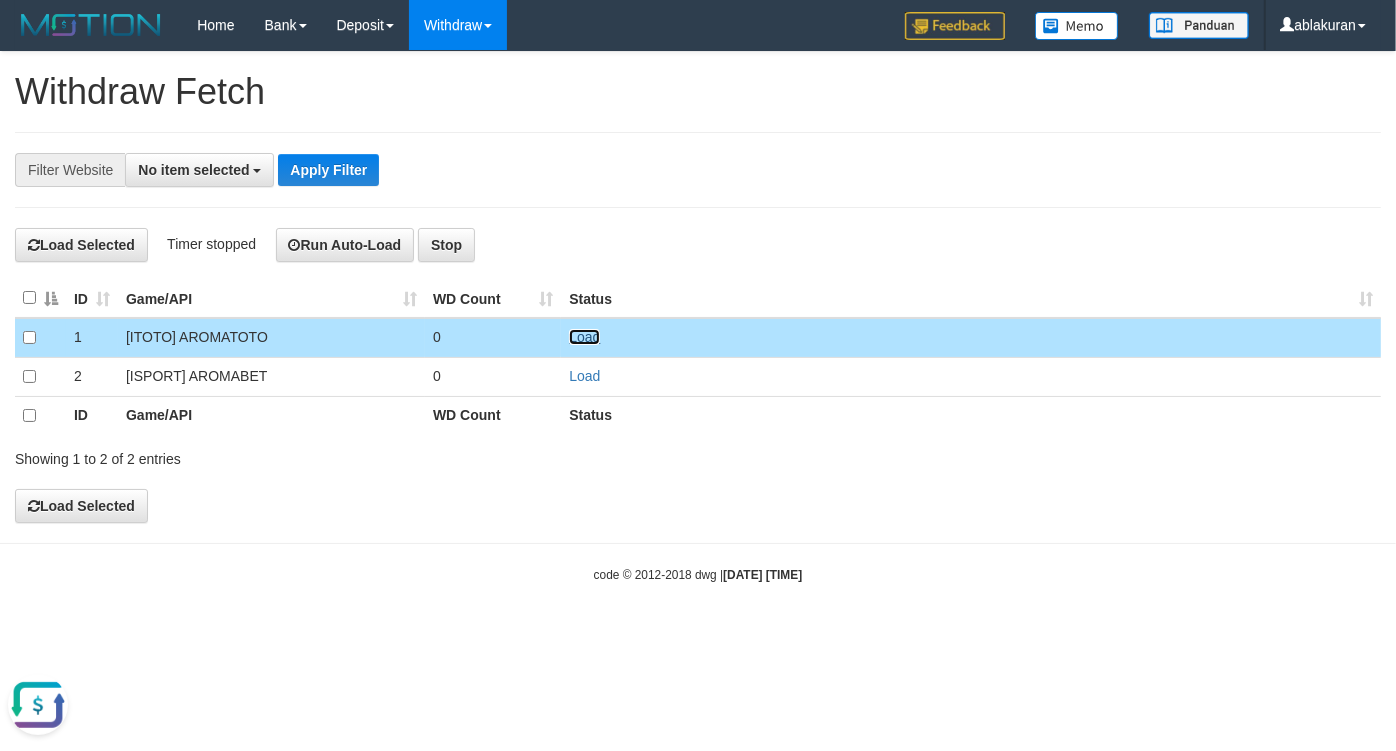 click on "Load" at bounding box center (584, 337) 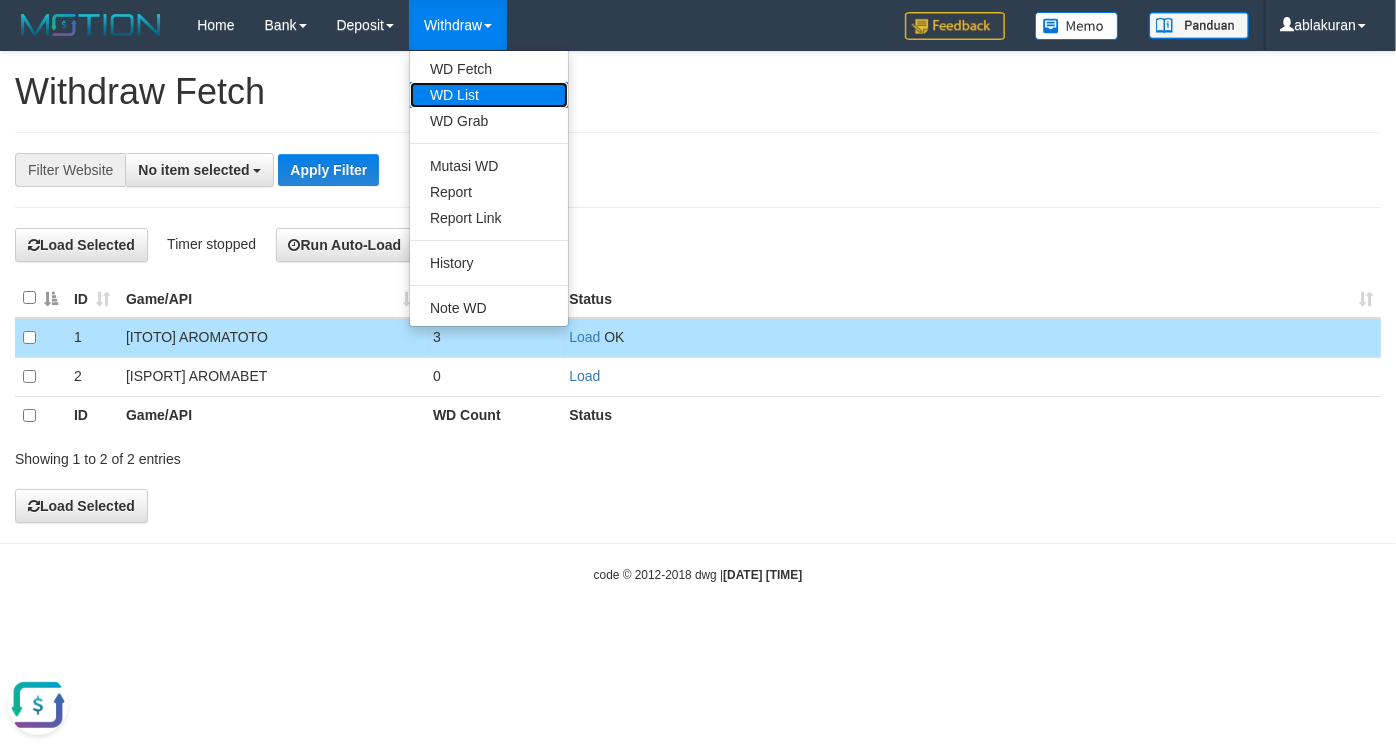 click on "WD List" at bounding box center (489, 95) 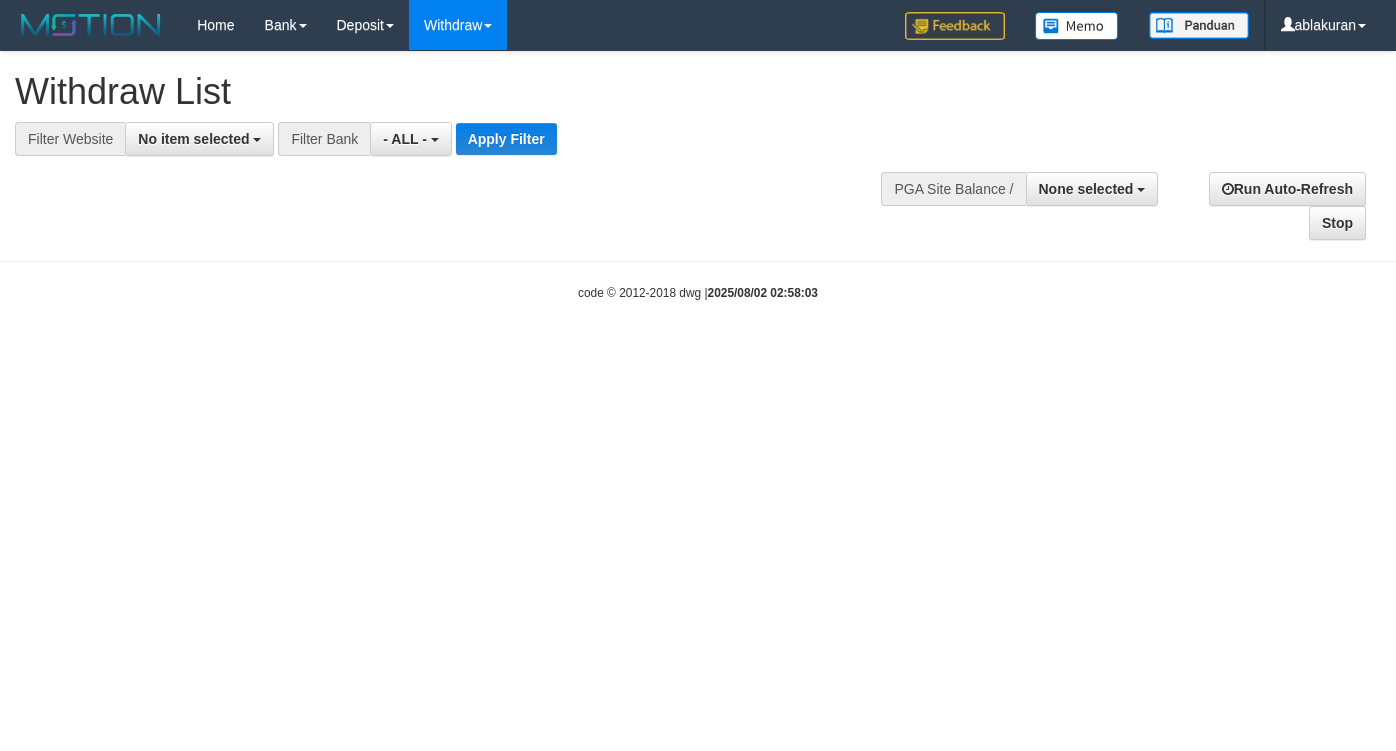 select 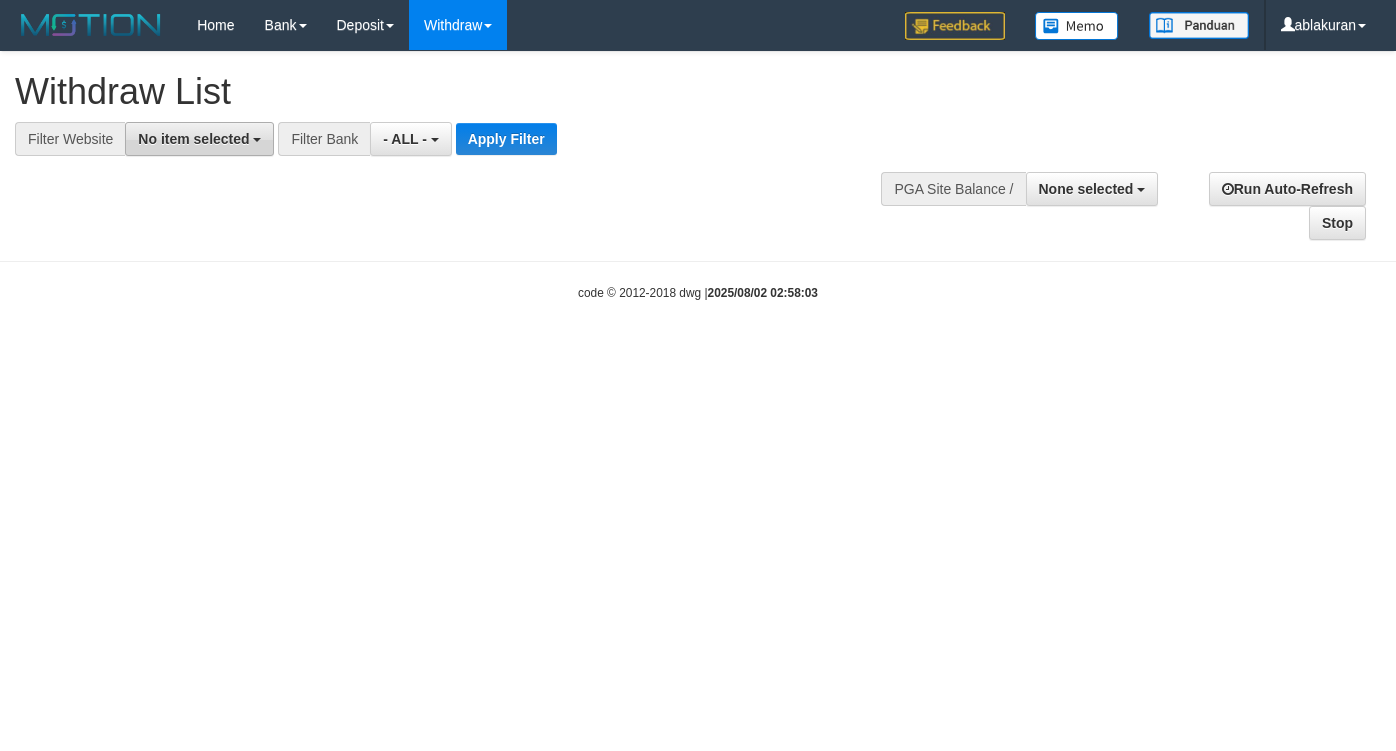 scroll, scrollTop: 0, scrollLeft: 0, axis: both 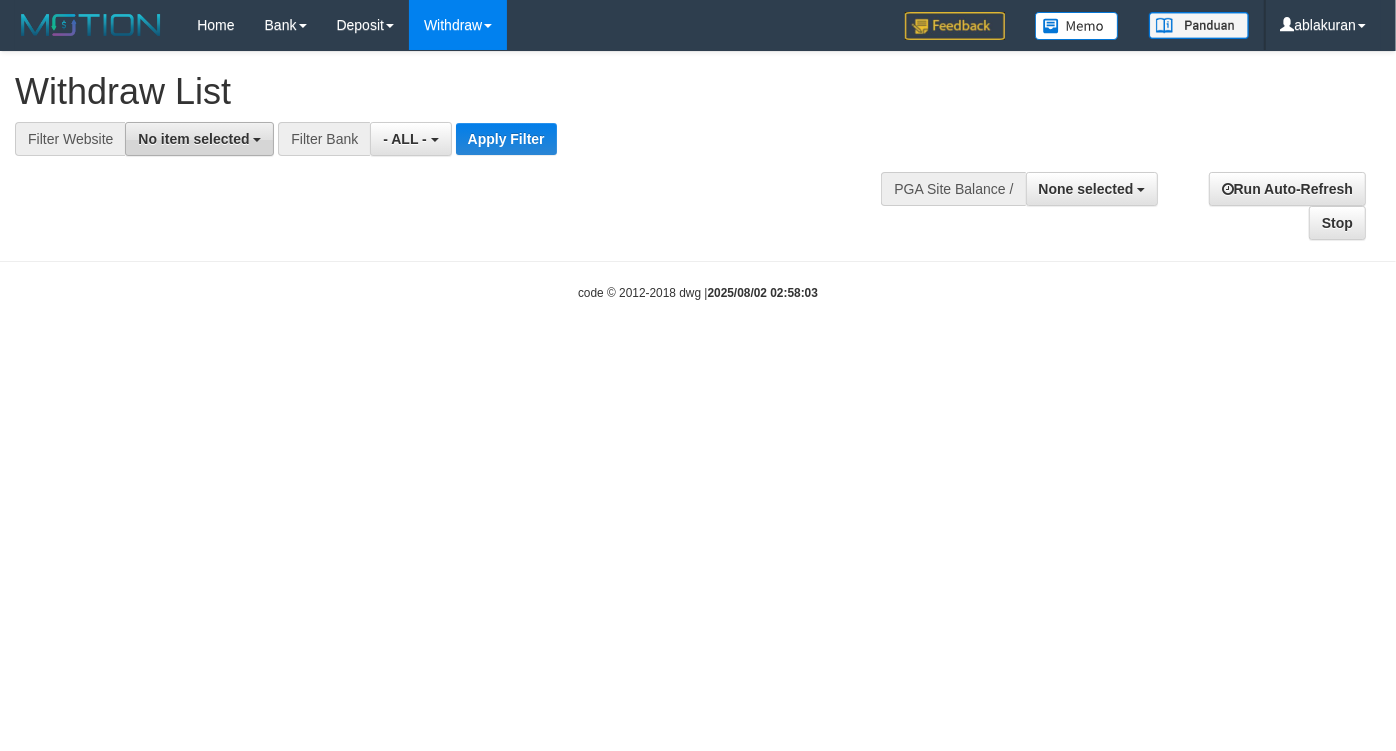 click on "No item selected" at bounding box center (199, 139) 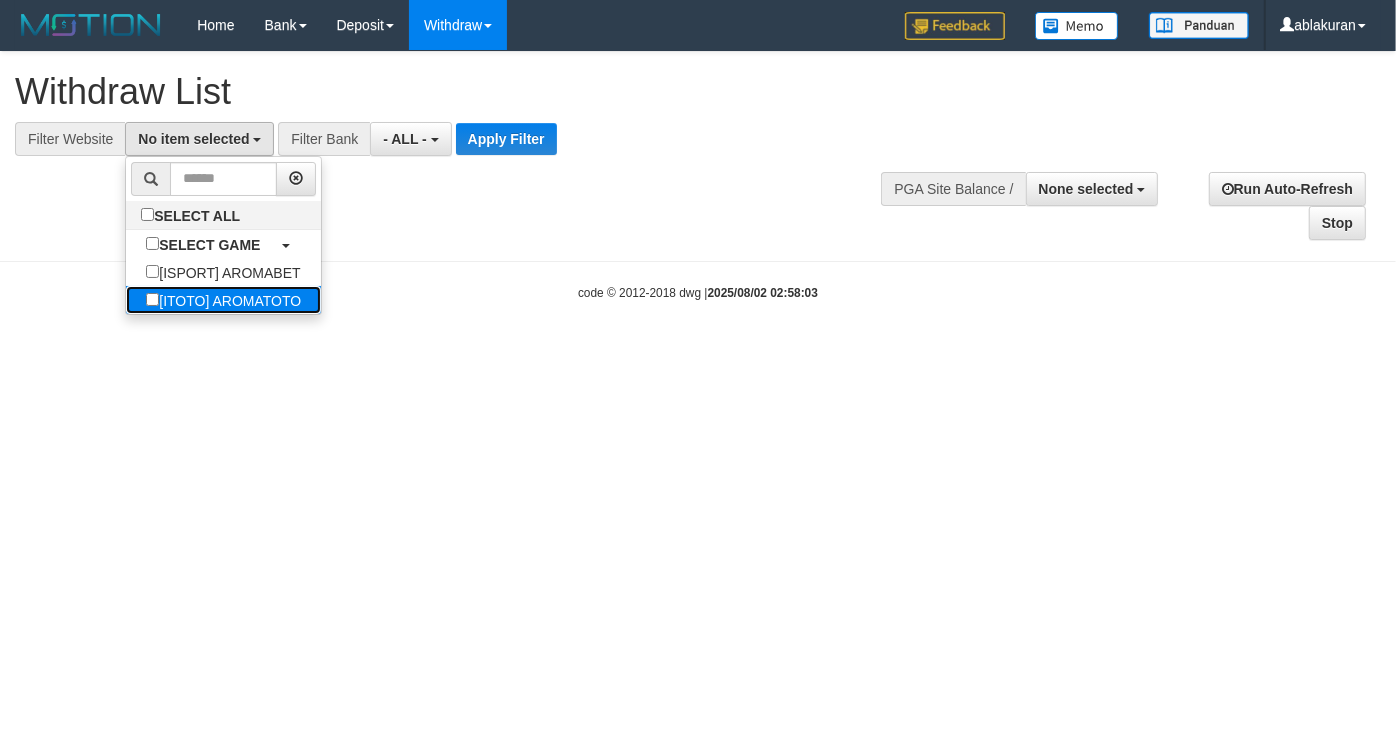 click on "[ITOTO] AROMATOTO" at bounding box center [223, 300] 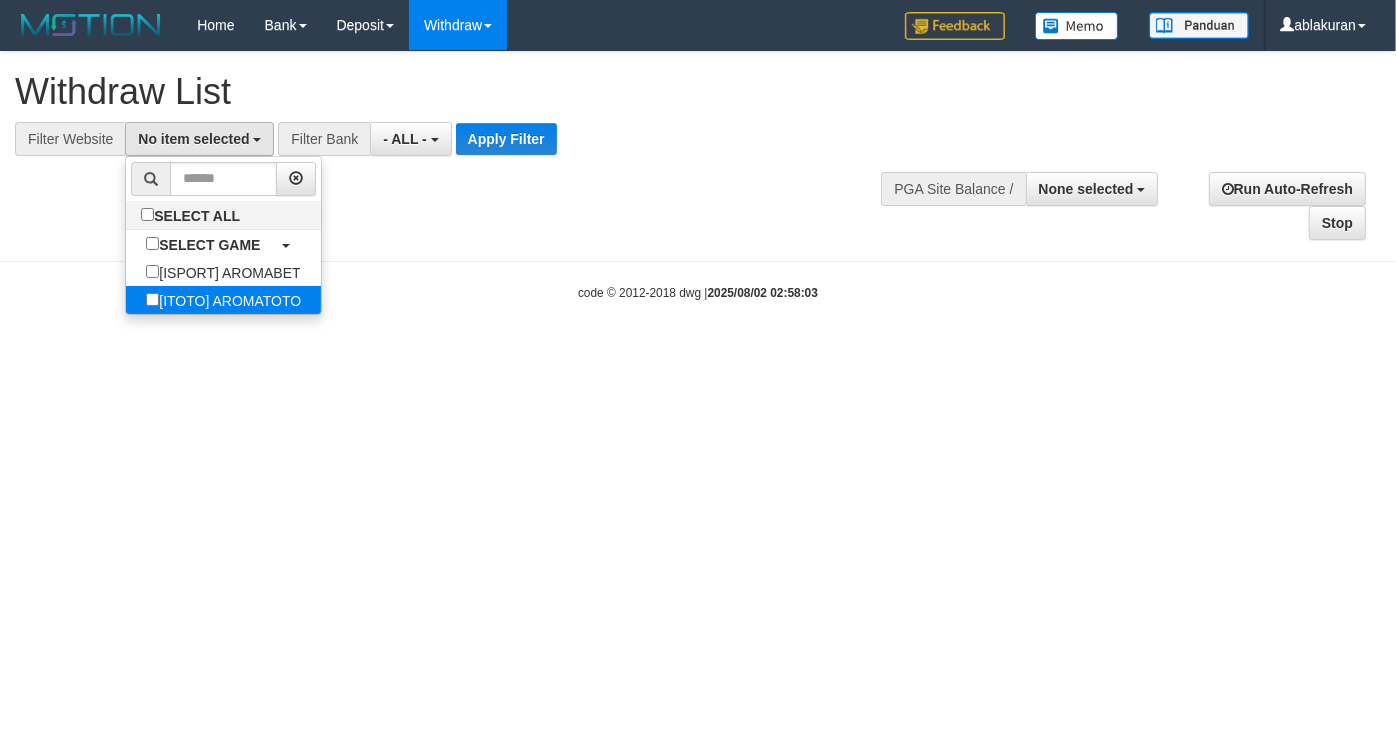 select on "***" 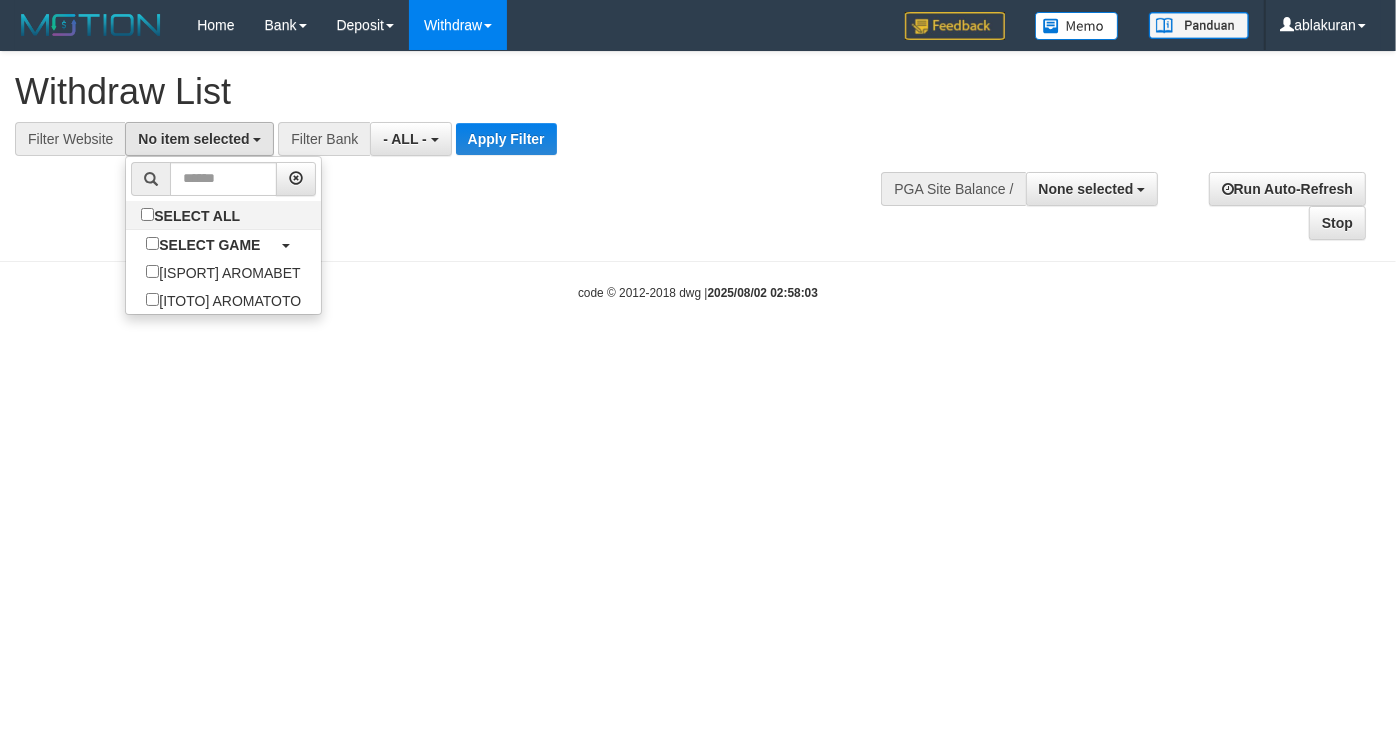 scroll, scrollTop: 35, scrollLeft: 0, axis: vertical 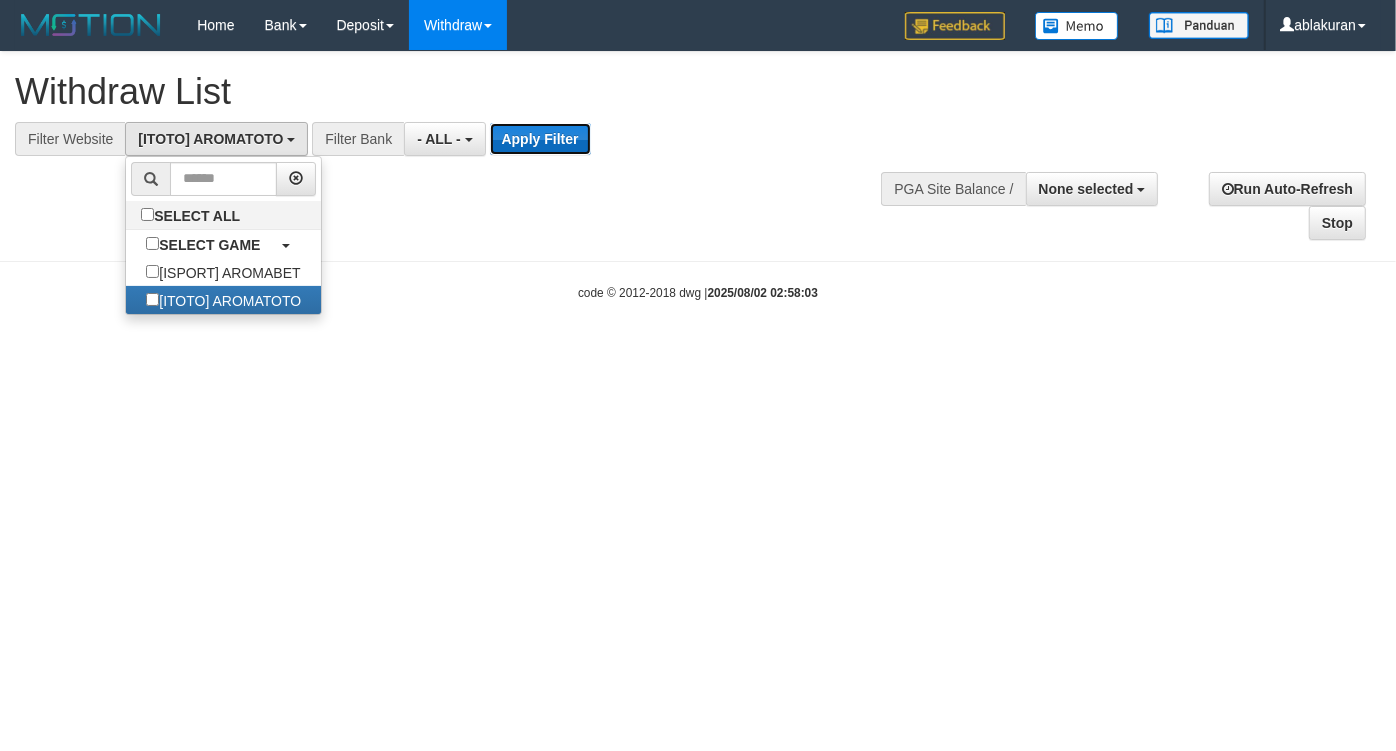 click on "Apply Filter" at bounding box center (540, 139) 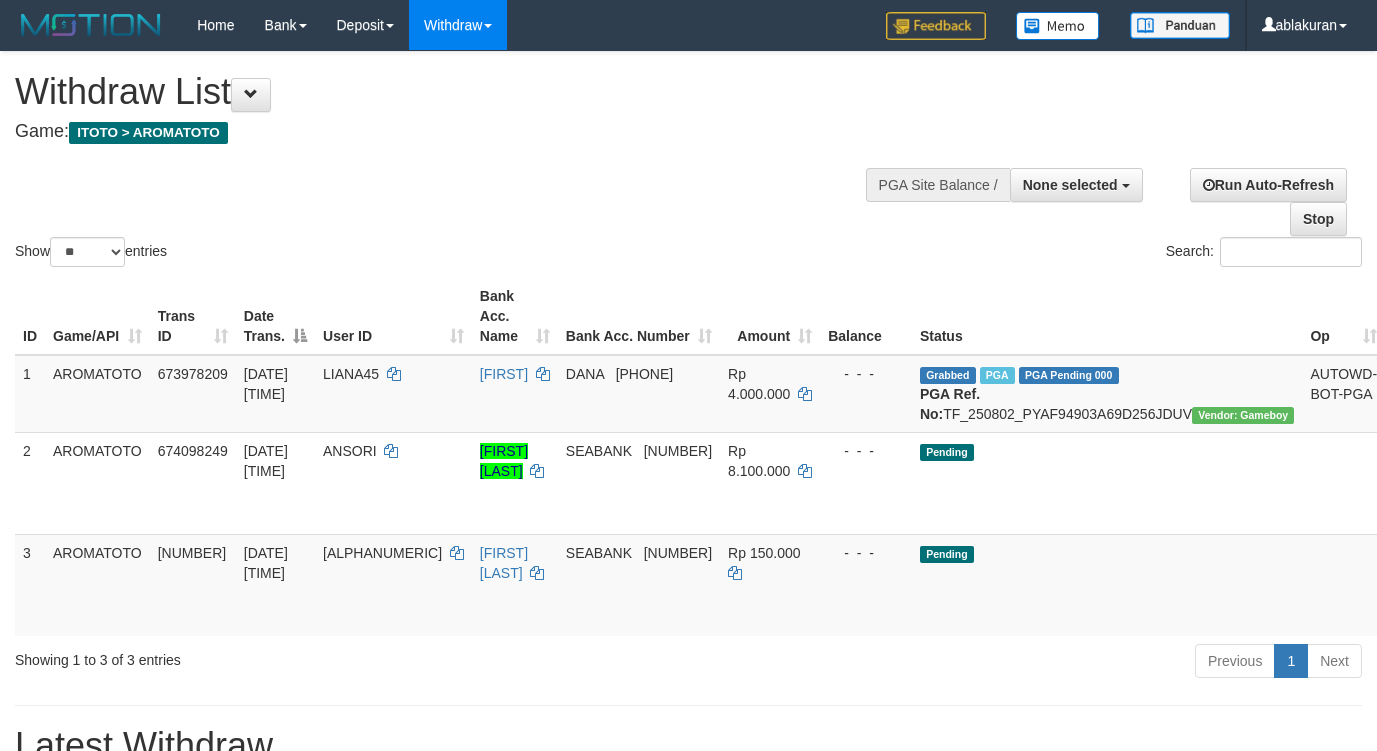 select 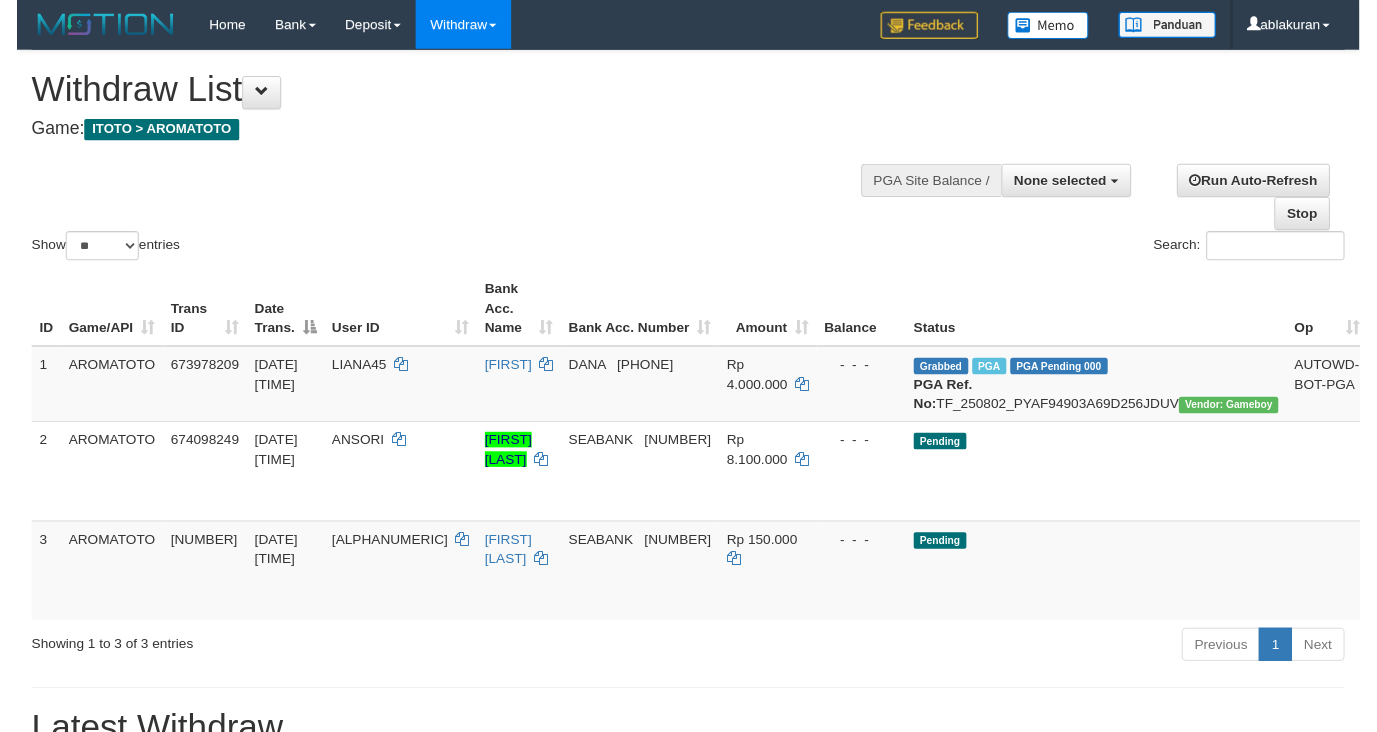 scroll, scrollTop: 0, scrollLeft: 0, axis: both 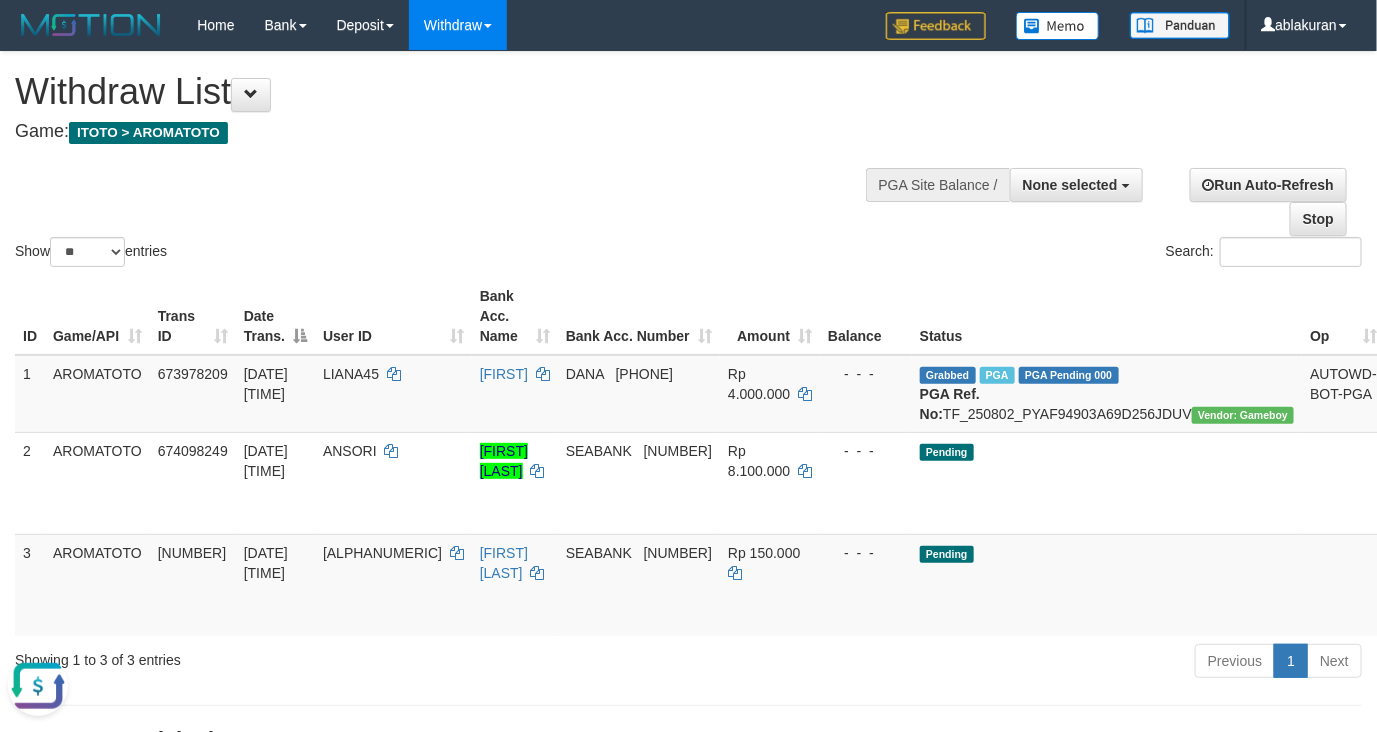 drag, startPoint x: 1321, startPoint y: 522, endPoint x: 805, endPoint y: 347, distance: 544.86786 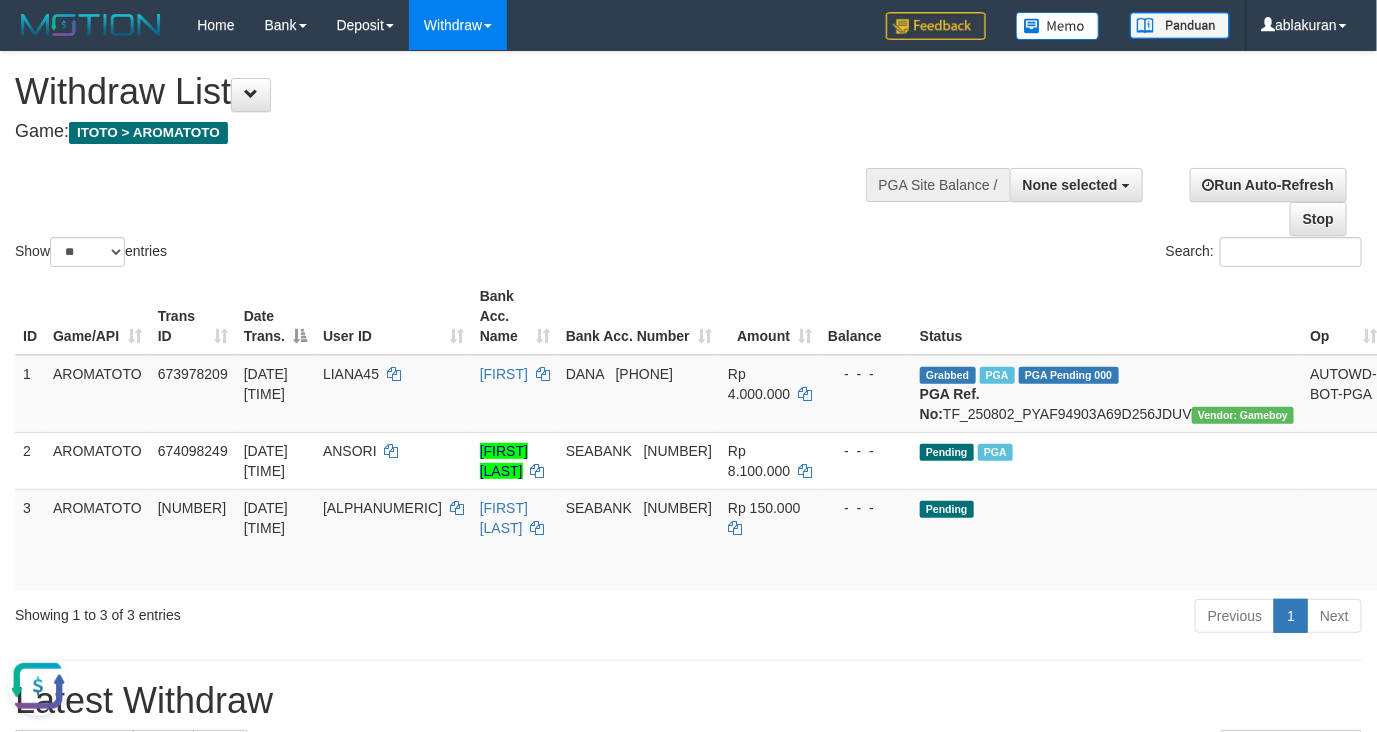drag, startPoint x: 47, startPoint y: 685, endPoint x: 45, endPoint y: 1333, distance: 648.0031 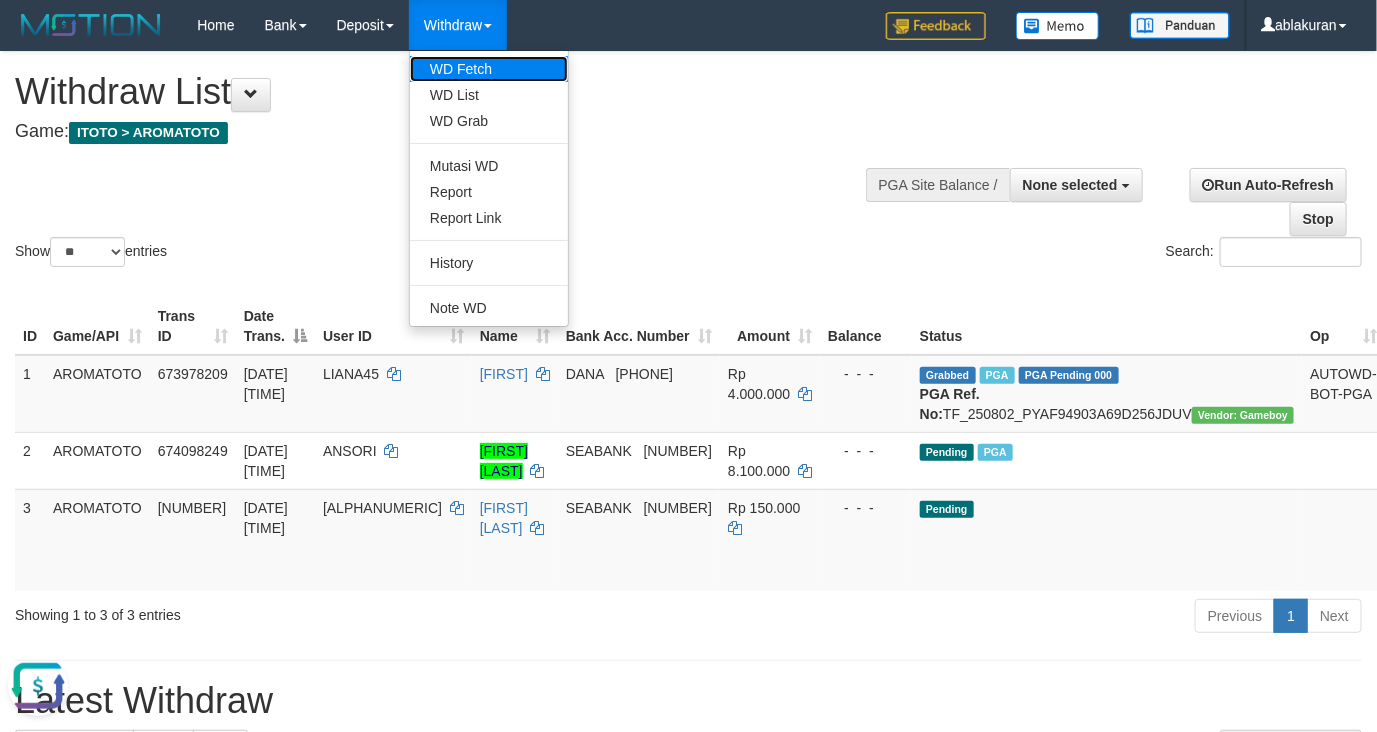 click on "WD Fetch" at bounding box center [489, 69] 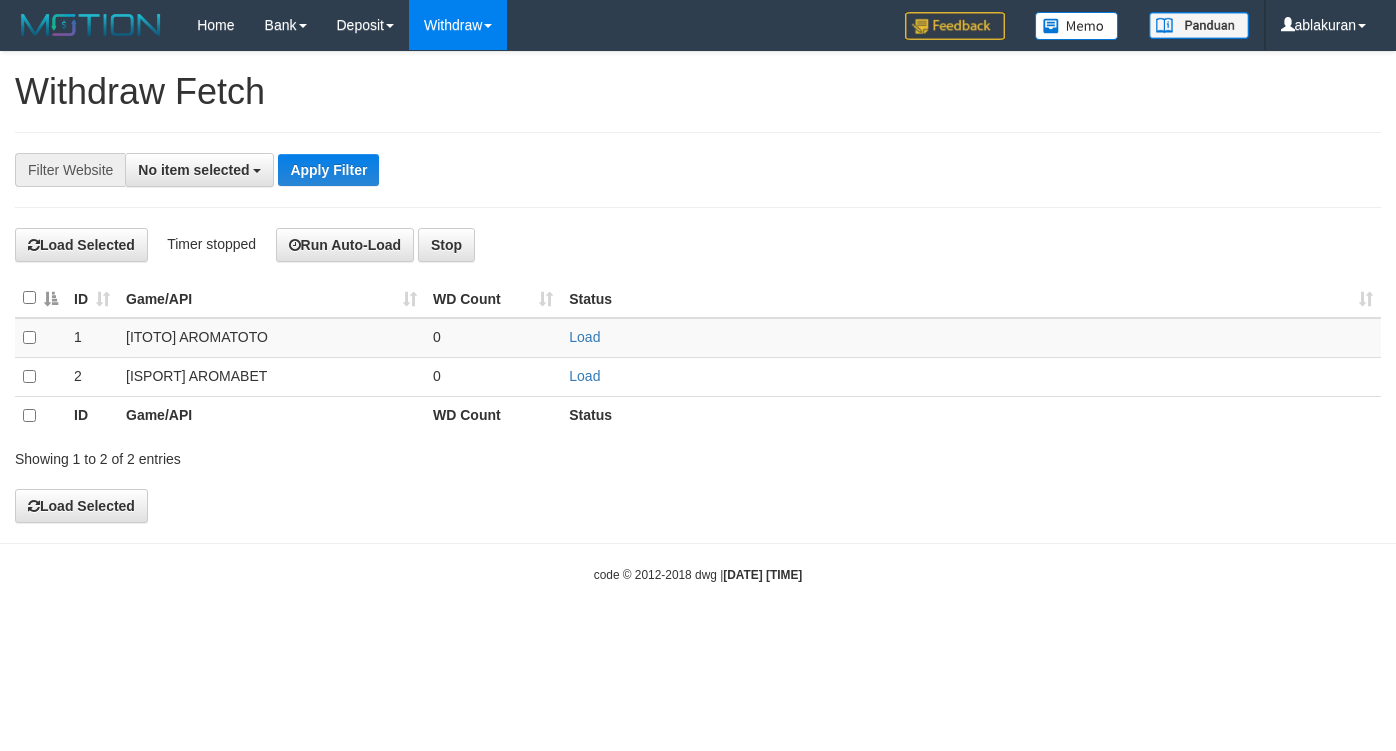 select 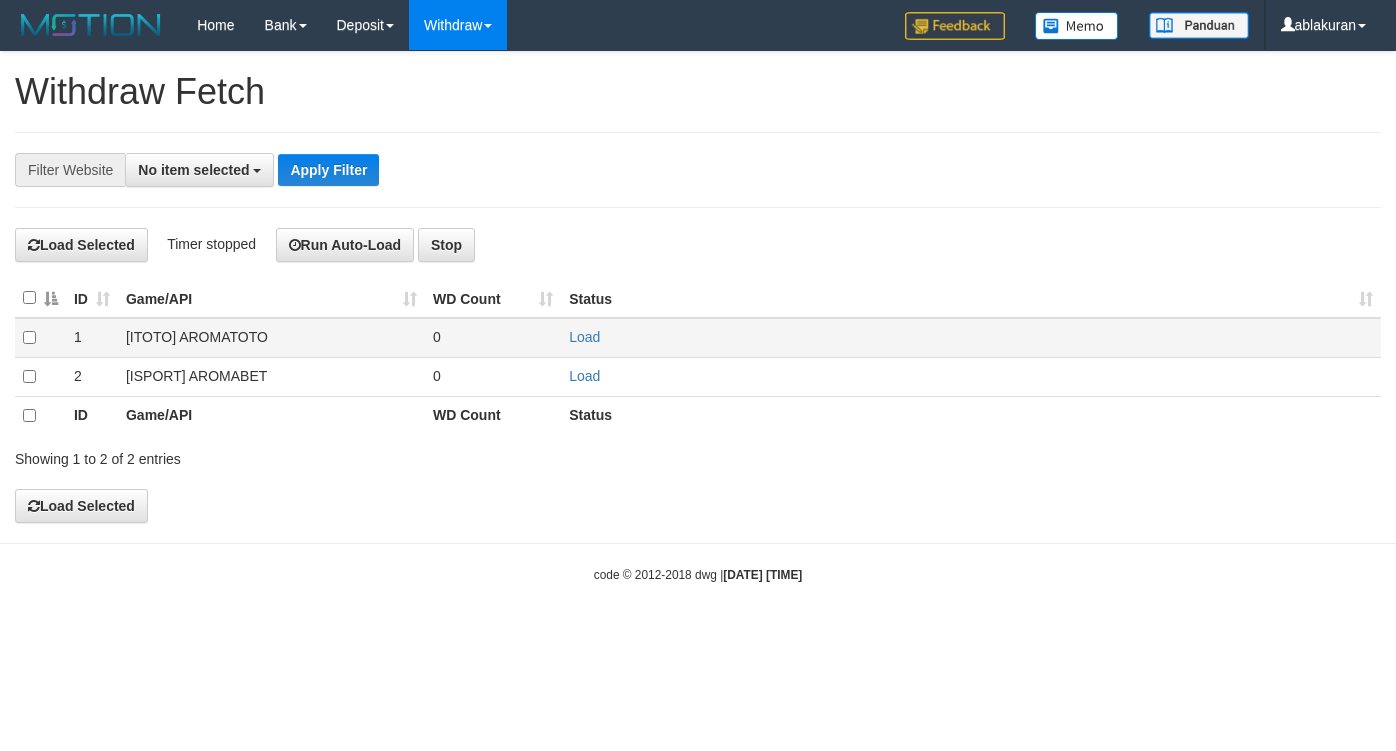 scroll, scrollTop: 0, scrollLeft: 0, axis: both 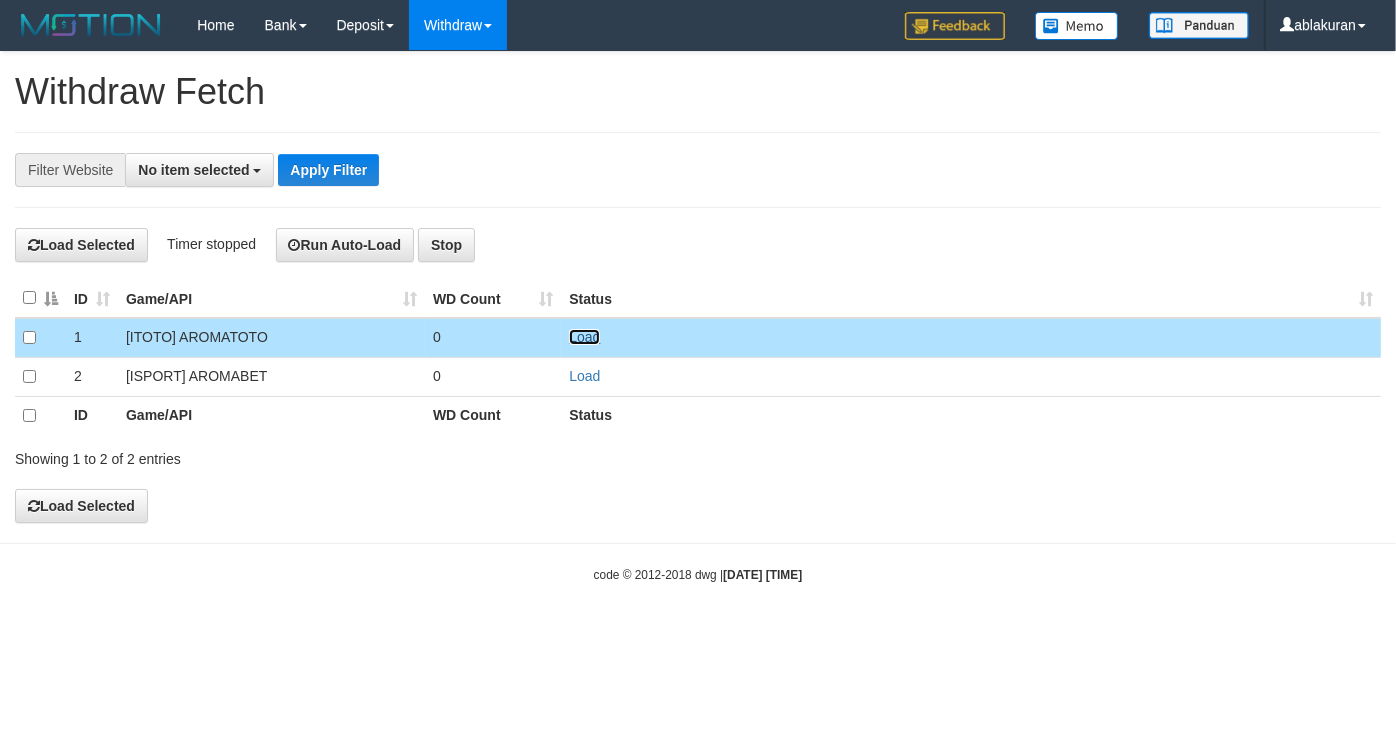click on "Load" at bounding box center (584, 337) 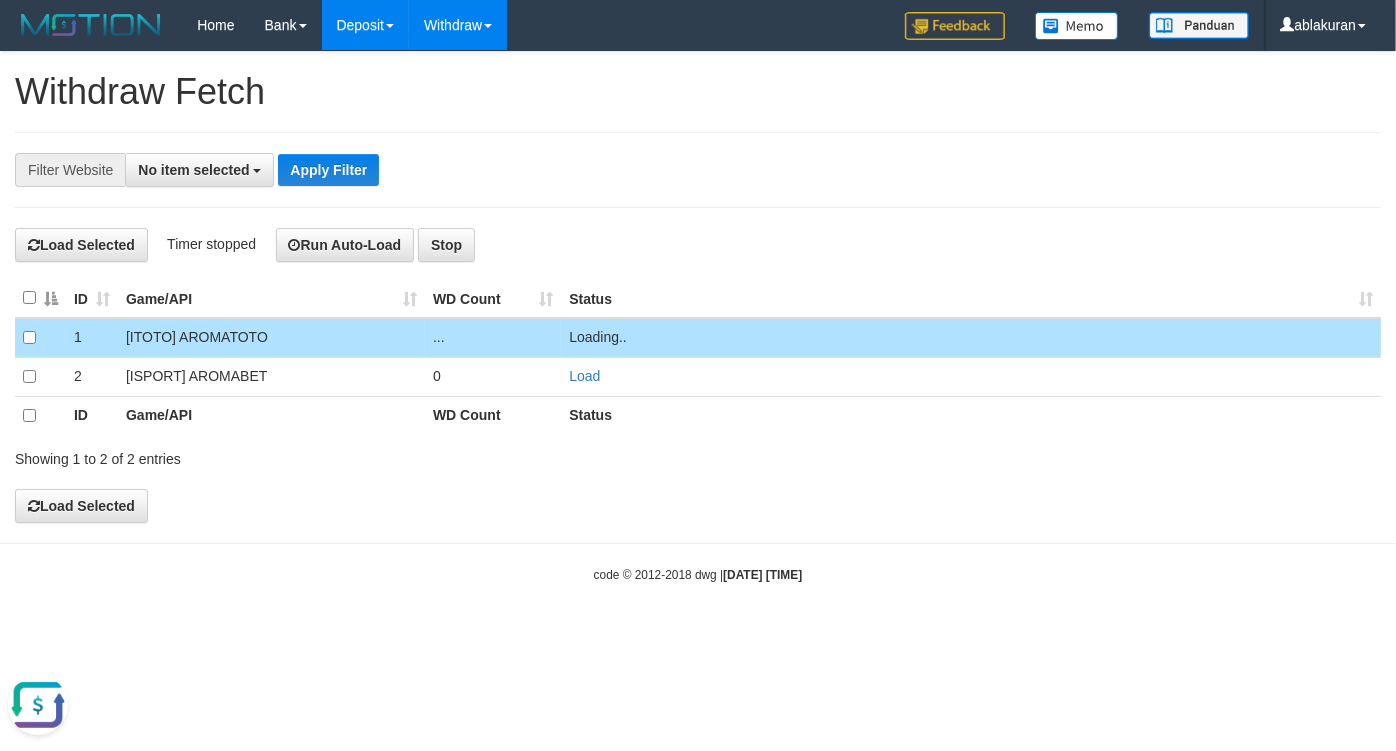 scroll, scrollTop: 0, scrollLeft: 0, axis: both 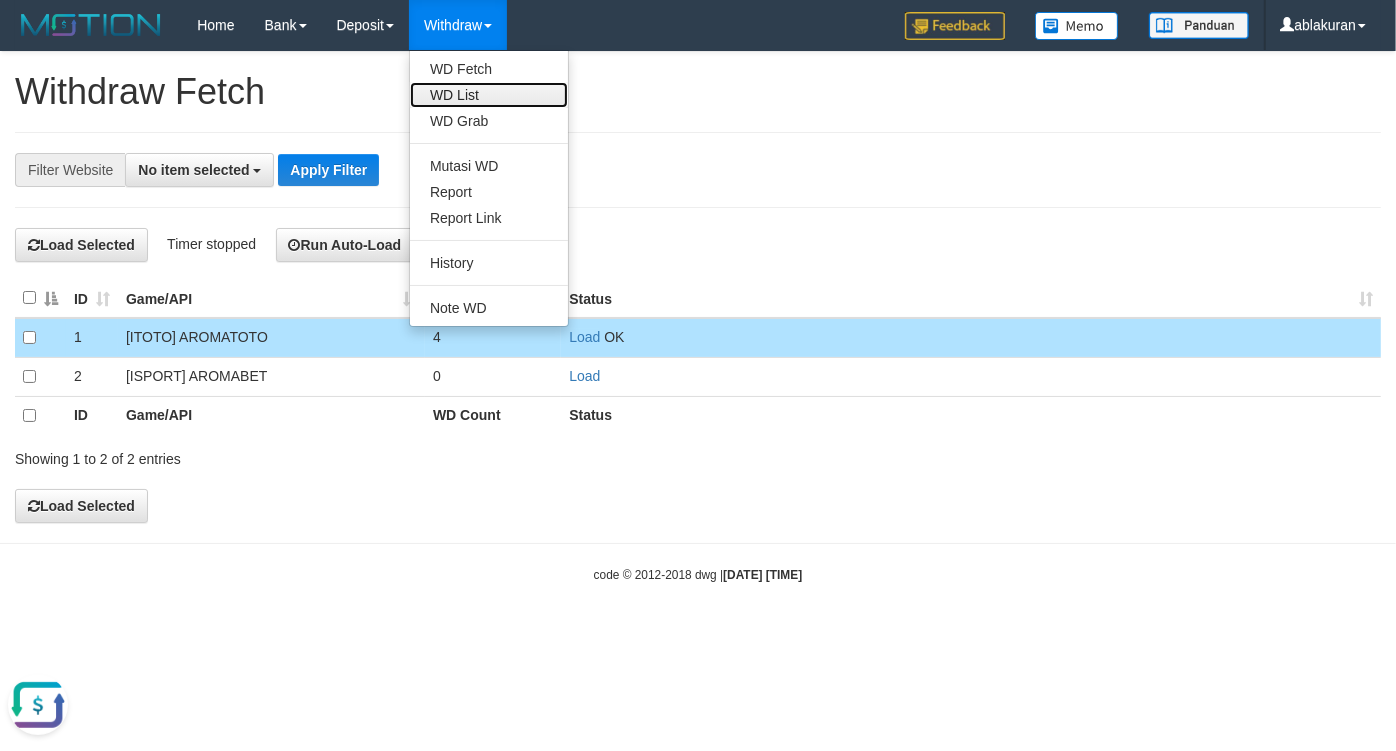 click on "WD List" at bounding box center (489, 95) 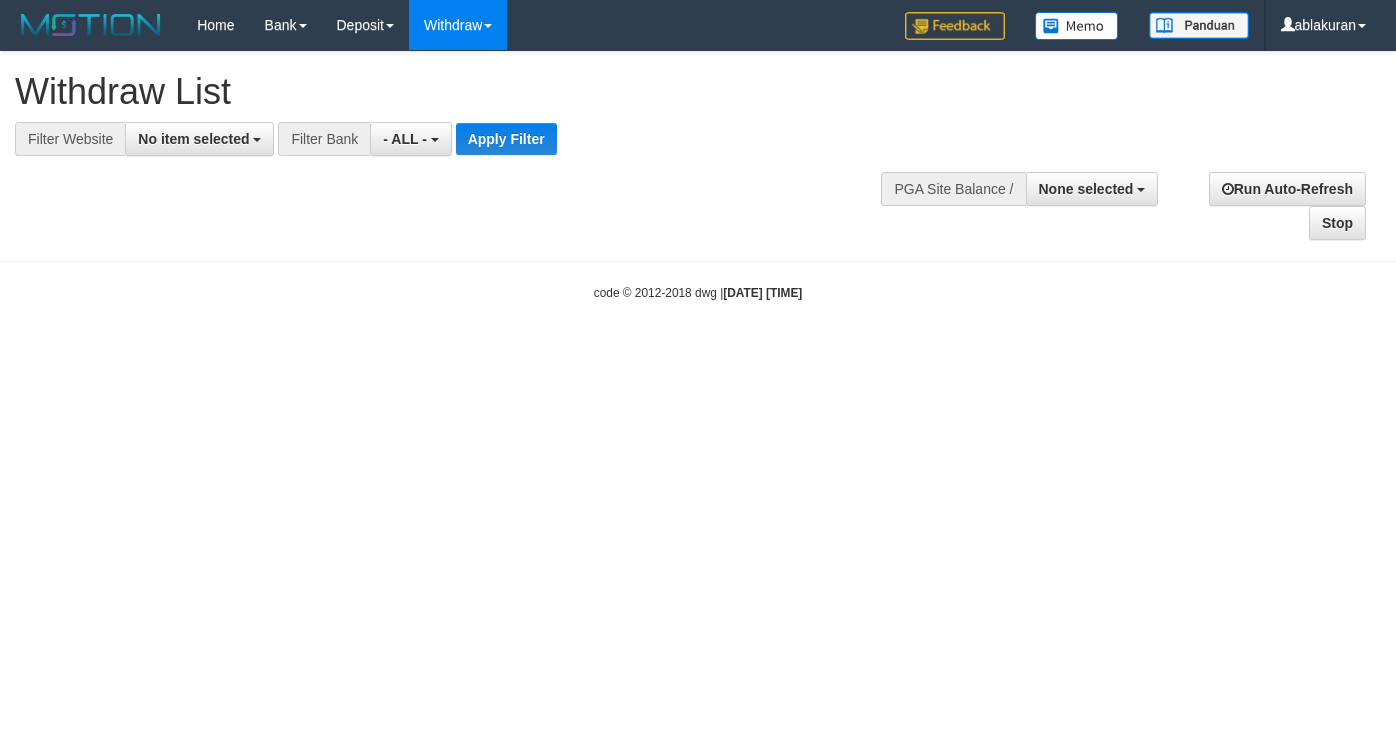 select 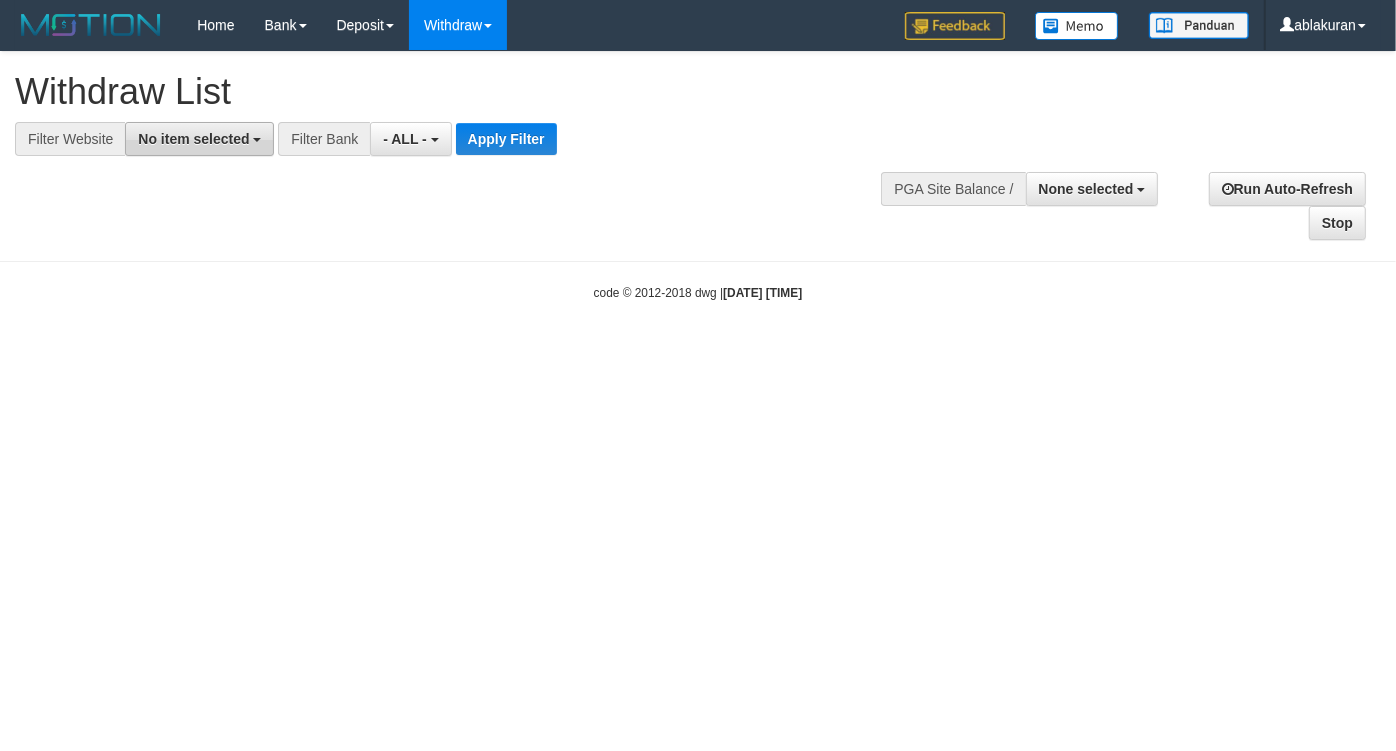 click on "No item selected" at bounding box center (193, 139) 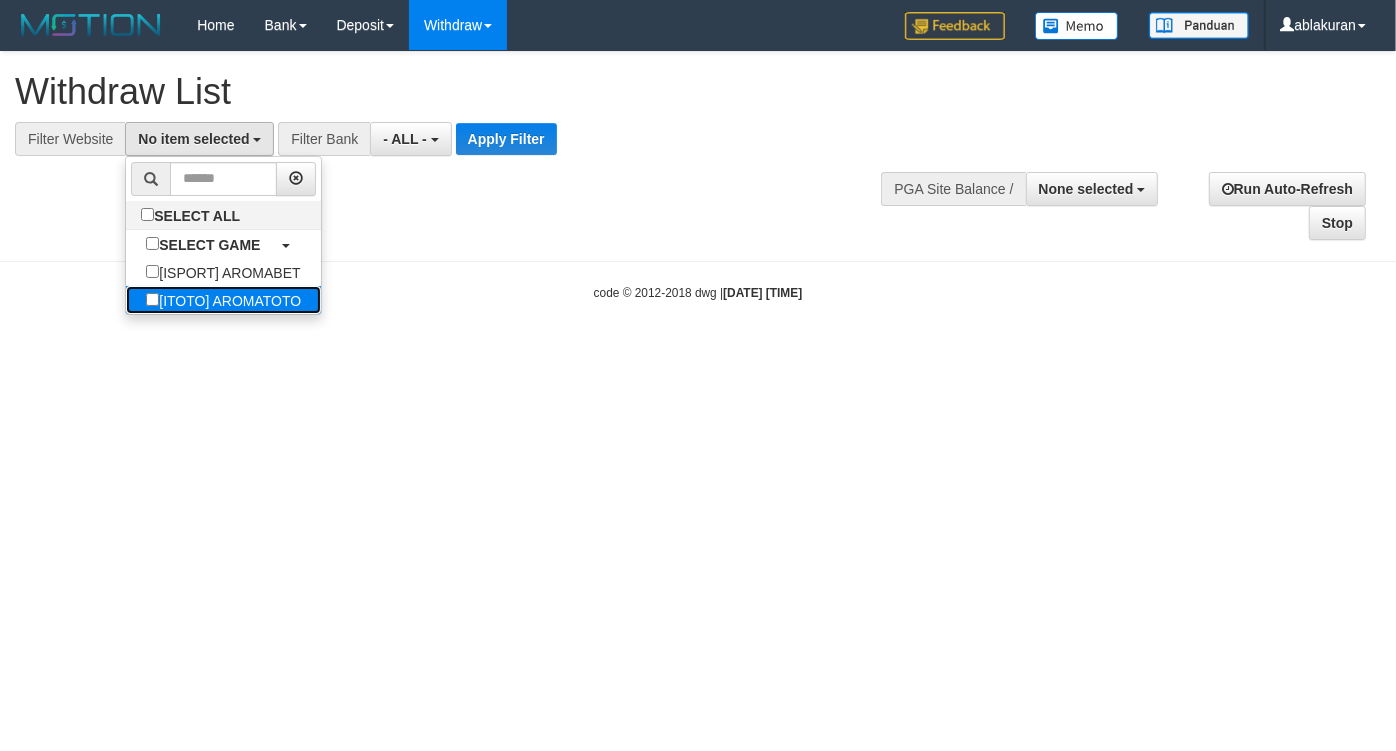 click on "[ITOTO] AROMATOTO" at bounding box center (223, 300) 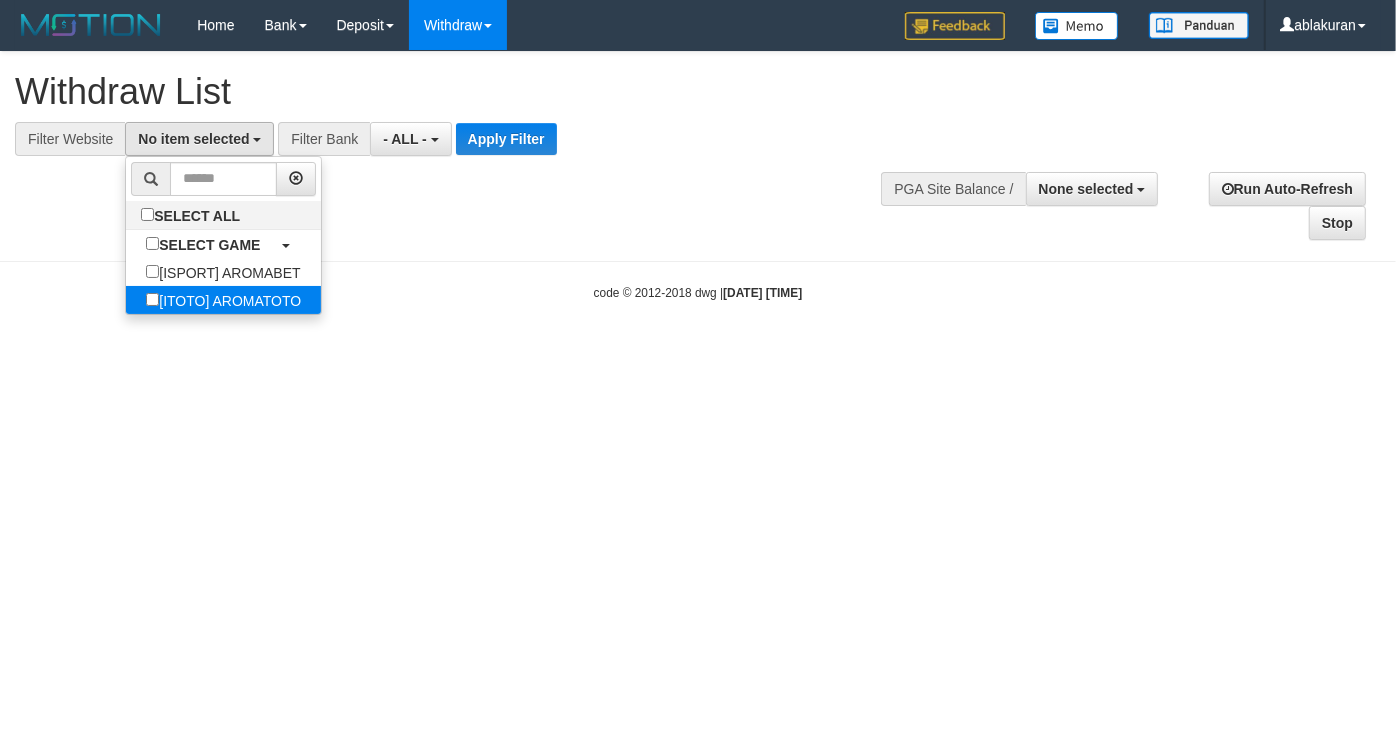 select on "***" 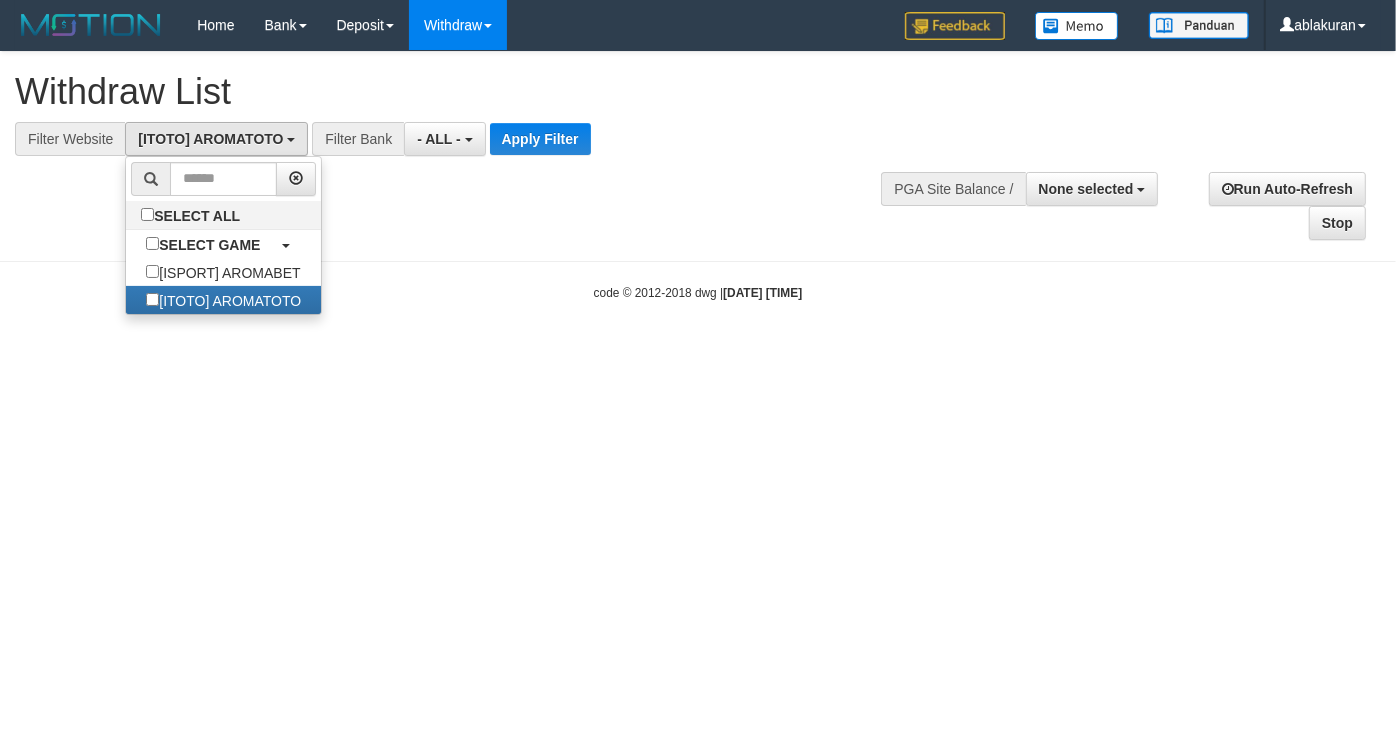 scroll, scrollTop: 35, scrollLeft: 0, axis: vertical 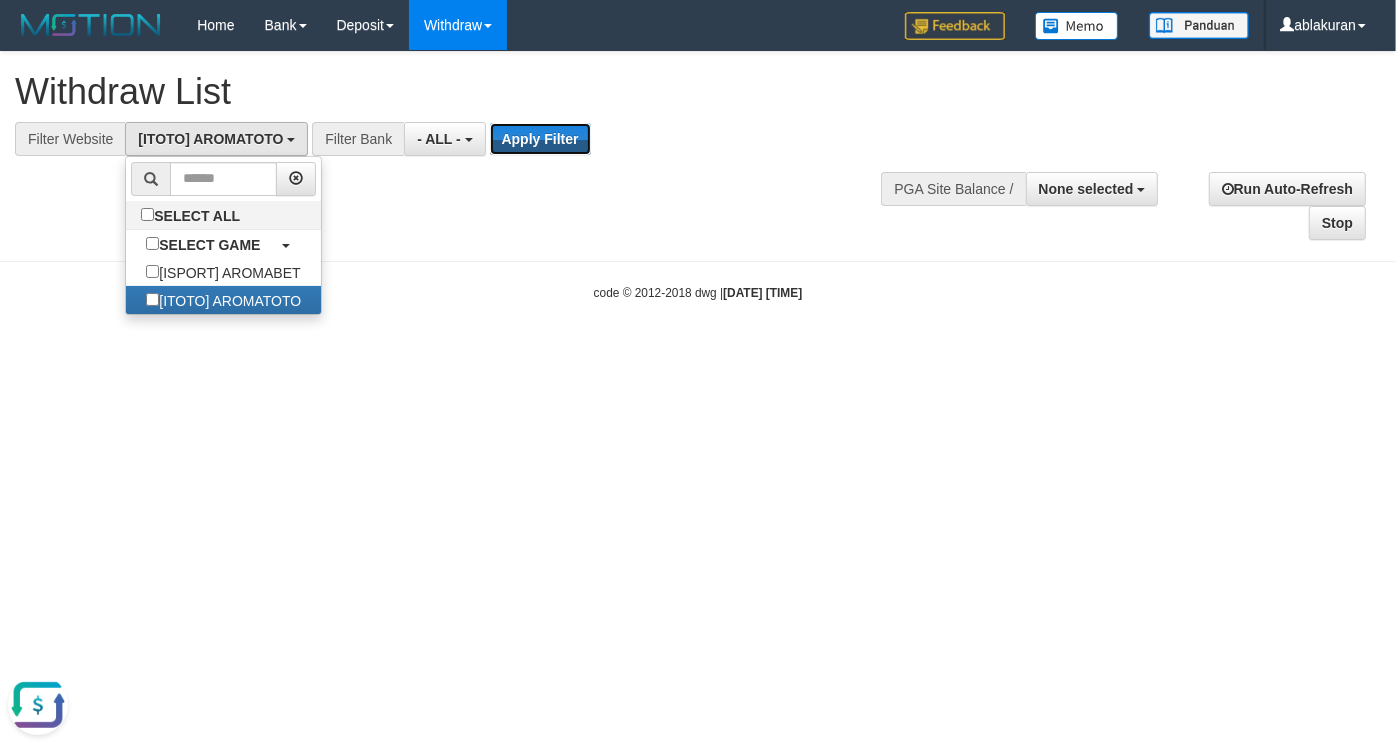 drag, startPoint x: 561, startPoint y: 143, endPoint x: 485, endPoint y: 165, distance: 79.12016 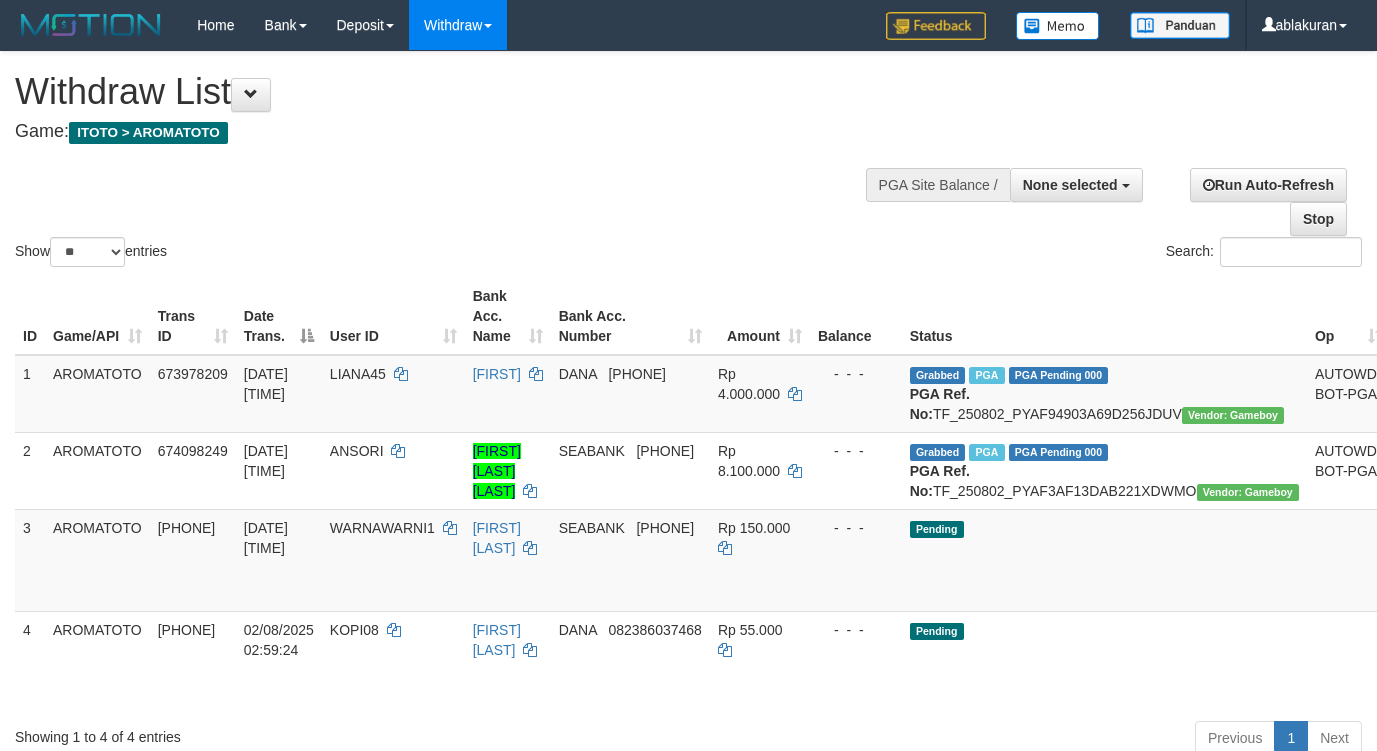select 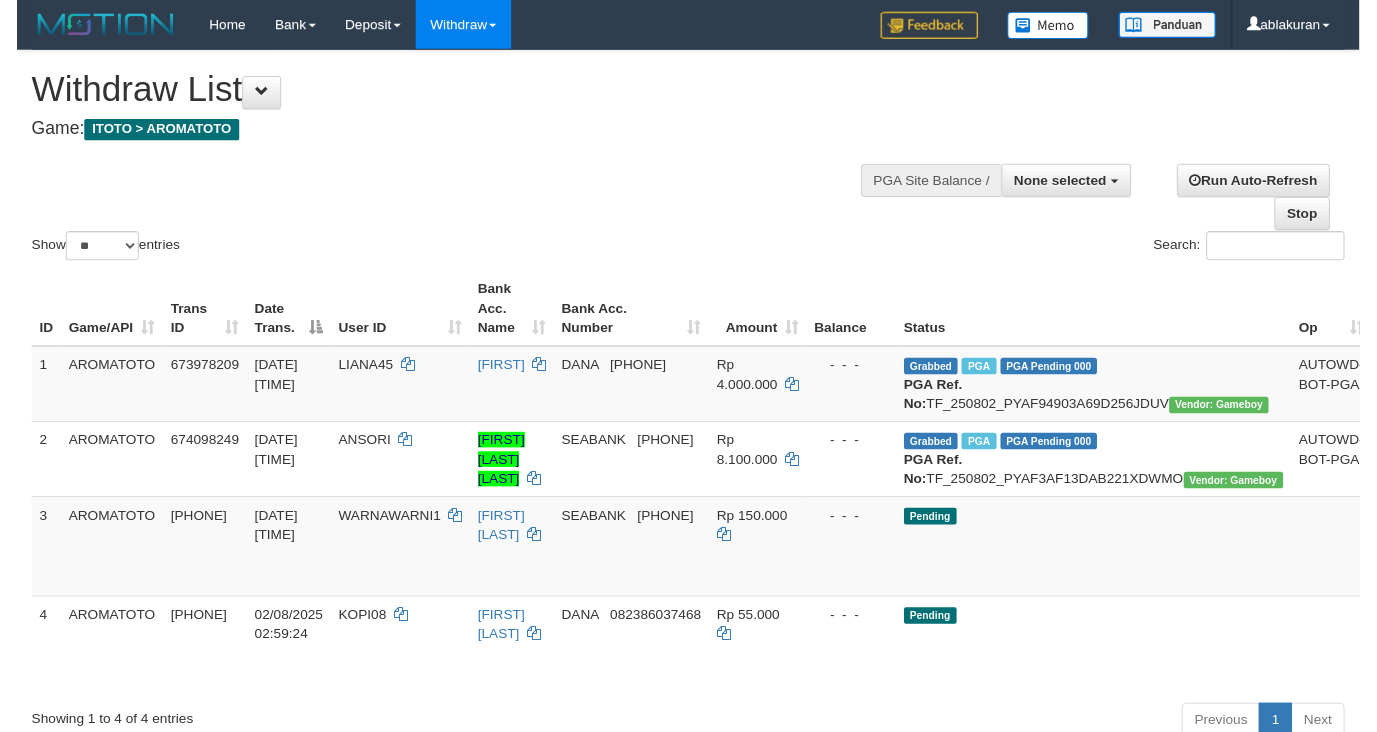 scroll, scrollTop: 0, scrollLeft: 0, axis: both 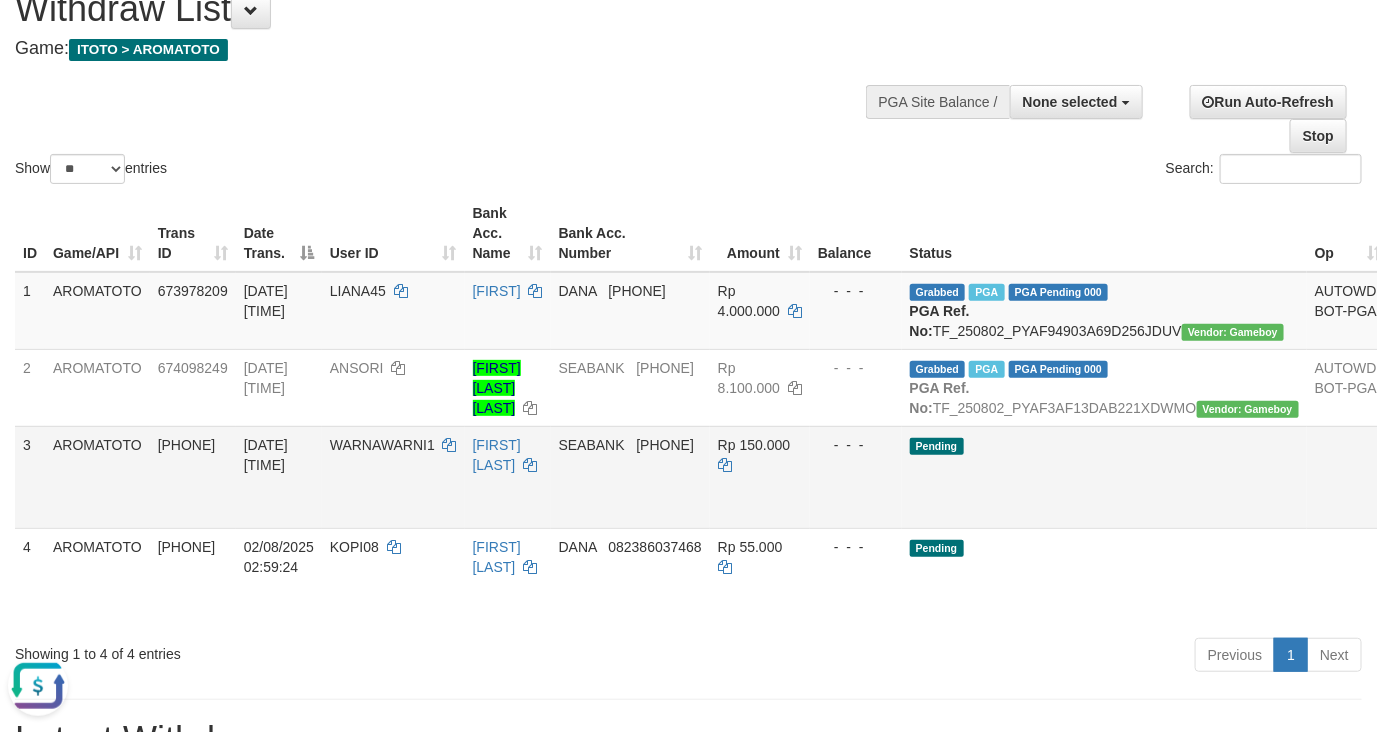 click on "SALAMAT DAULAY" at bounding box center (508, 477) 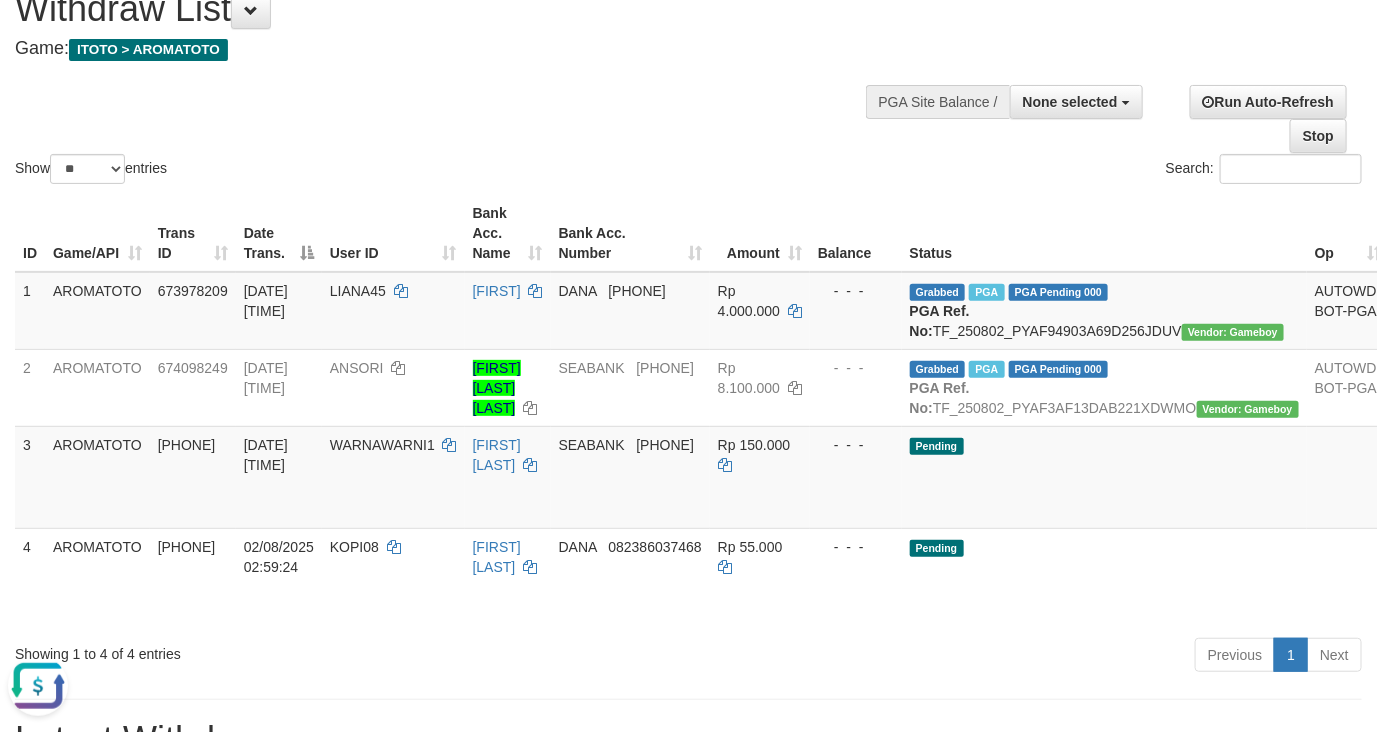 click on "Show  ** ** ** ***  entries Search:" at bounding box center [688, 78] 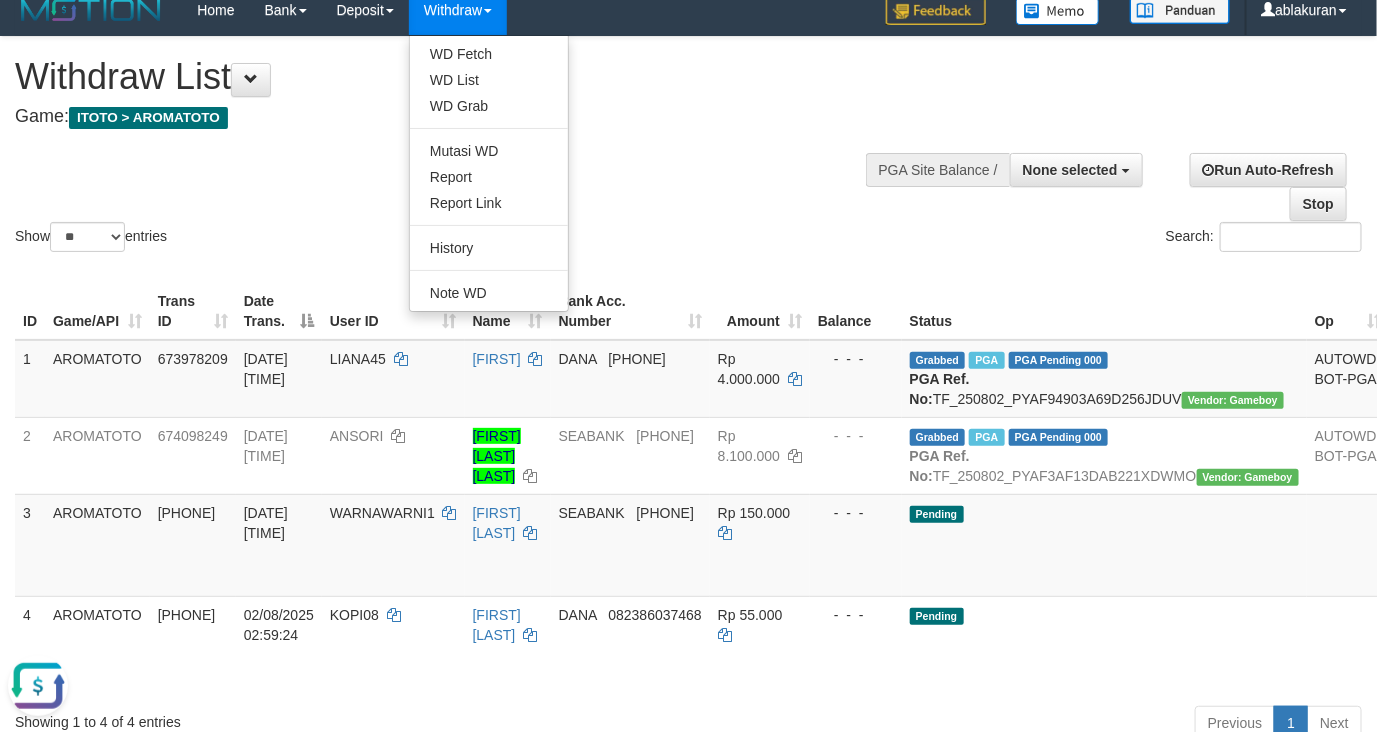 scroll, scrollTop: 0, scrollLeft: 0, axis: both 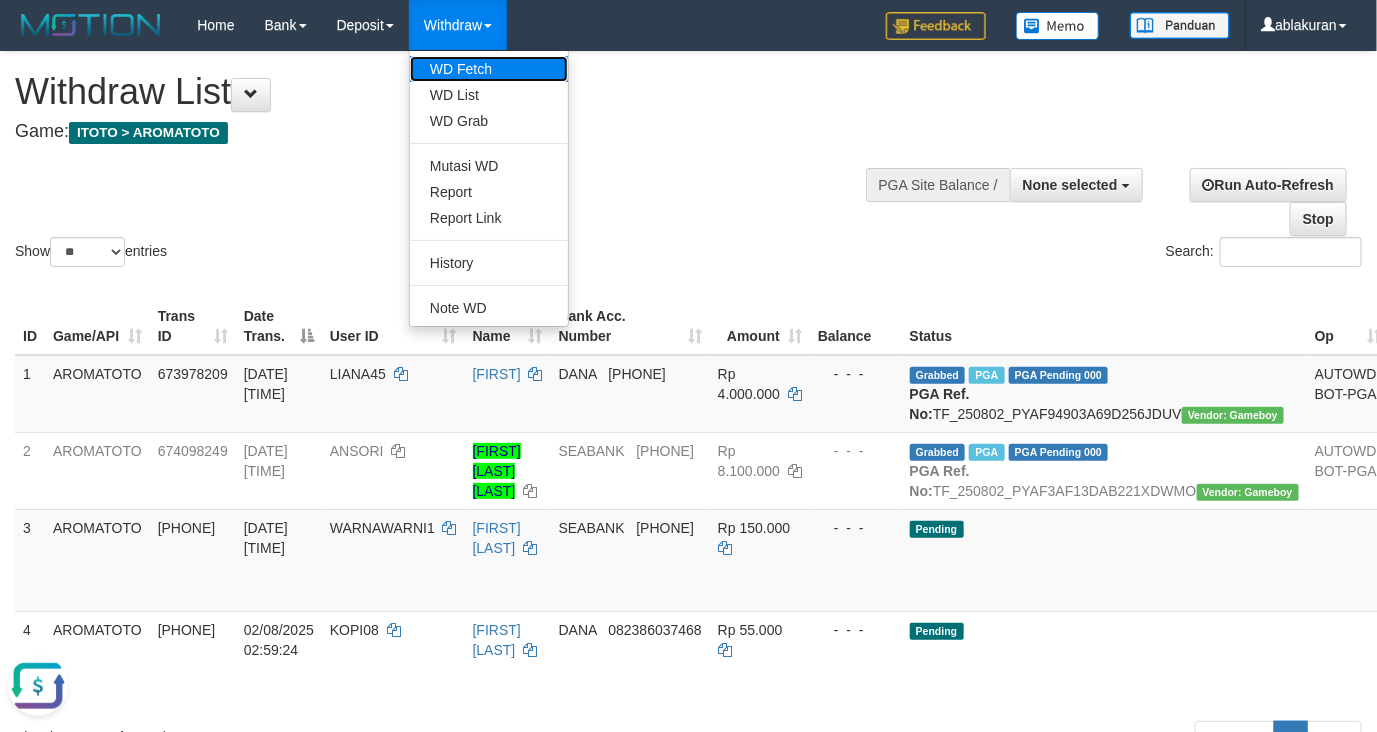 click on "WD Fetch" at bounding box center (489, 69) 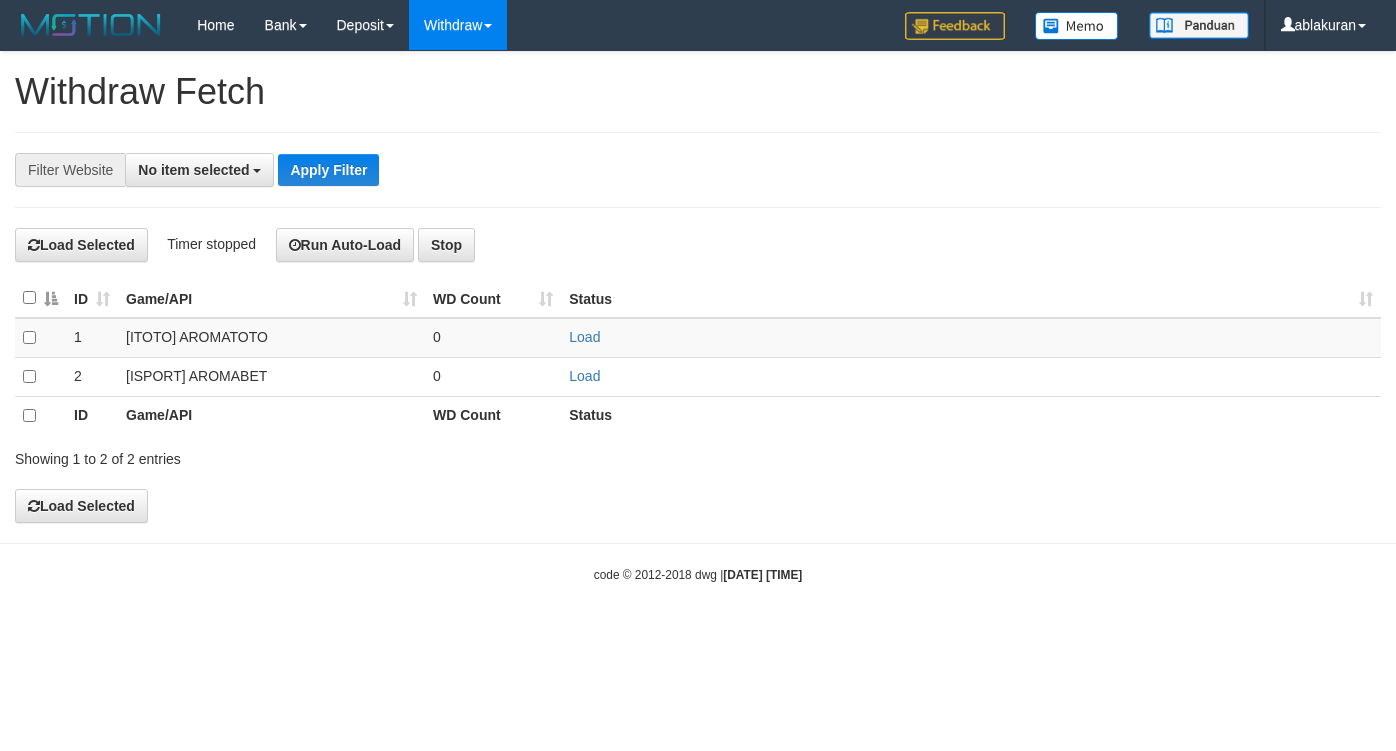 select 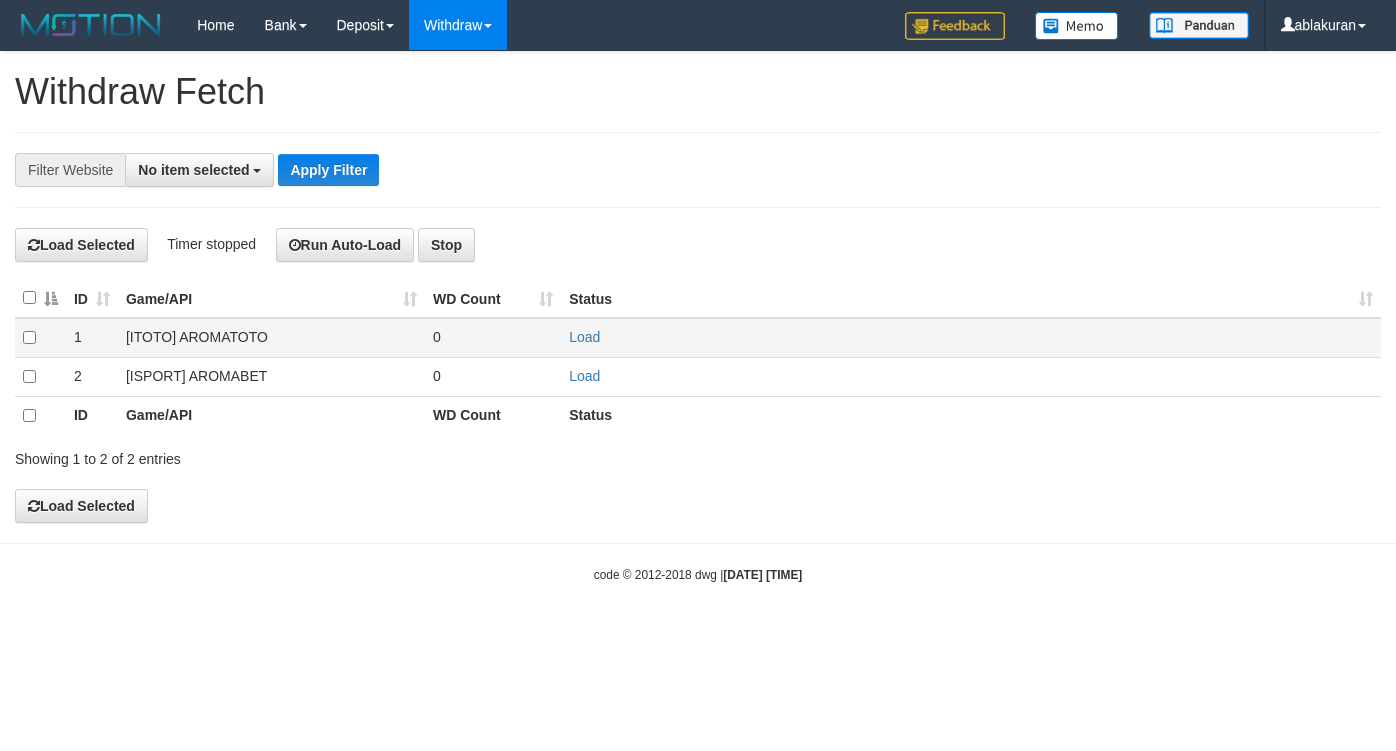 scroll, scrollTop: 0, scrollLeft: 0, axis: both 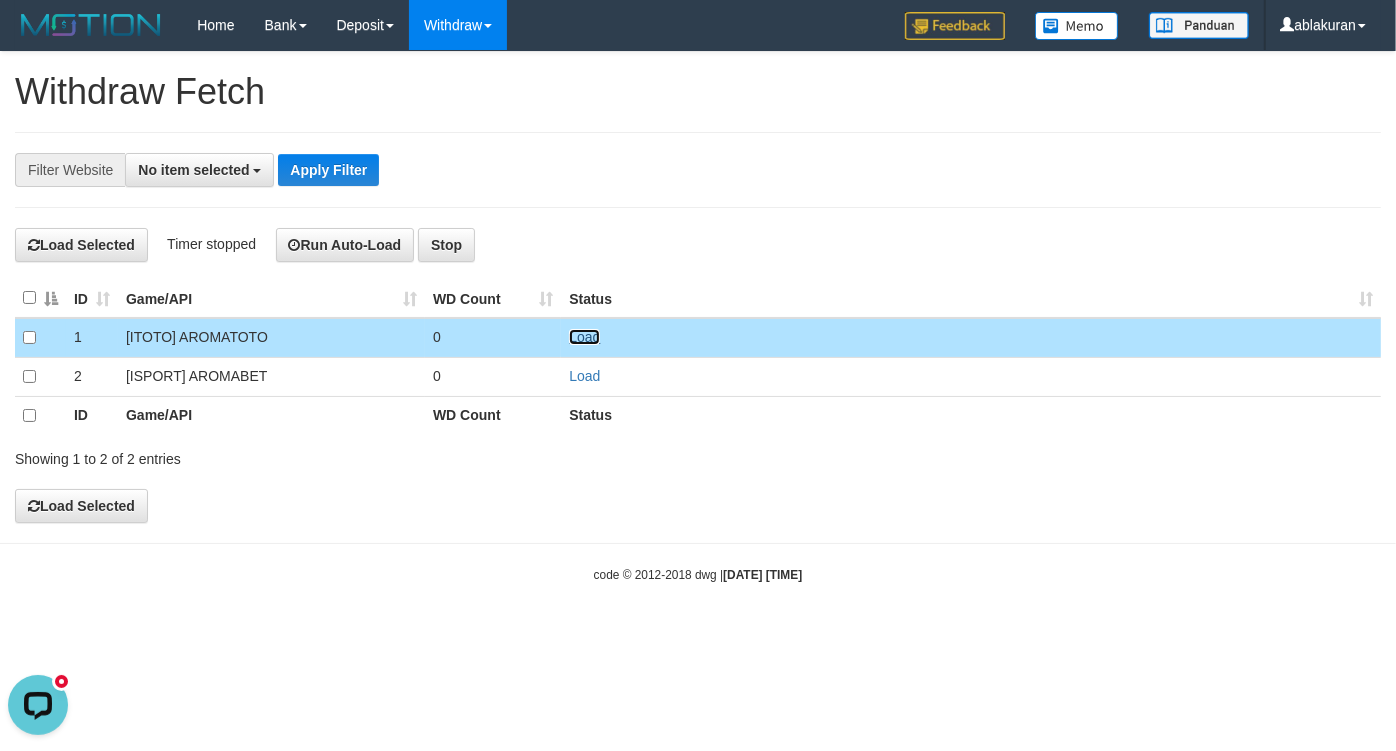 click on "Load" at bounding box center (584, 337) 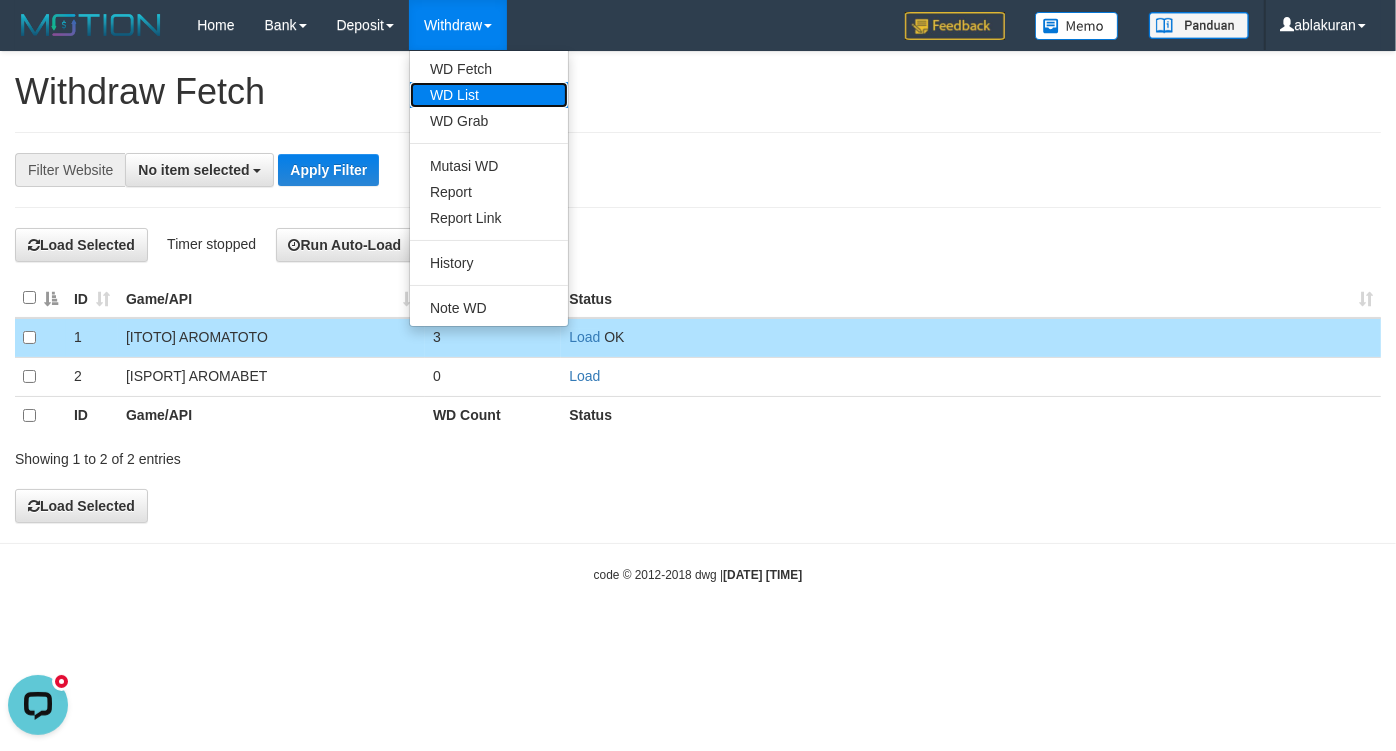 click on "WD List" at bounding box center [489, 95] 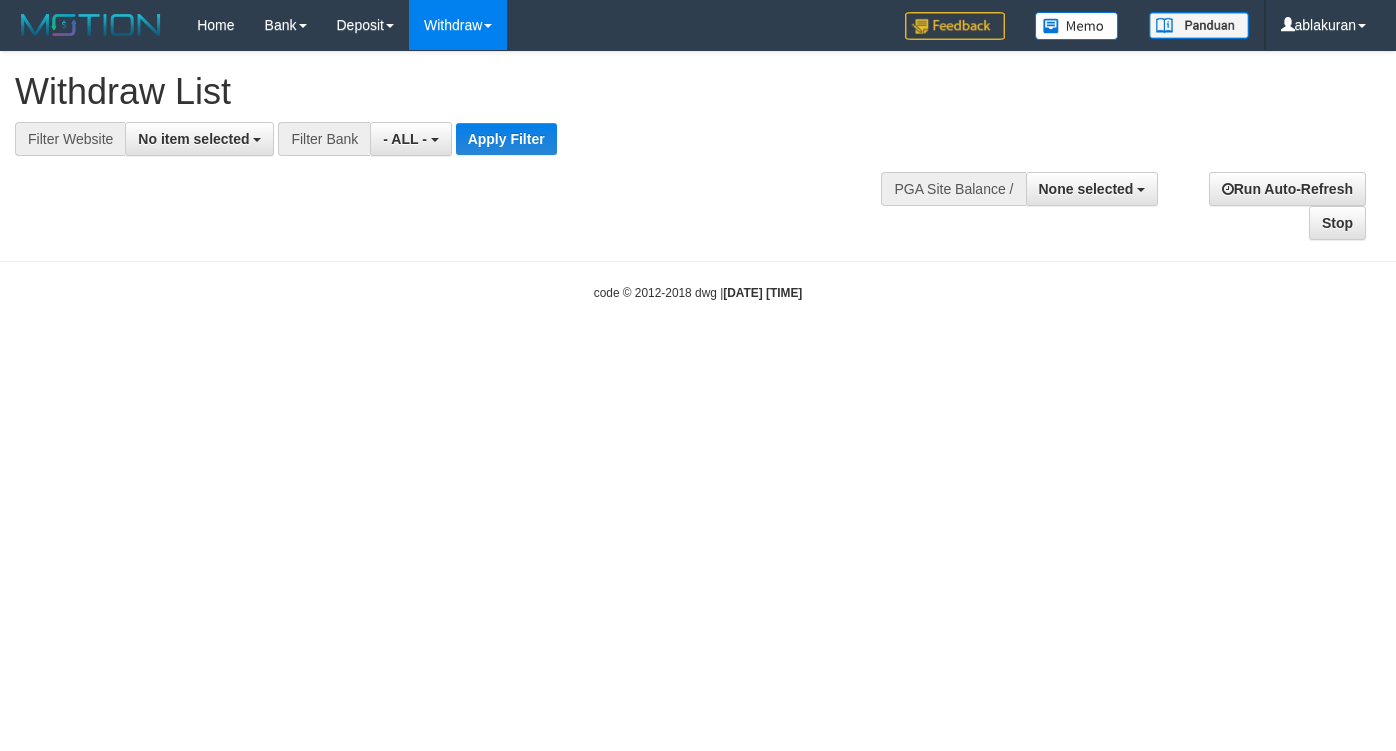 select 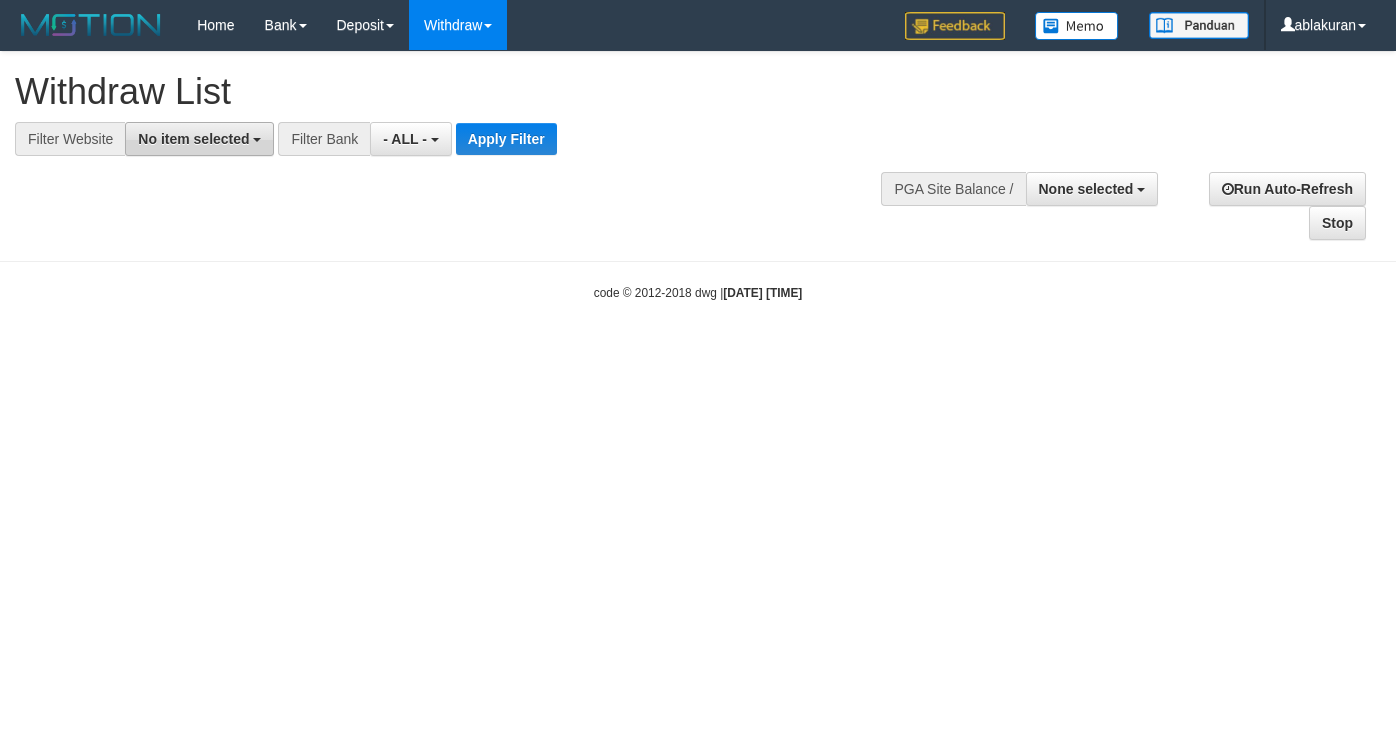 scroll, scrollTop: 0, scrollLeft: 0, axis: both 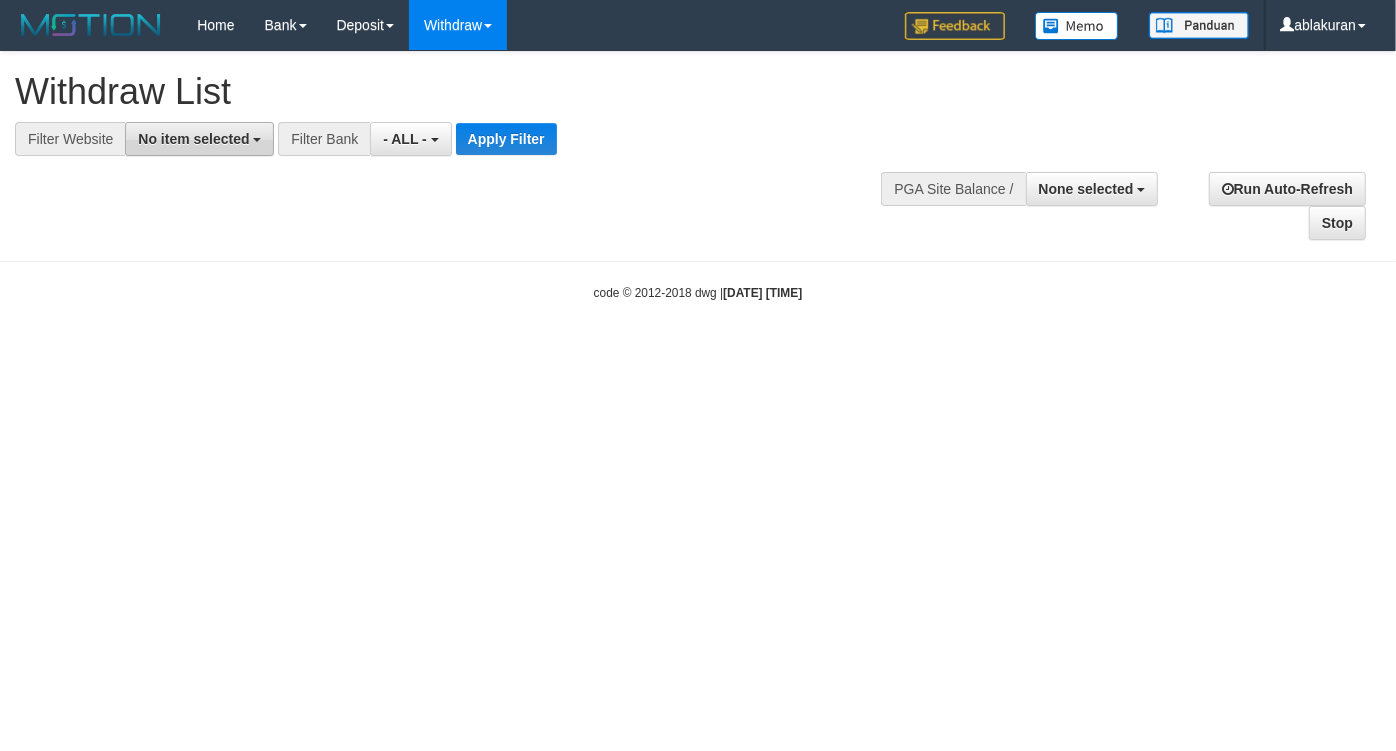 click on "No item selected" at bounding box center (193, 139) 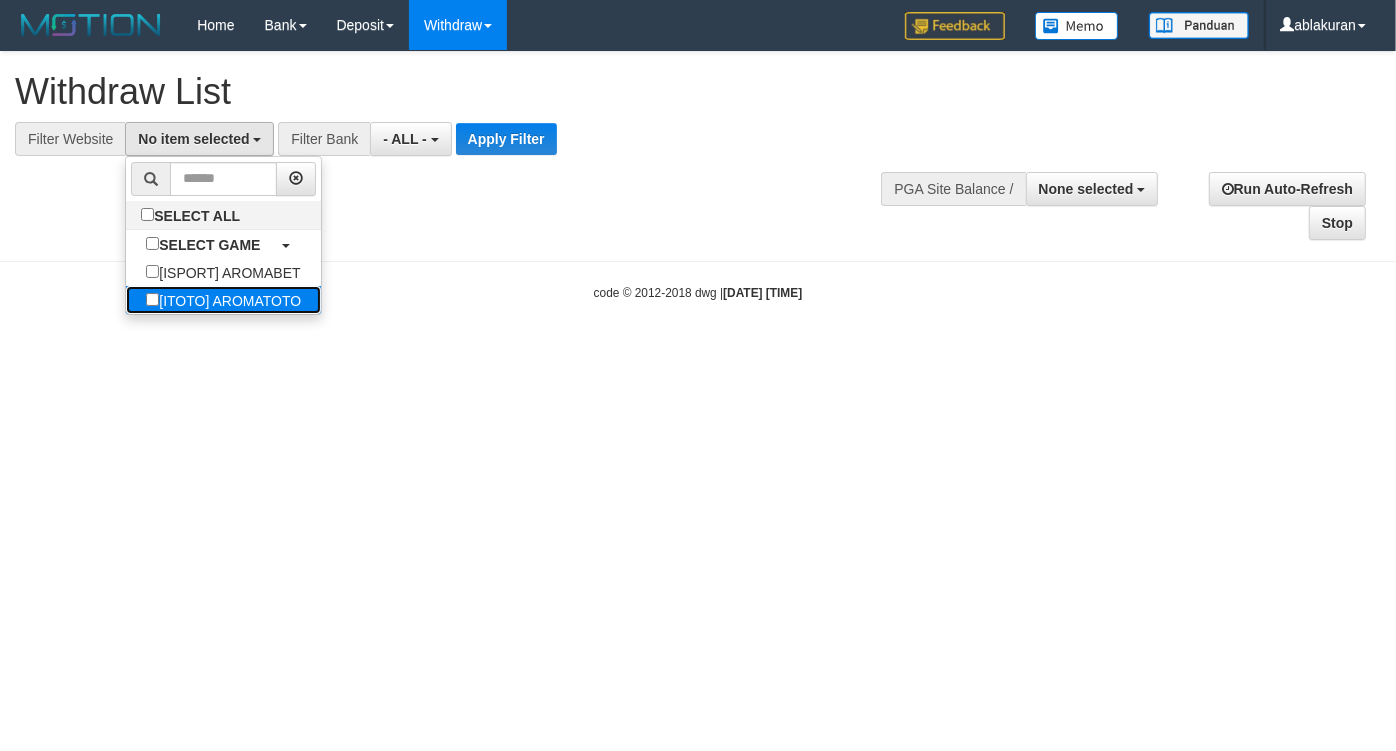 click on "[ITOTO] AROMATOTO" at bounding box center (223, 300) 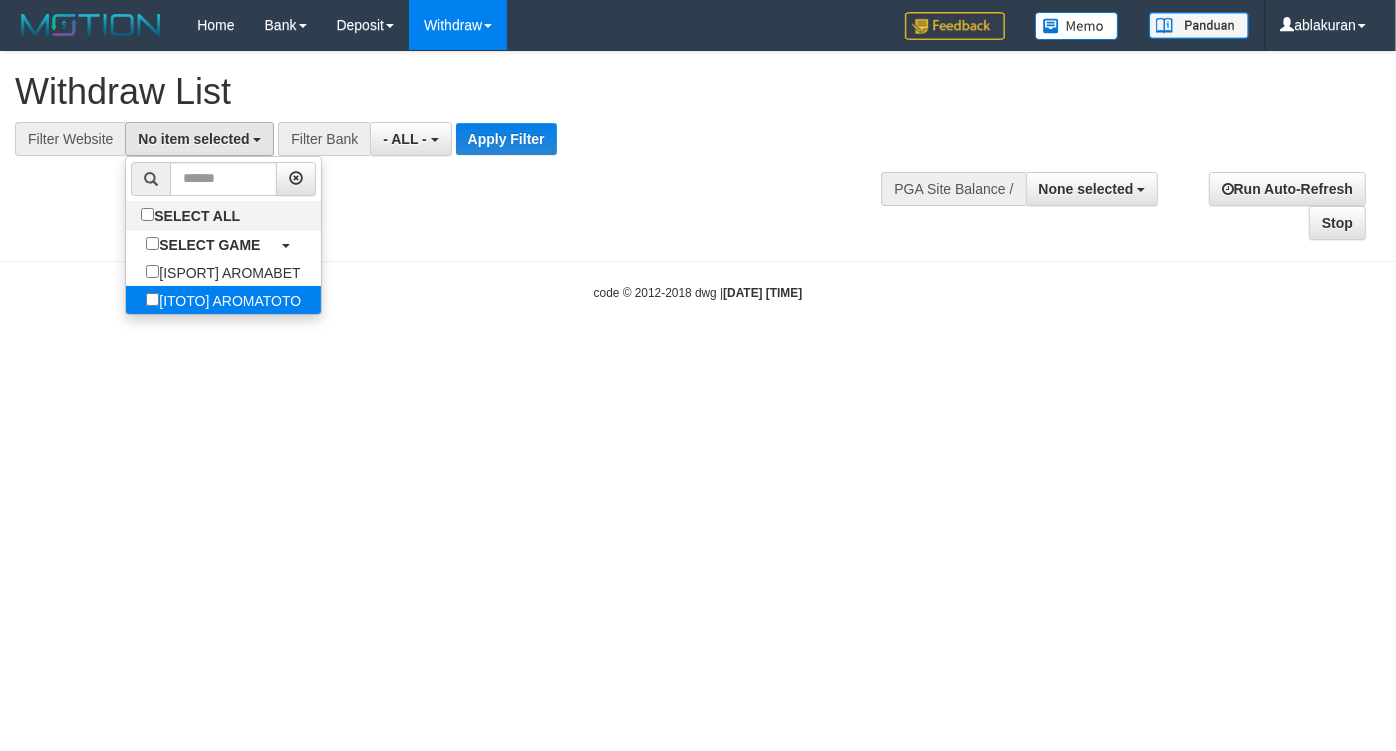 select on "***" 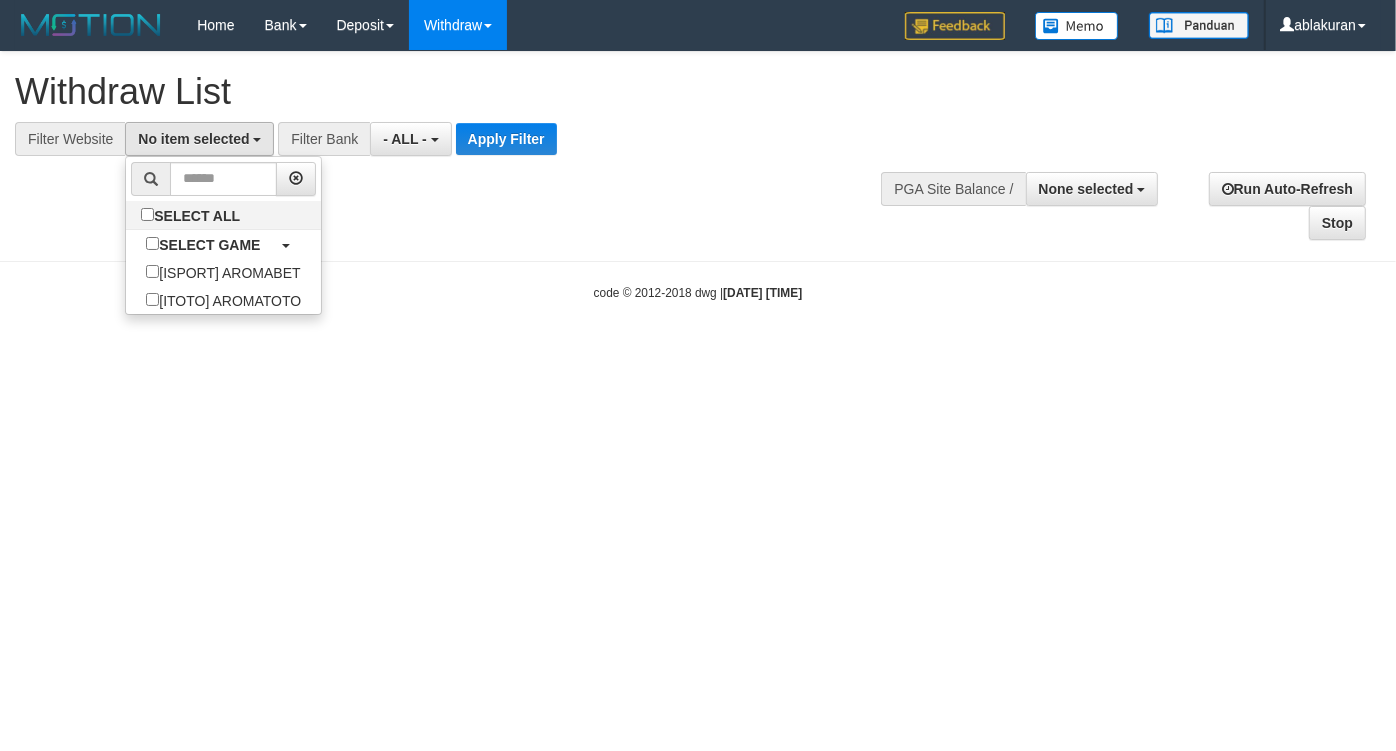 scroll, scrollTop: 35, scrollLeft: 0, axis: vertical 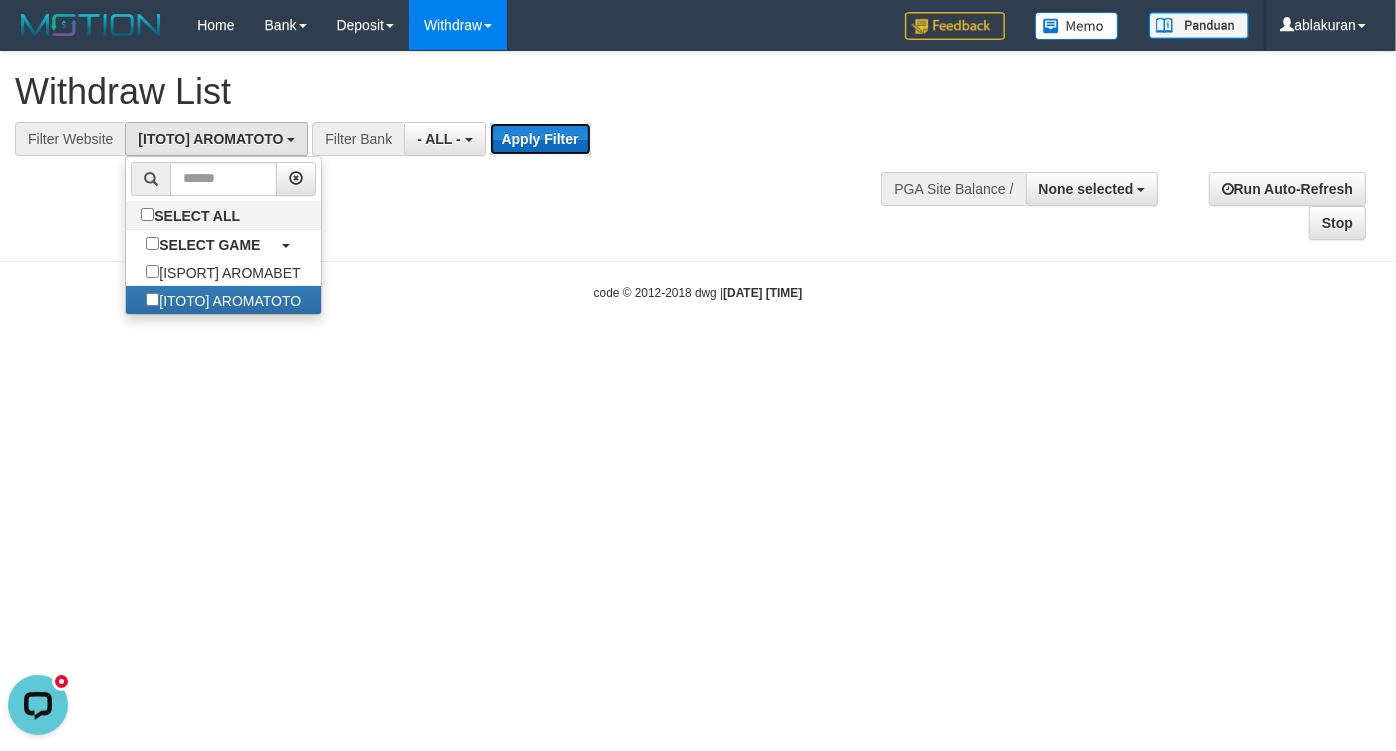 click on "Apply Filter" at bounding box center (540, 139) 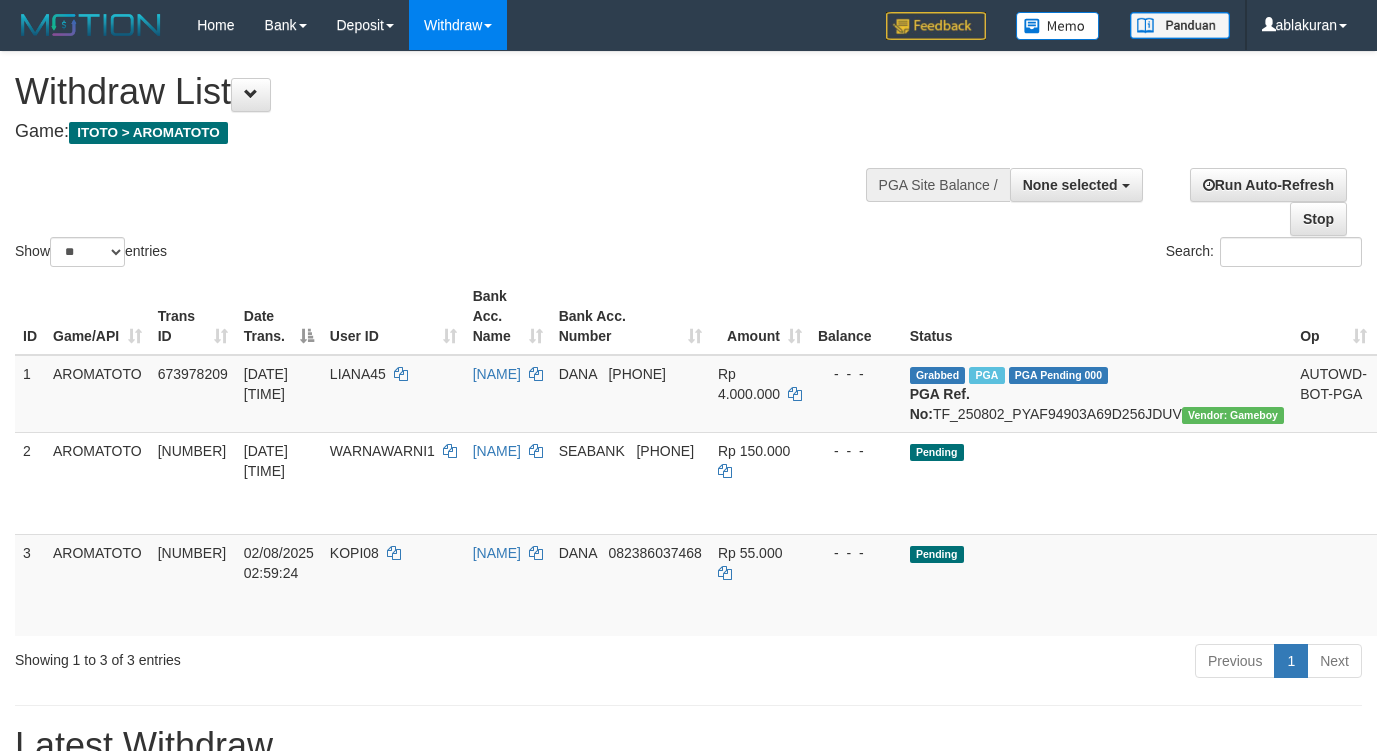 select 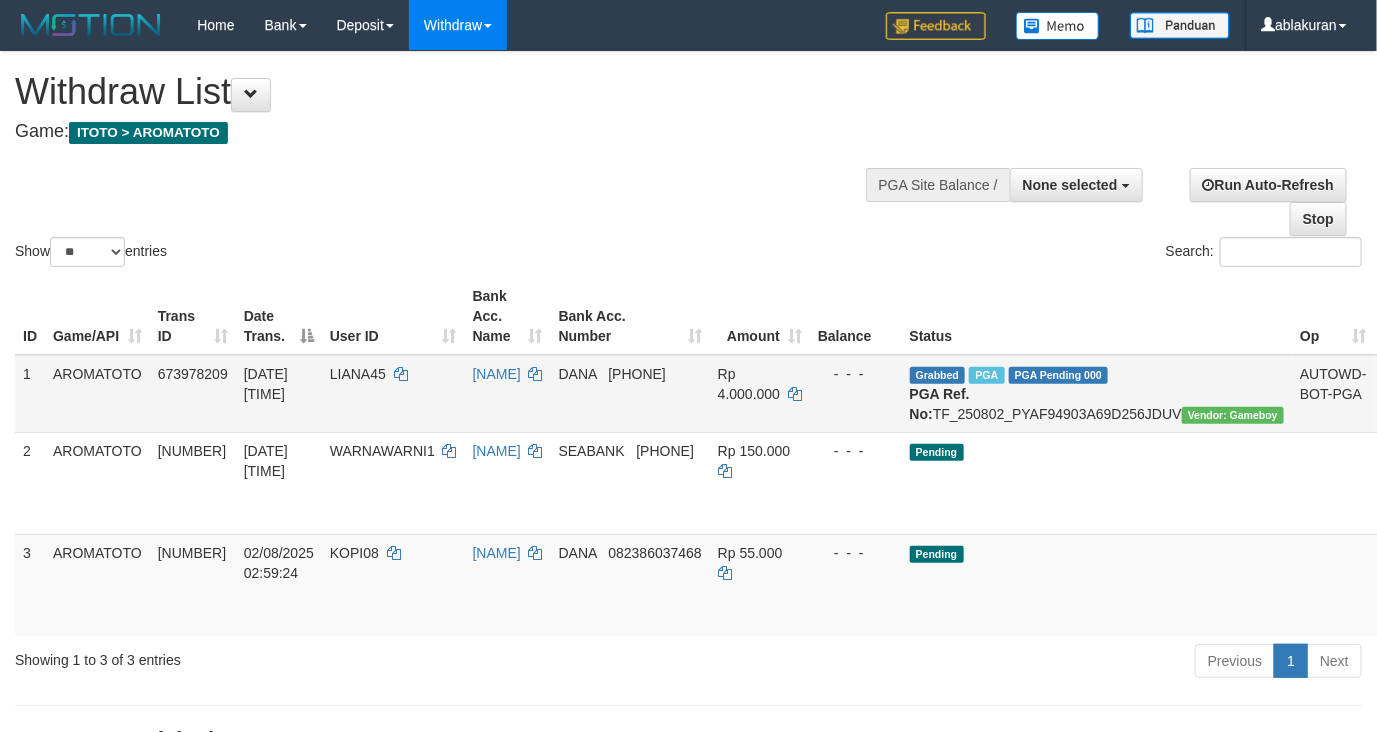 scroll, scrollTop: 41, scrollLeft: 0, axis: vertical 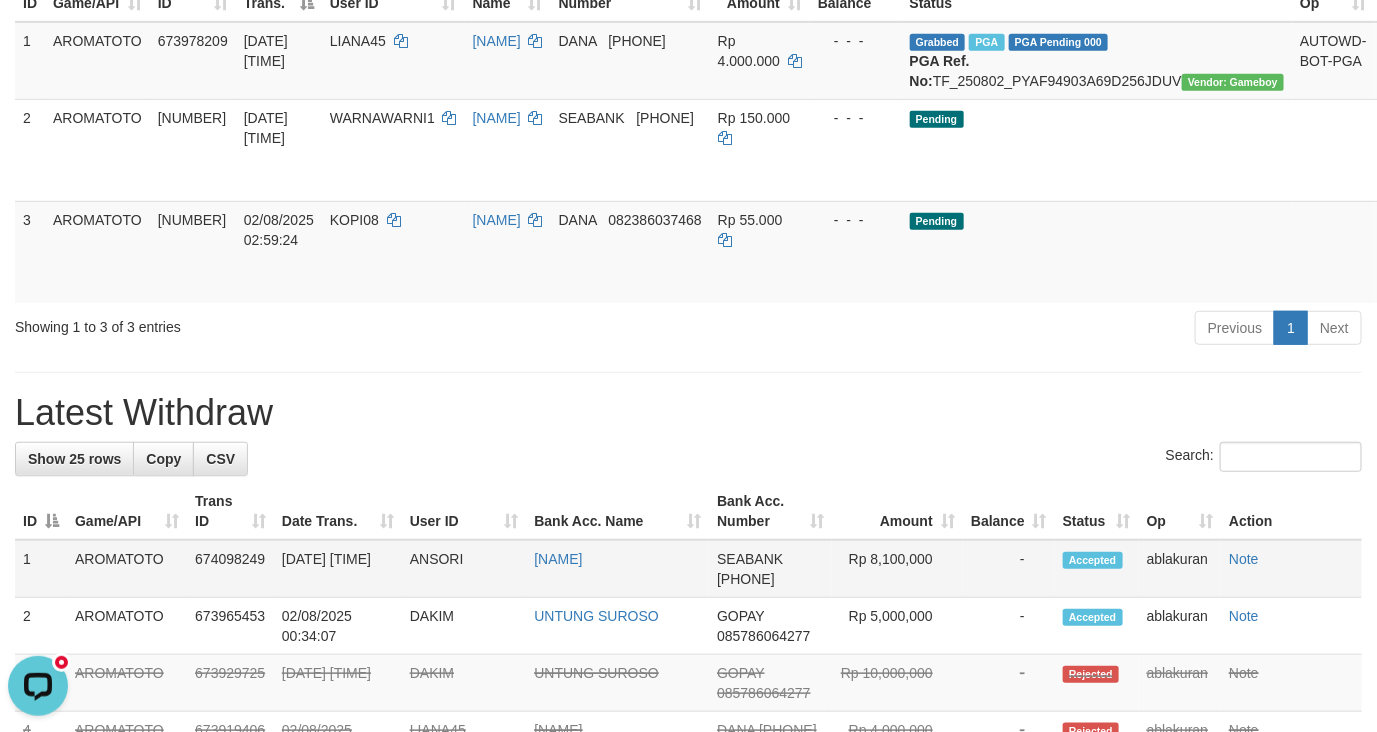 click on "ANSORI" at bounding box center (464, 569) 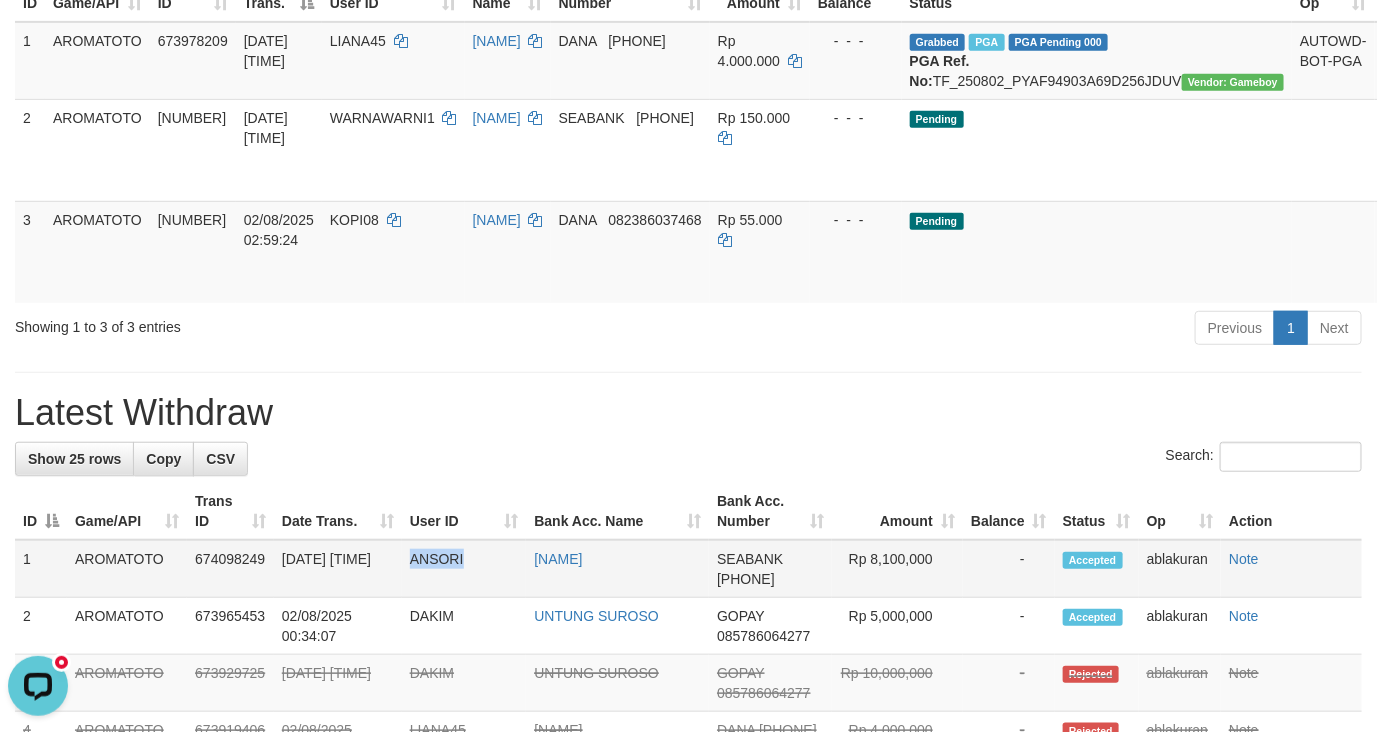 click on "ANSORI" at bounding box center (464, 569) 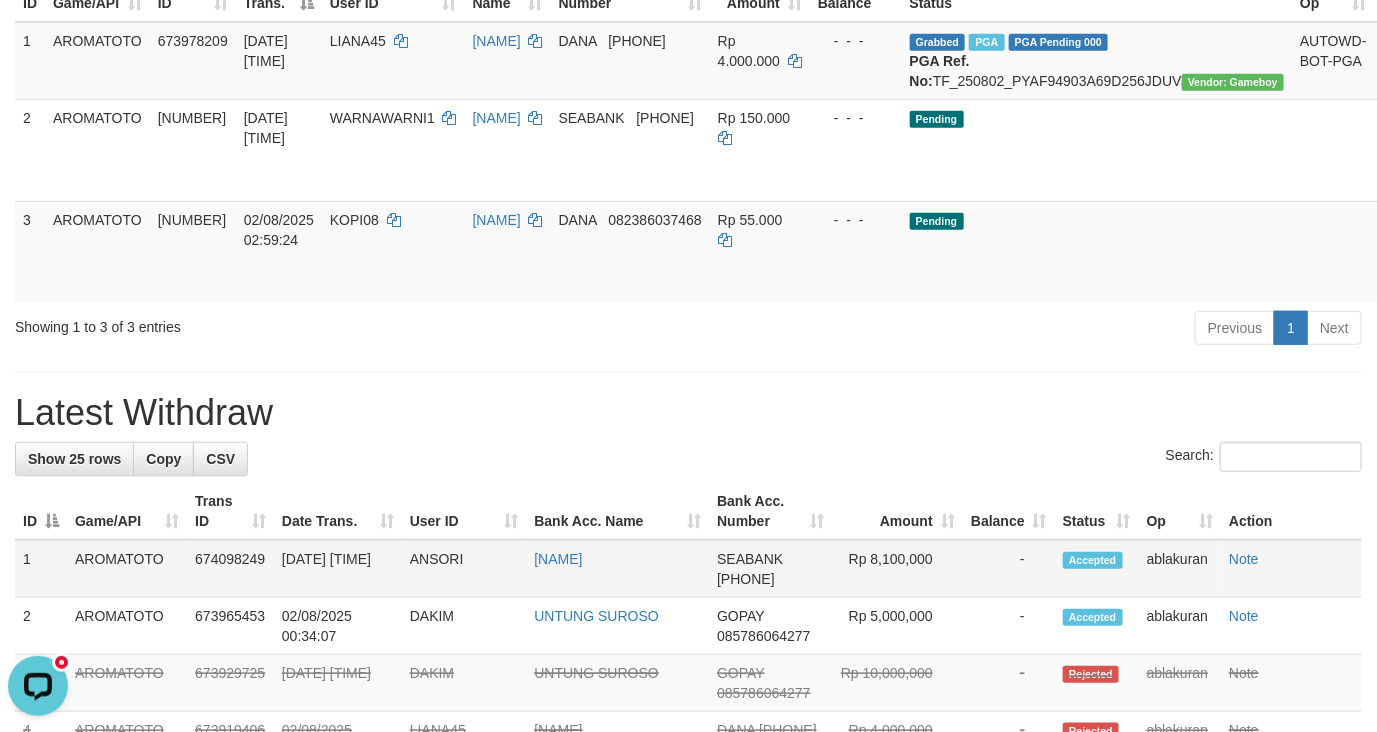 click on "Rp 8,100,000" at bounding box center [897, 569] 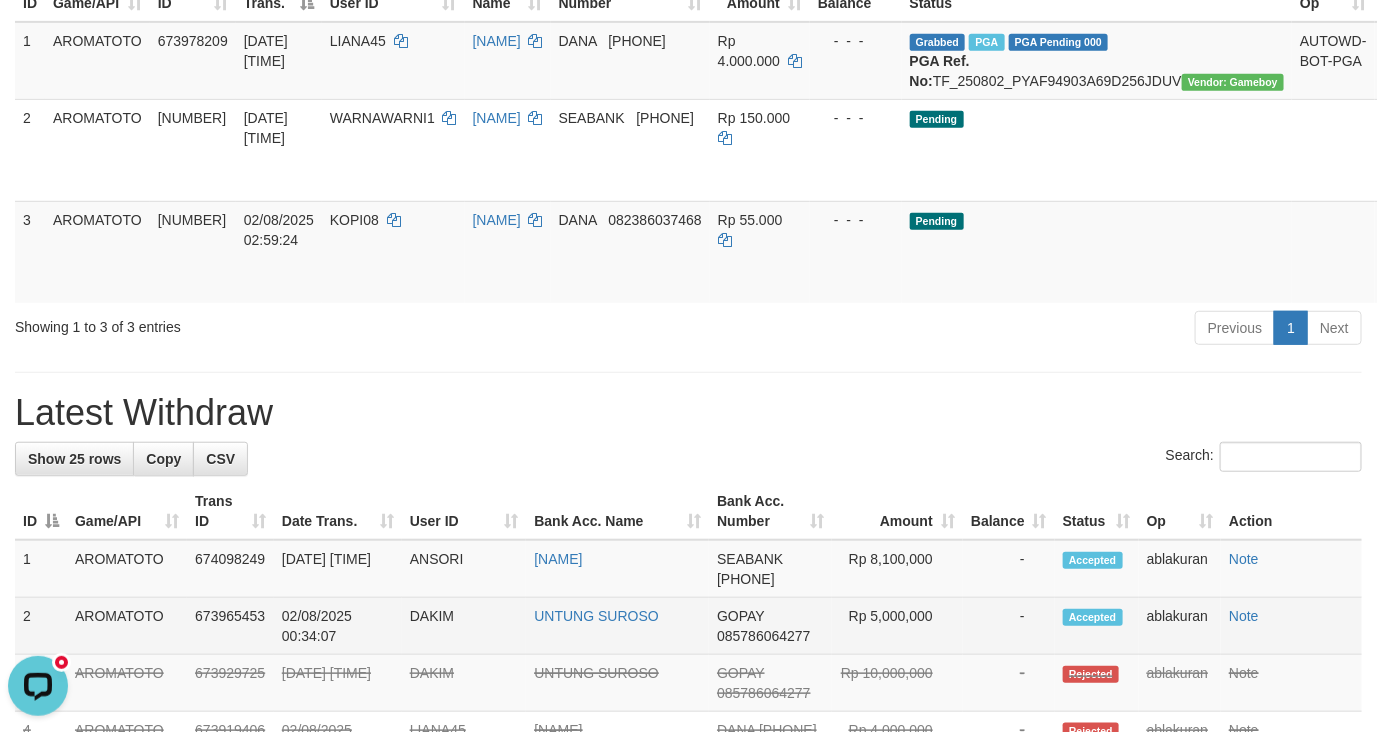 drag, startPoint x: 898, startPoint y: 580, endPoint x: 471, endPoint y: 645, distance: 431.91898 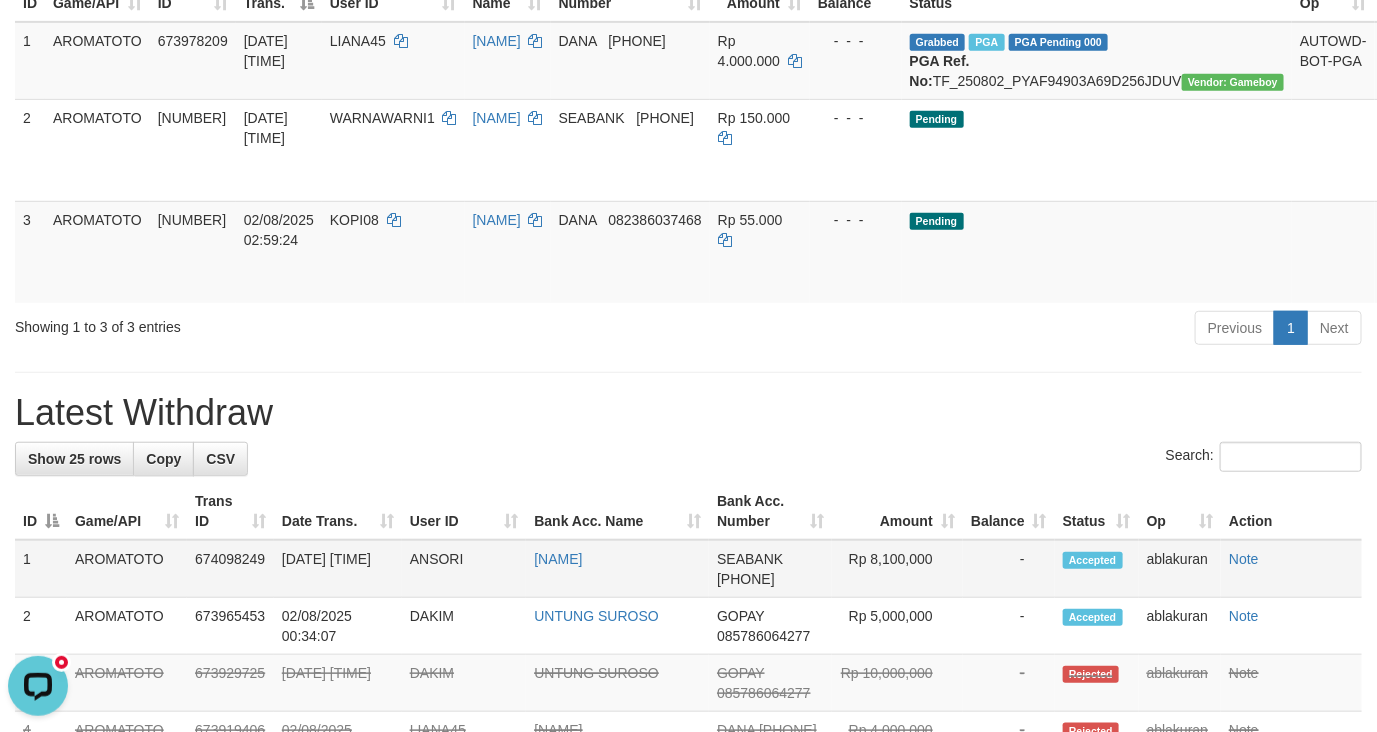 click on "674098249" at bounding box center (230, 569) 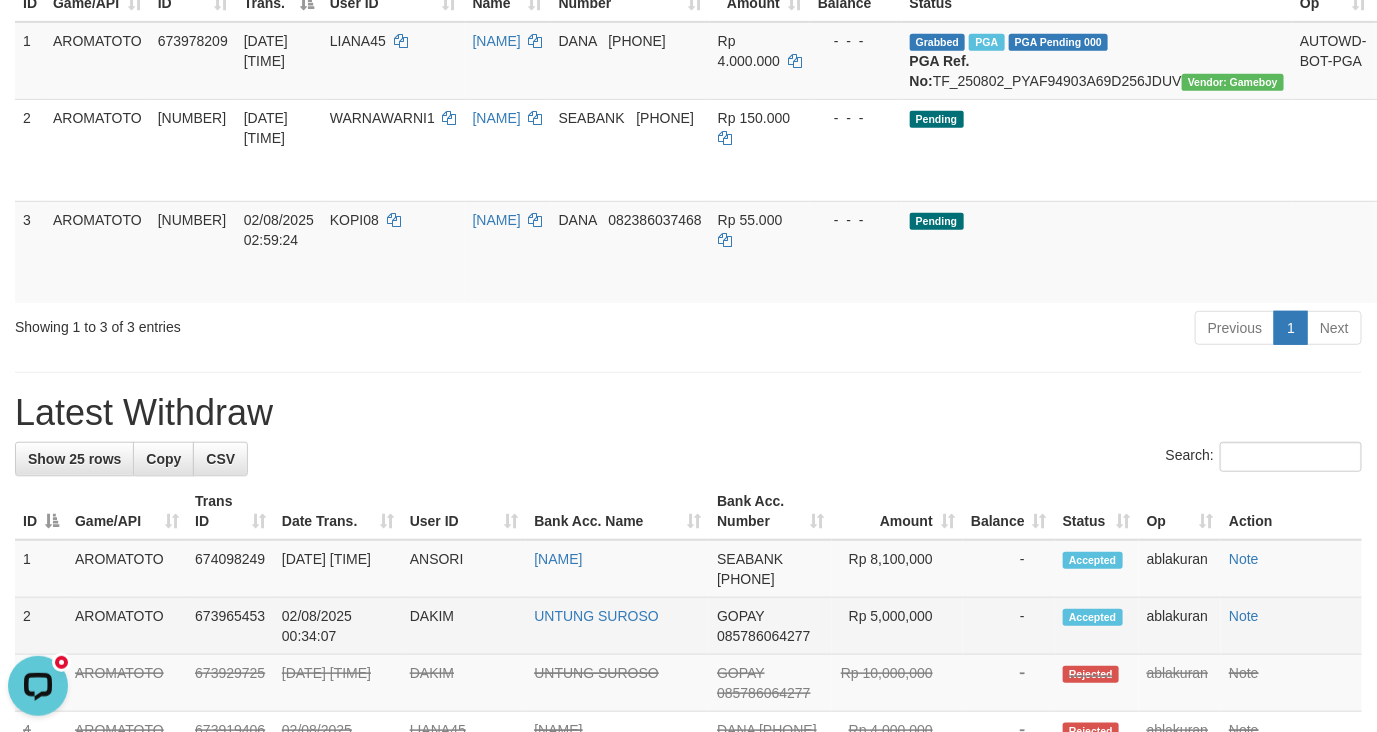 copy on "[DATE] [TIME]" 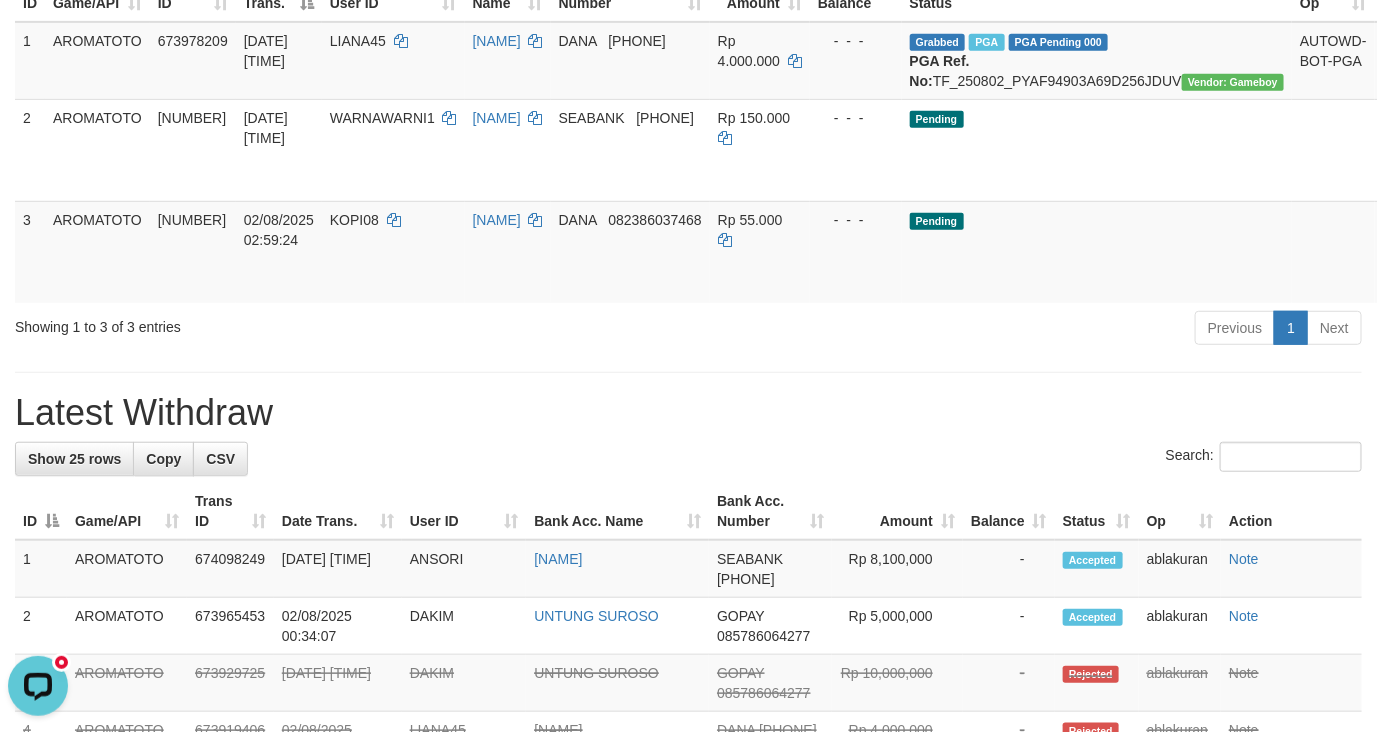 click on "Showing 1 to 3 of 3 entries Previous 1 Next" at bounding box center [688, 330] 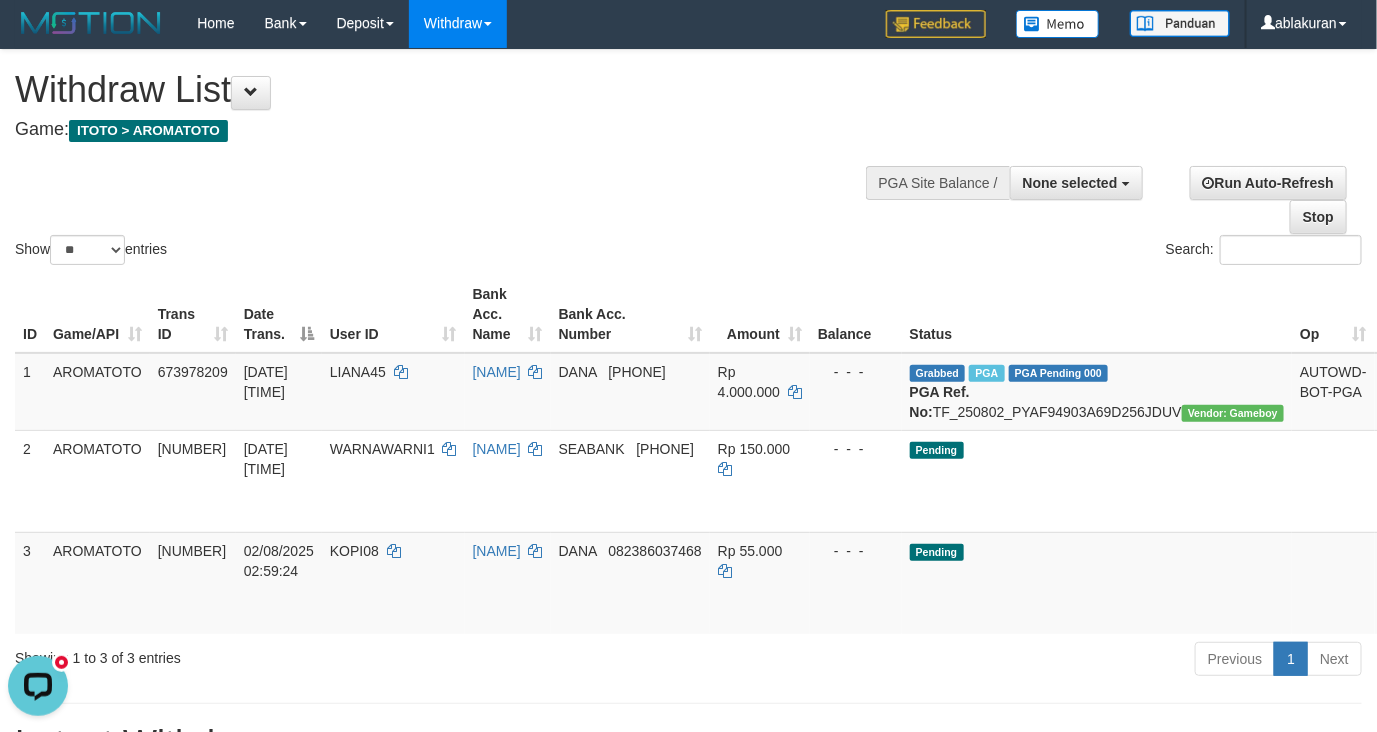 scroll, scrollTop: 0, scrollLeft: 0, axis: both 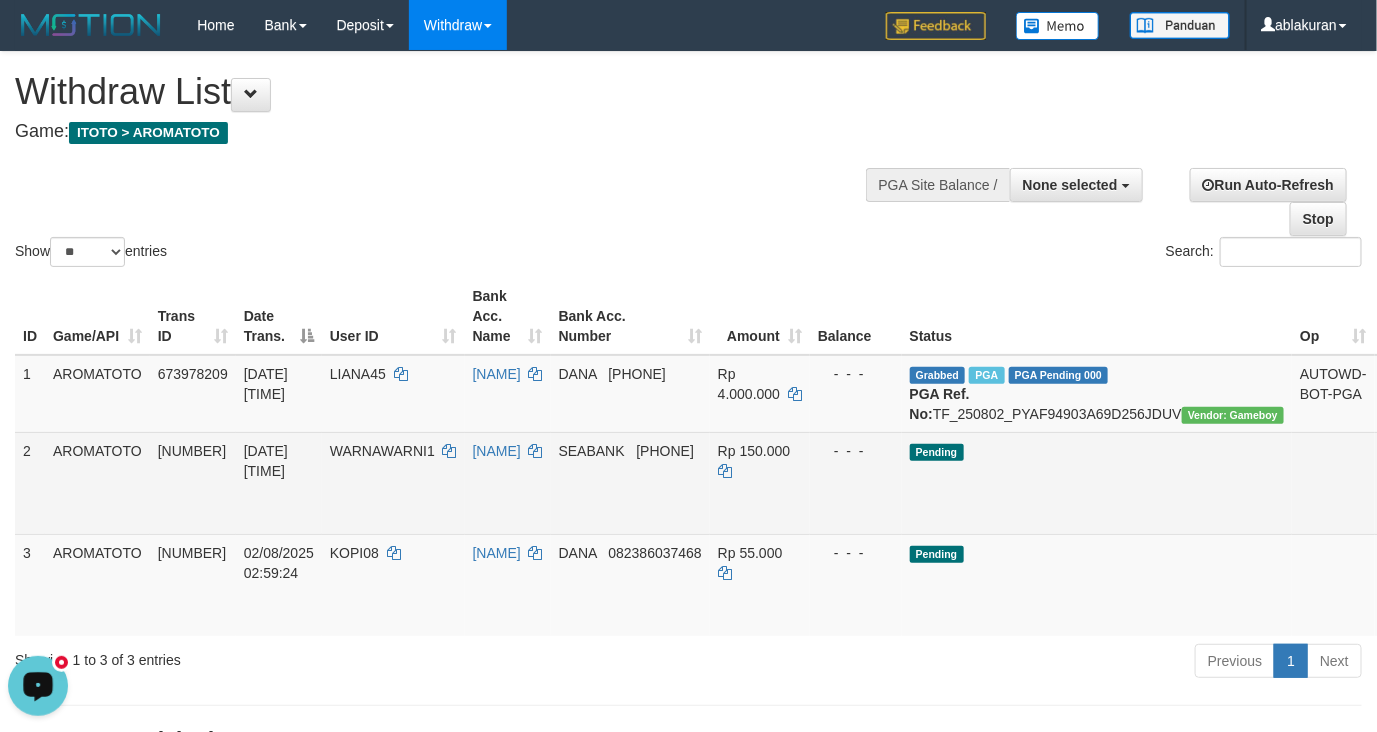 drag, startPoint x: 361, startPoint y: 665, endPoint x: 426, endPoint y: 536, distance: 144.45068 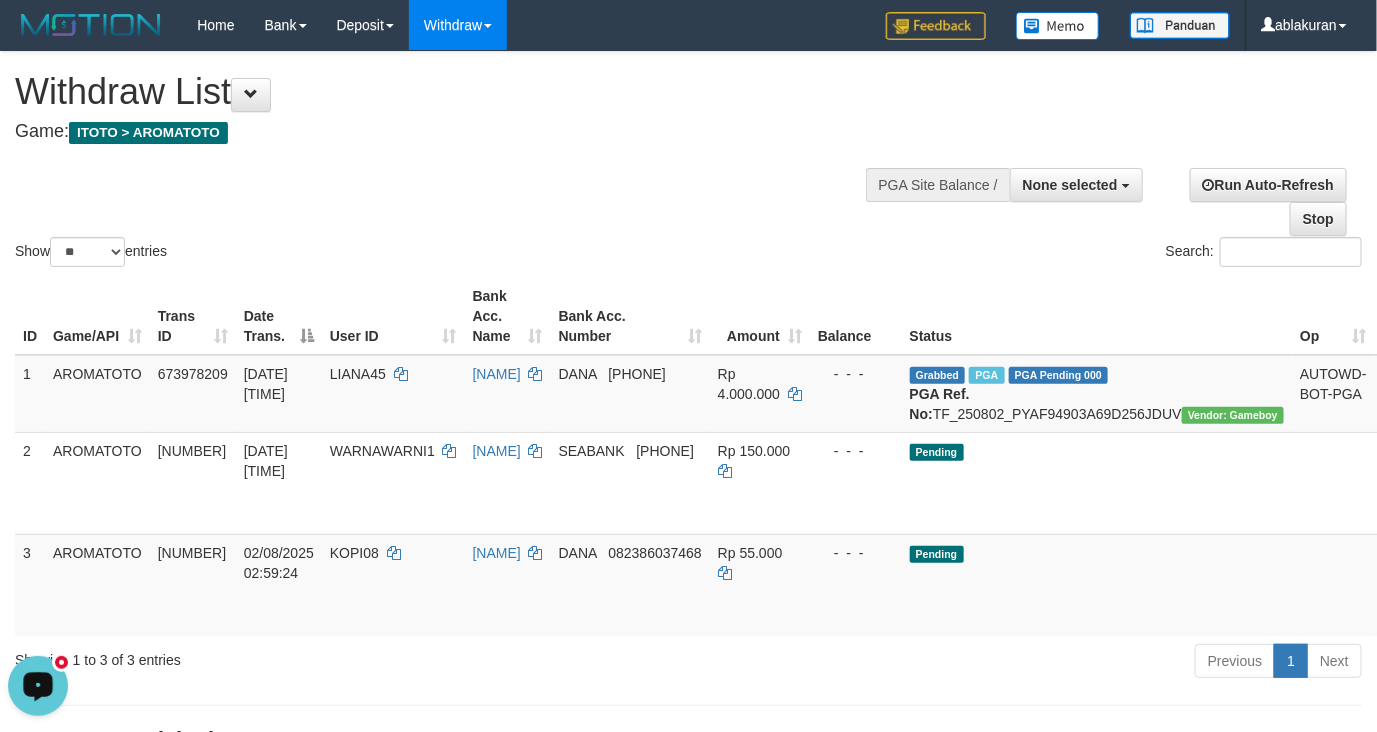 click at bounding box center [38, 684] 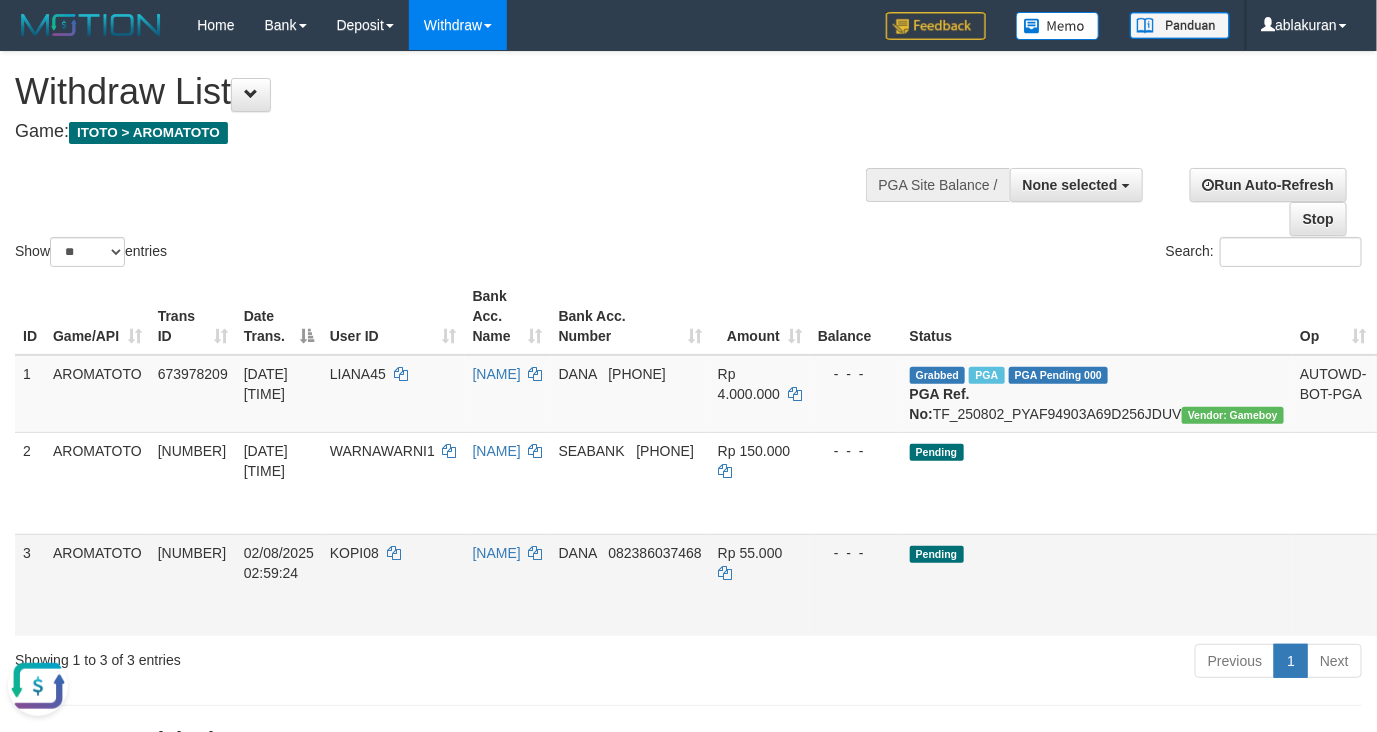 drag, startPoint x: 513, startPoint y: 656, endPoint x: 465, endPoint y: 648, distance: 48.6621 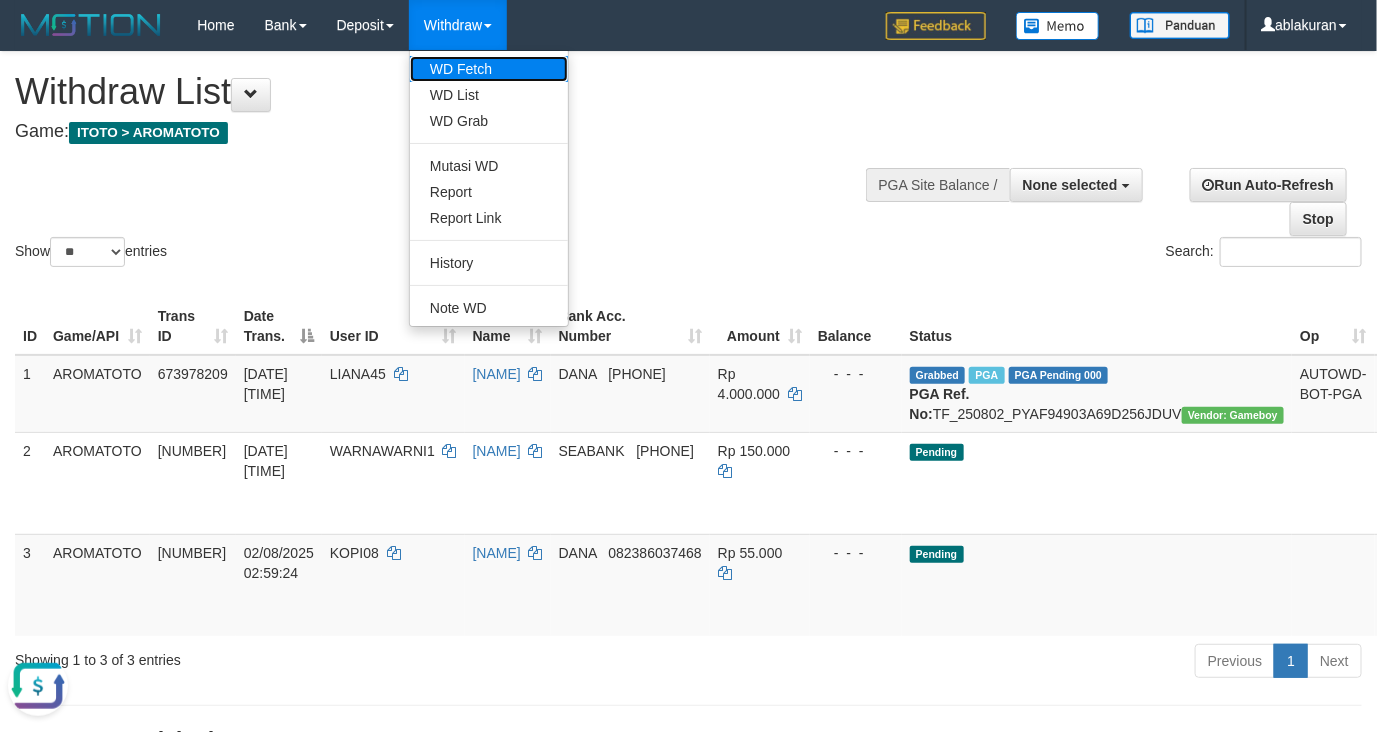 click on "WD Fetch" at bounding box center [489, 69] 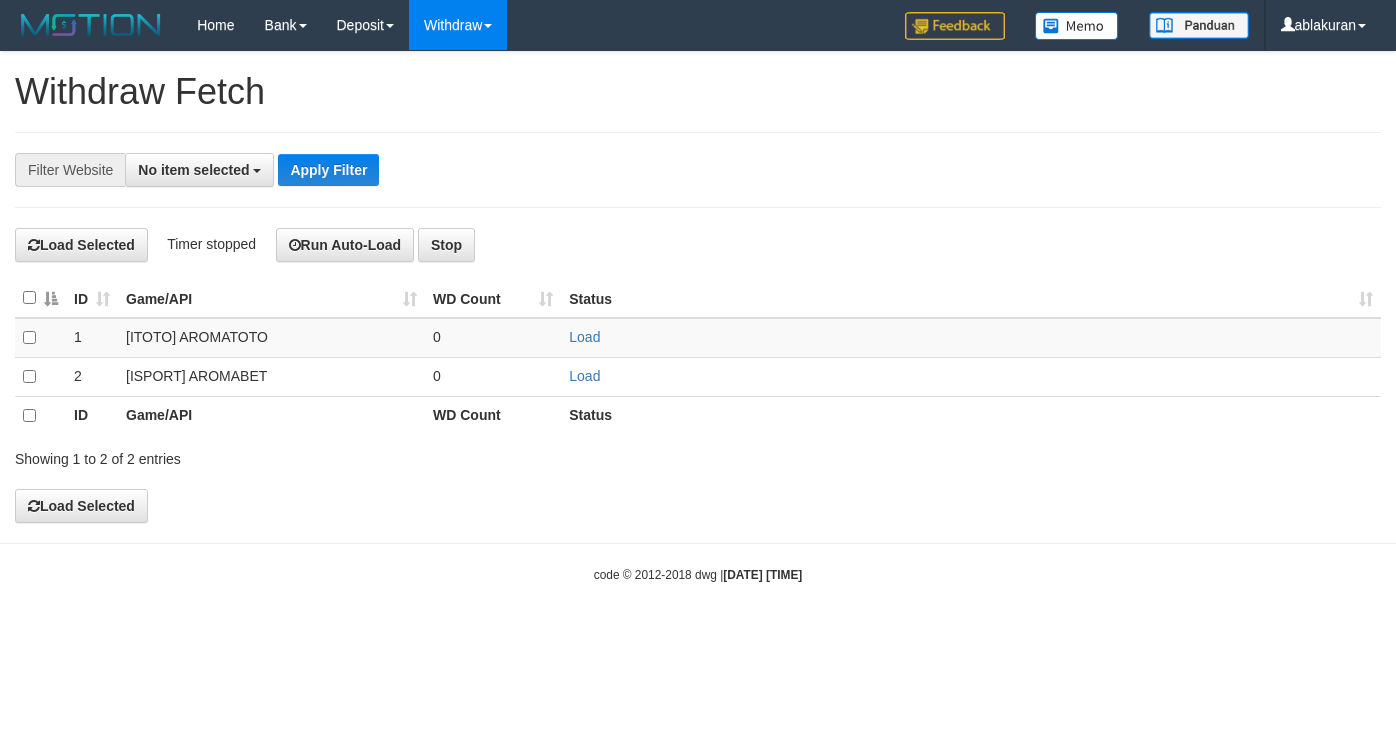select 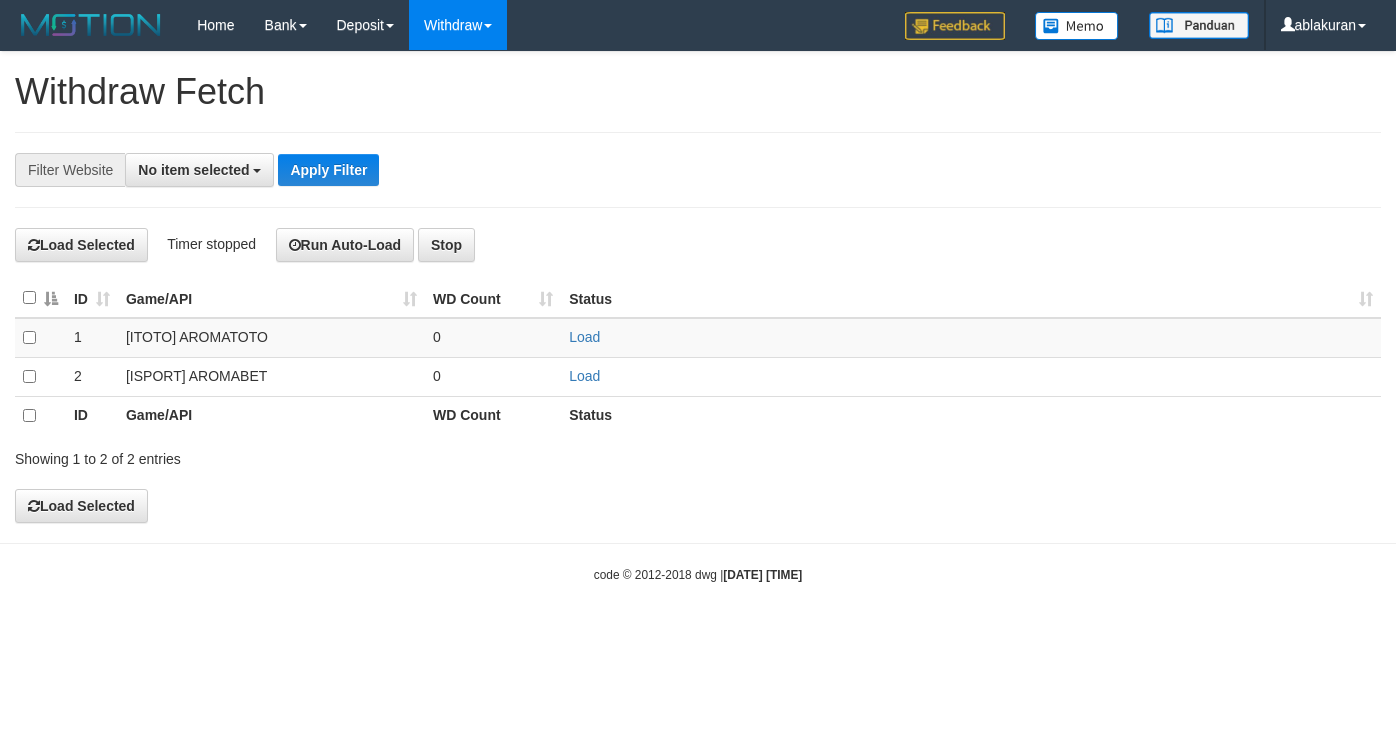 scroll, scrollTop: 0, scrollLeft: 0, axis: both 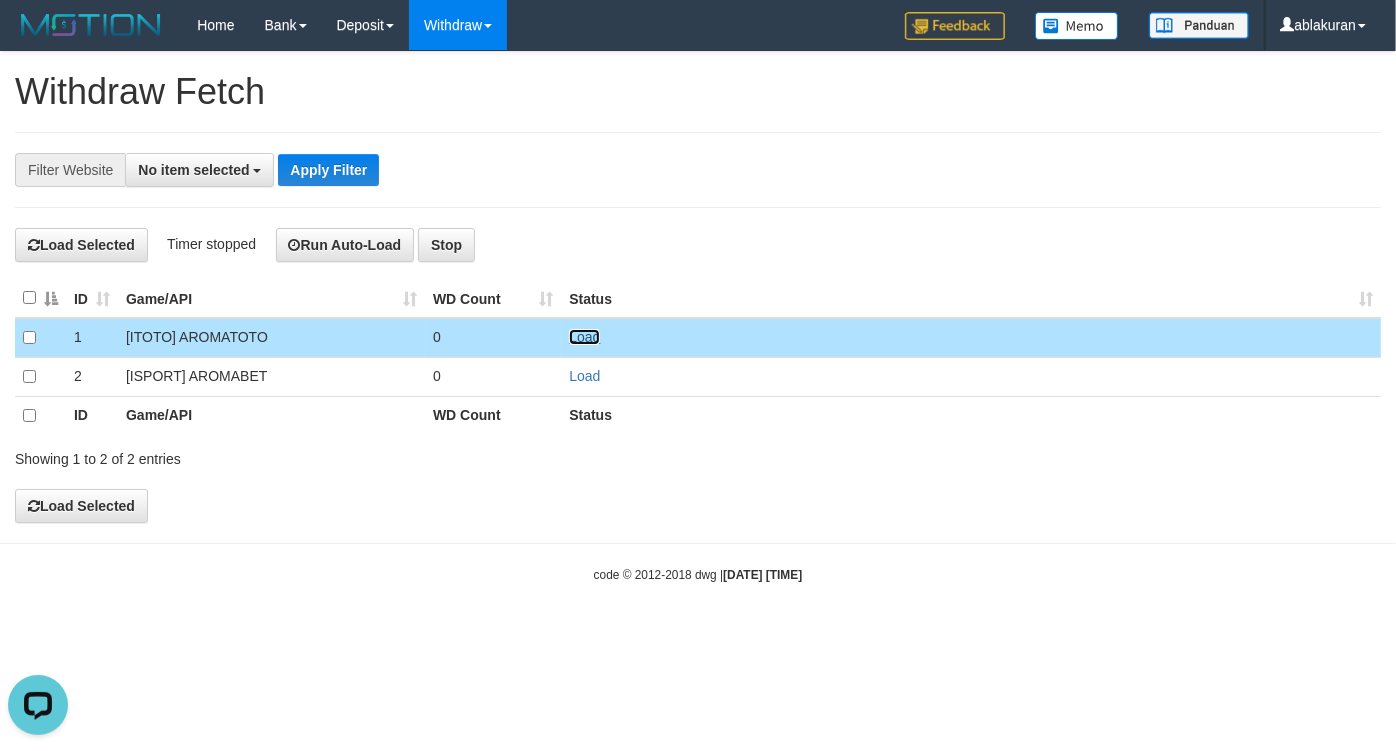 click on "Load" at bounding box center [584, 337] 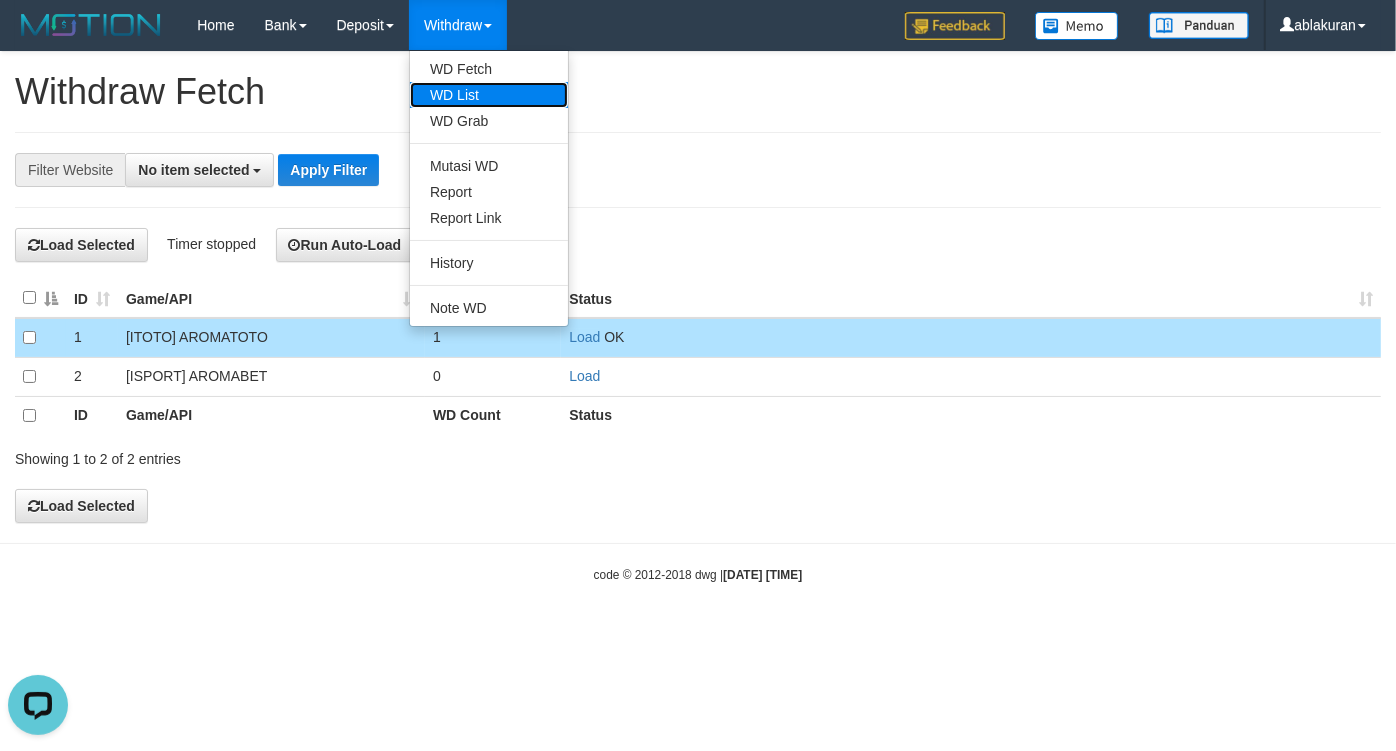 click on "WD List" at bounding box center [489, 95] 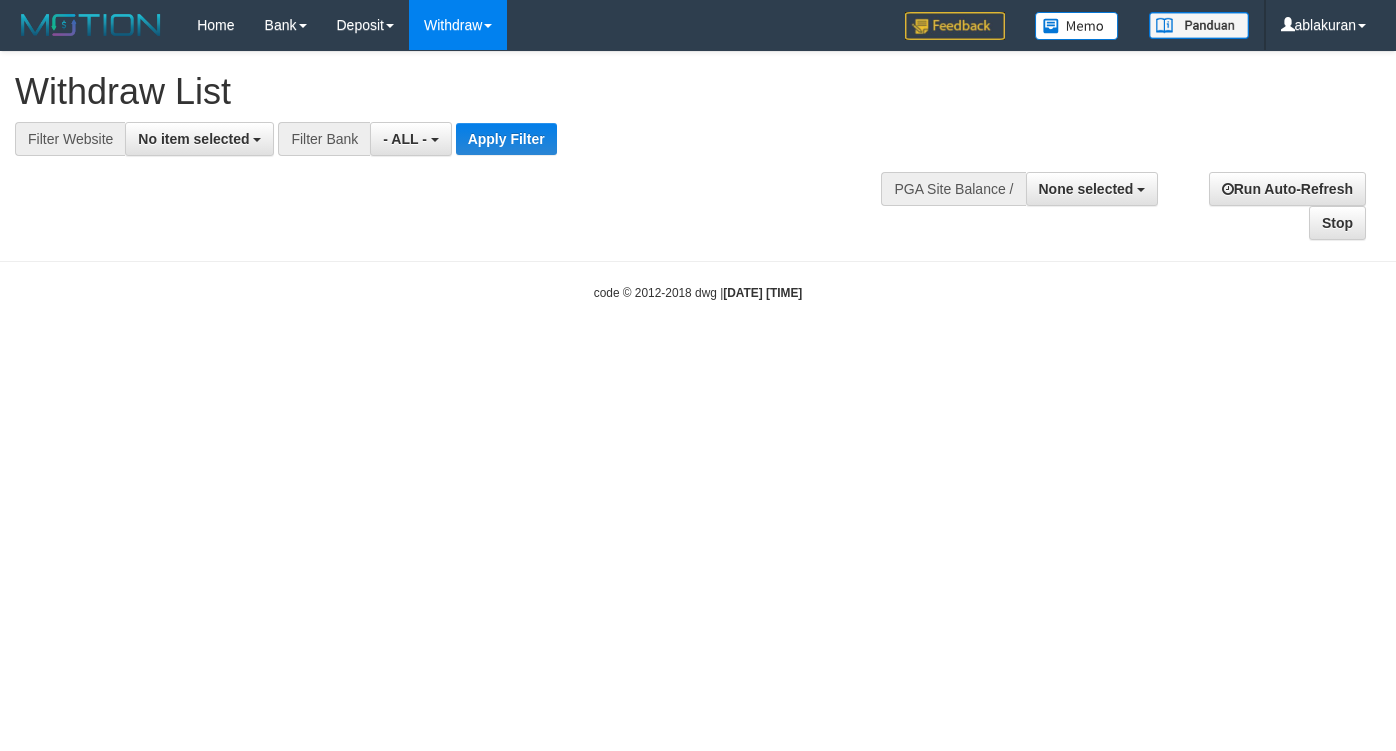 select 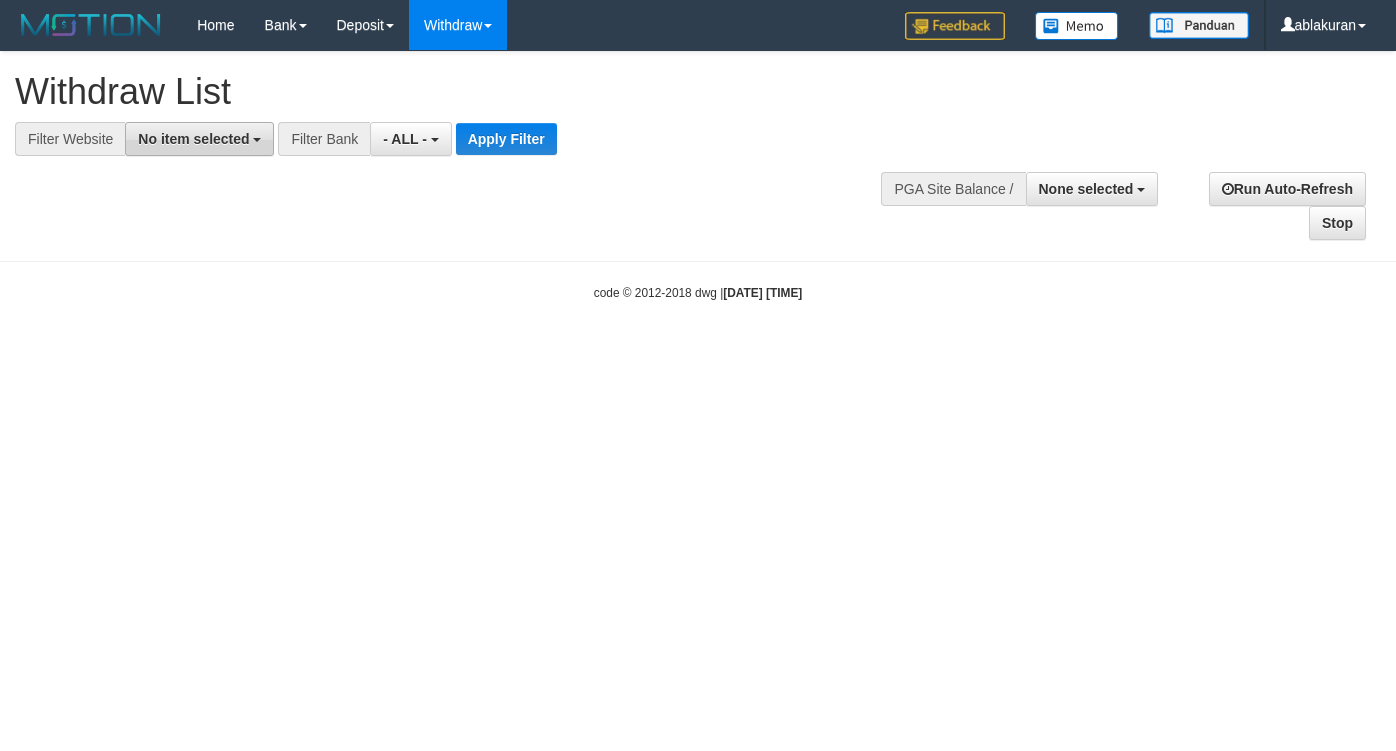 scroll, scrollTop: 0, scrollLeft: 0, axis: both 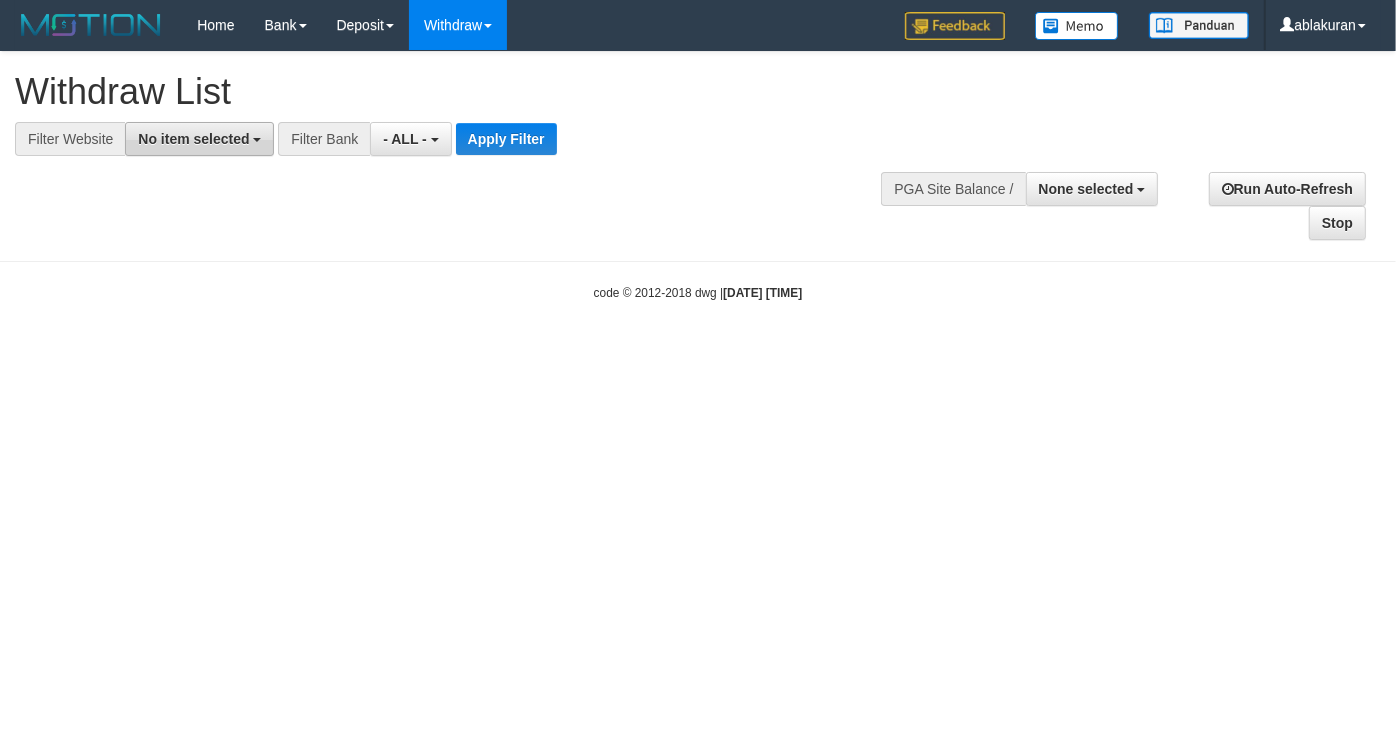 click on "No item selected" at bounding box center [193, 139] 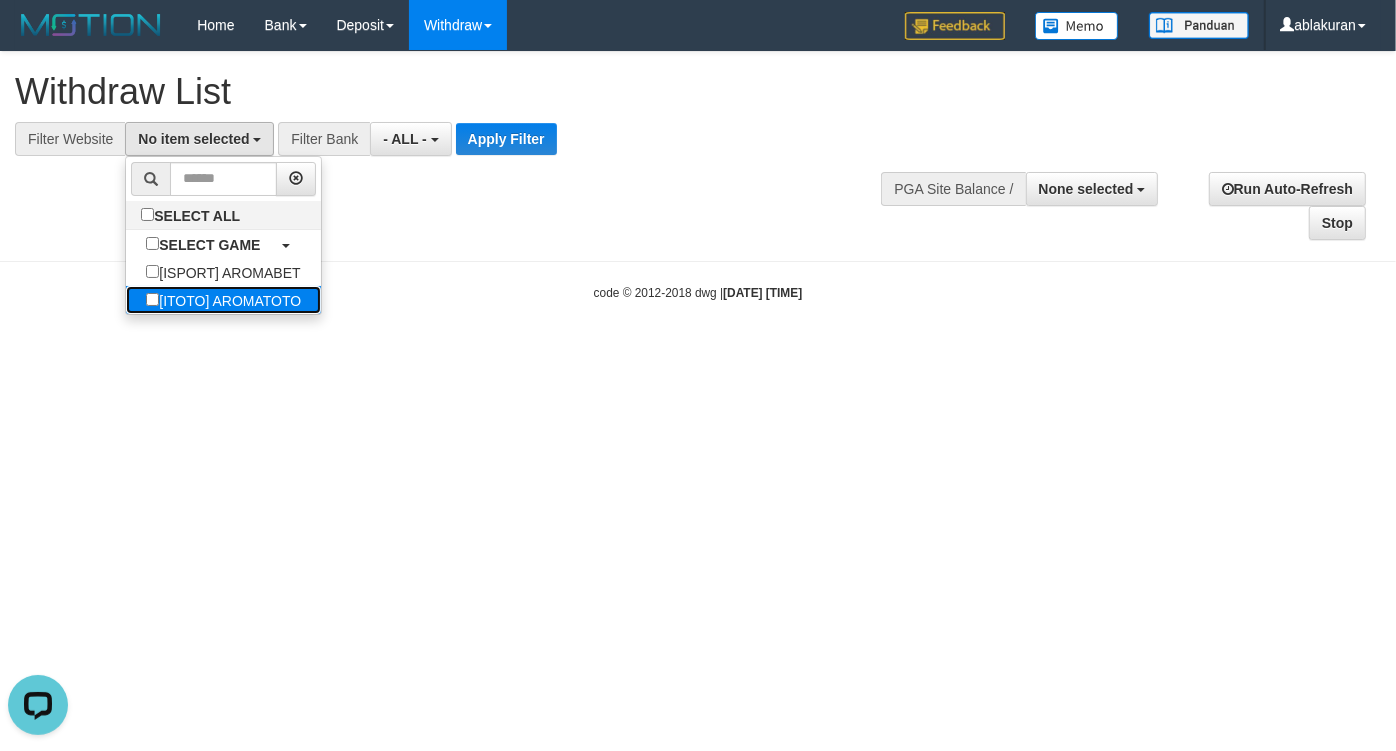 scroll, scrollTop: 0, scrollLeft: 0, axis: both 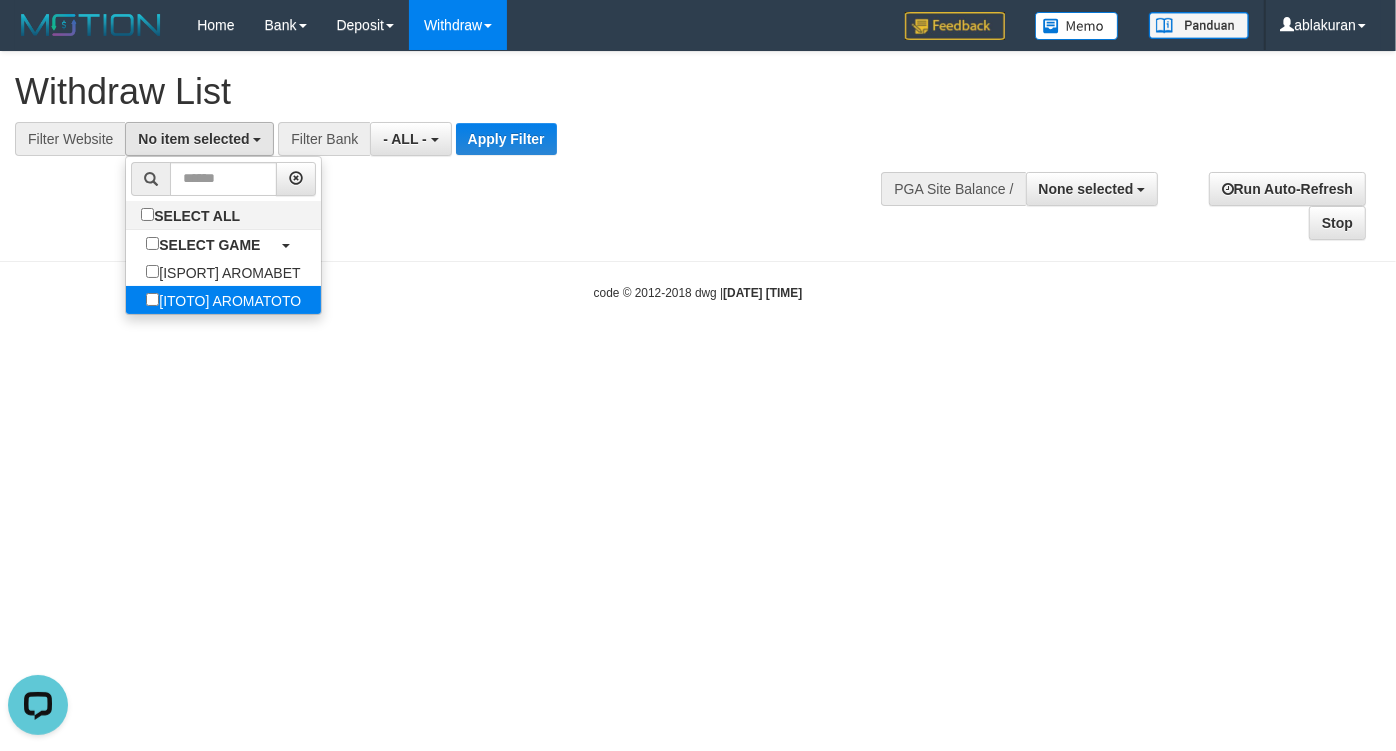 select on "***" 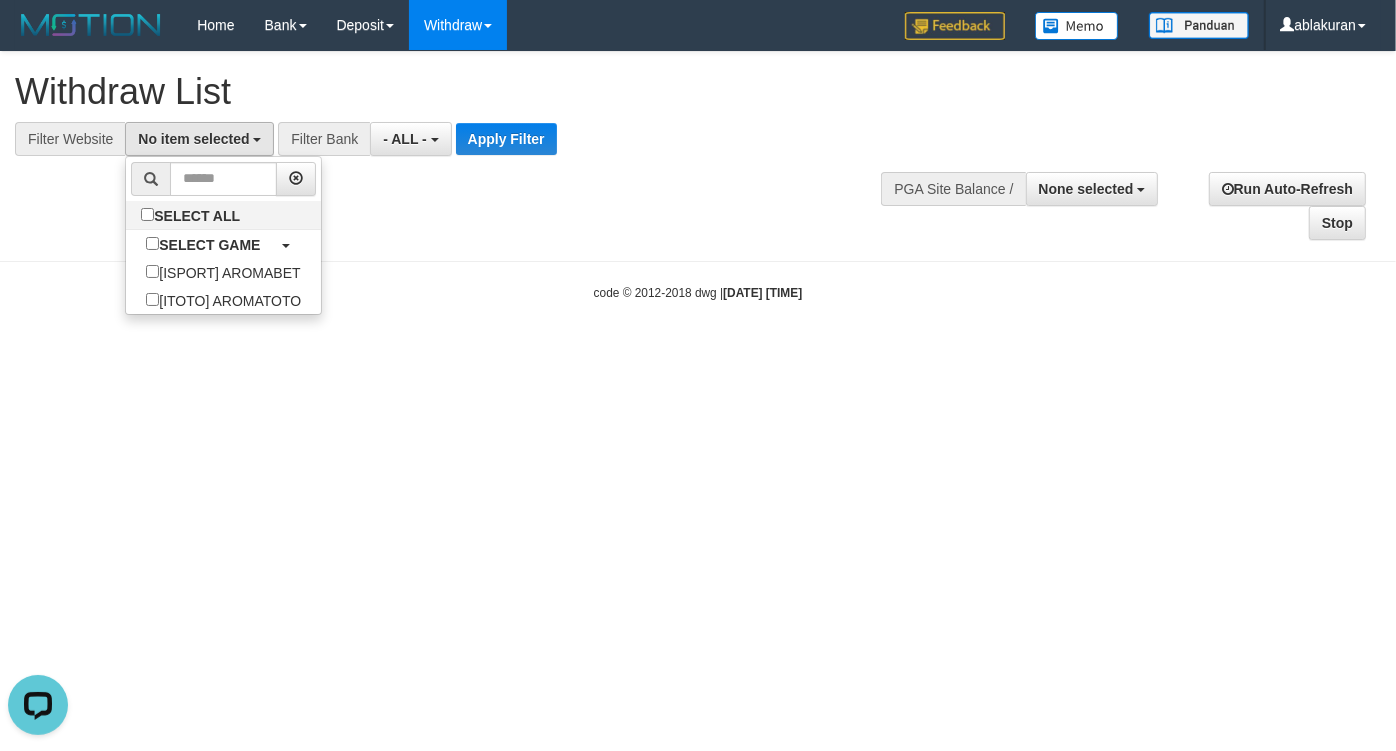 scroll, scrollTop: 35, scrollLeft: 0, axis: vertical 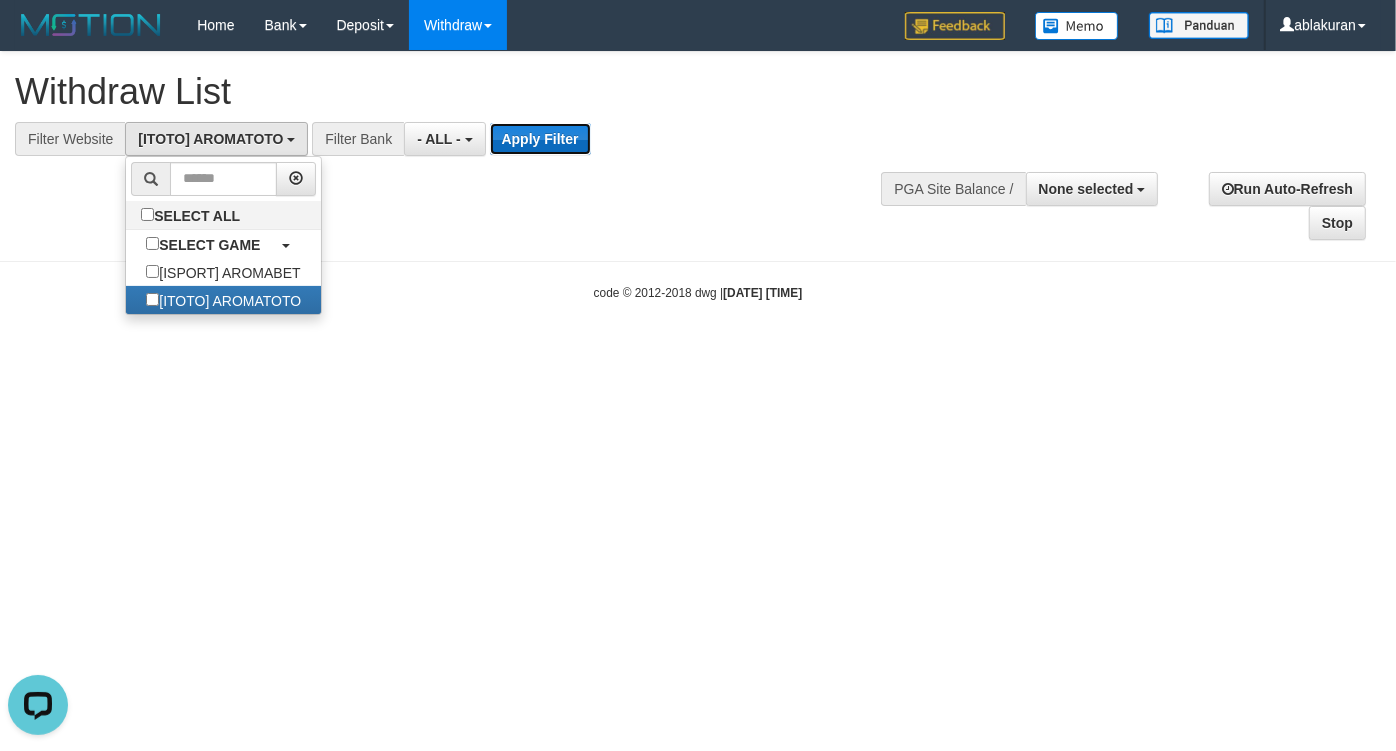 click on "Apply Filter" at bounding box center (540, 139) 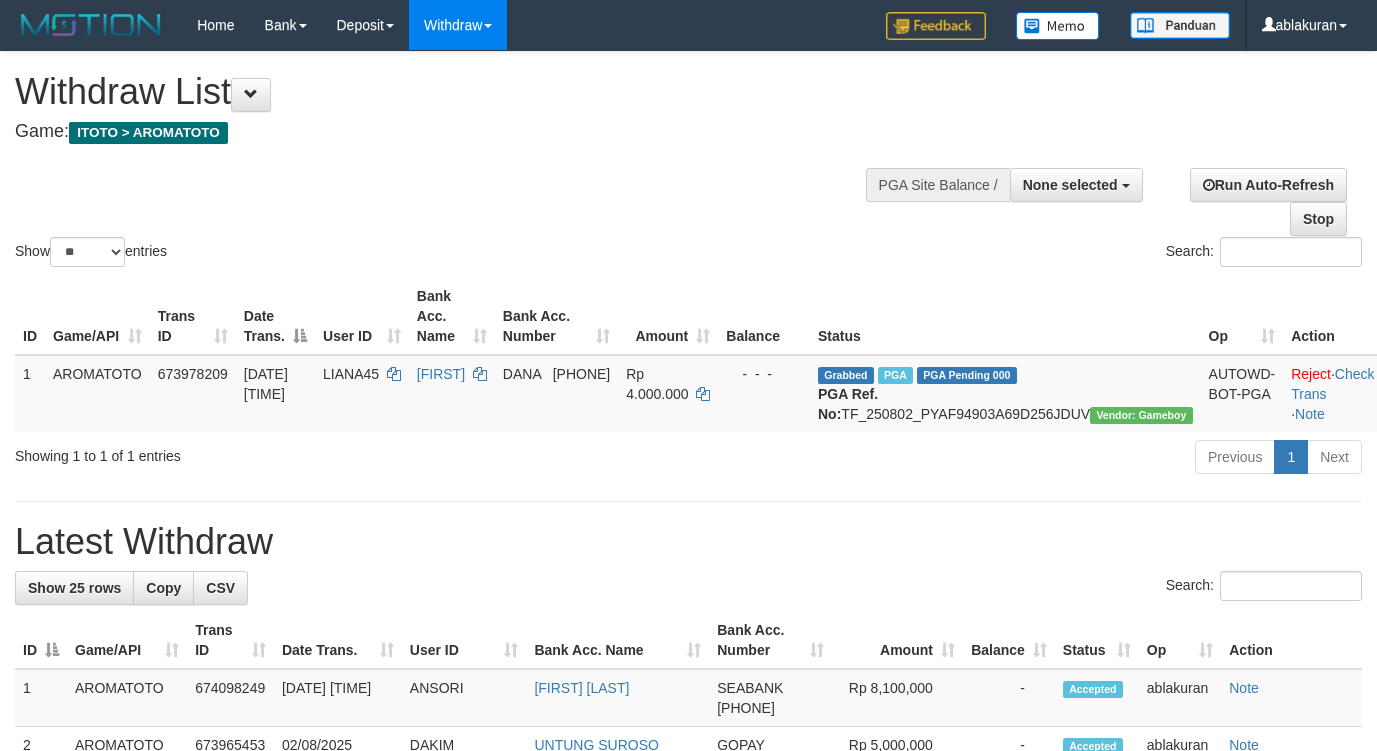 select 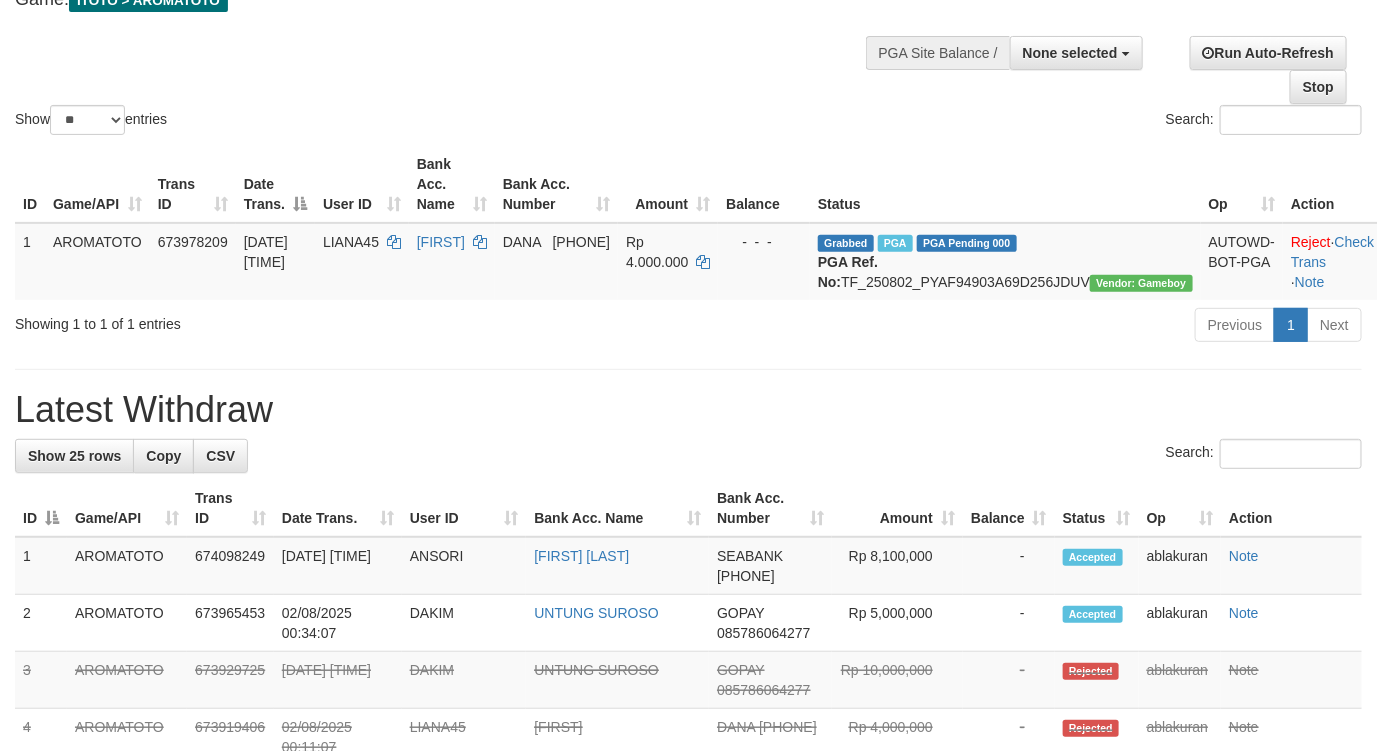 scroll, scrollTop: 166, scrollLeft: 0, axis: vertical 